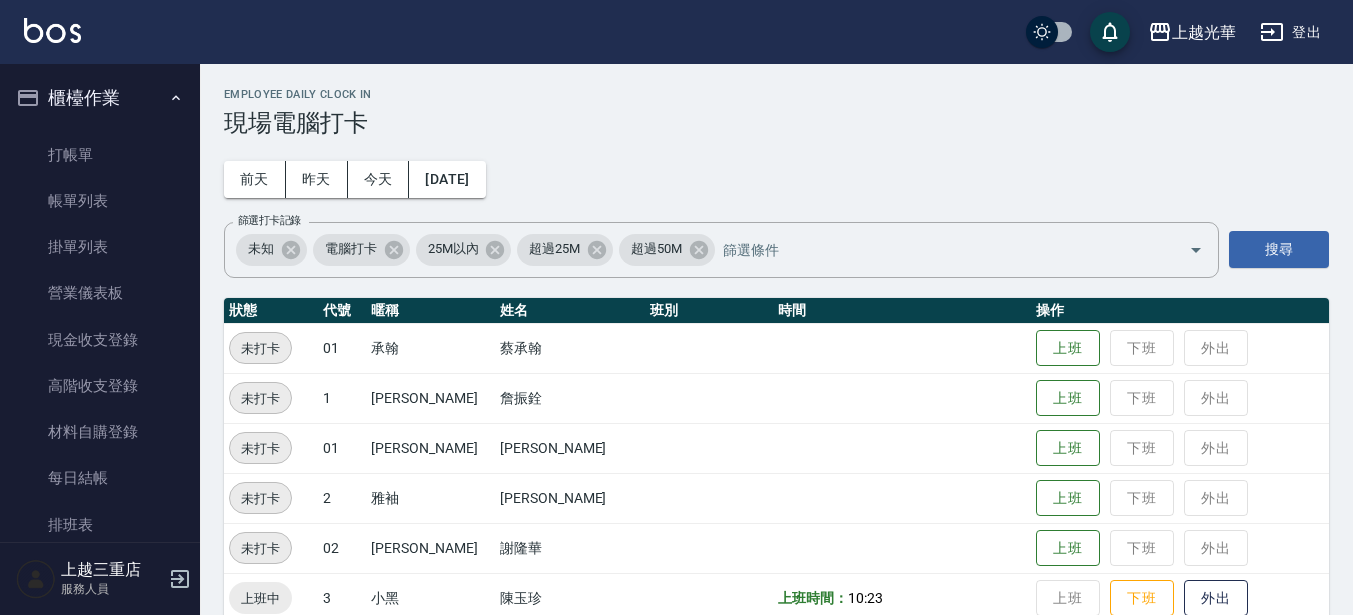 scroll, scrollTop: 0, scrollLeft: 0, axis: both 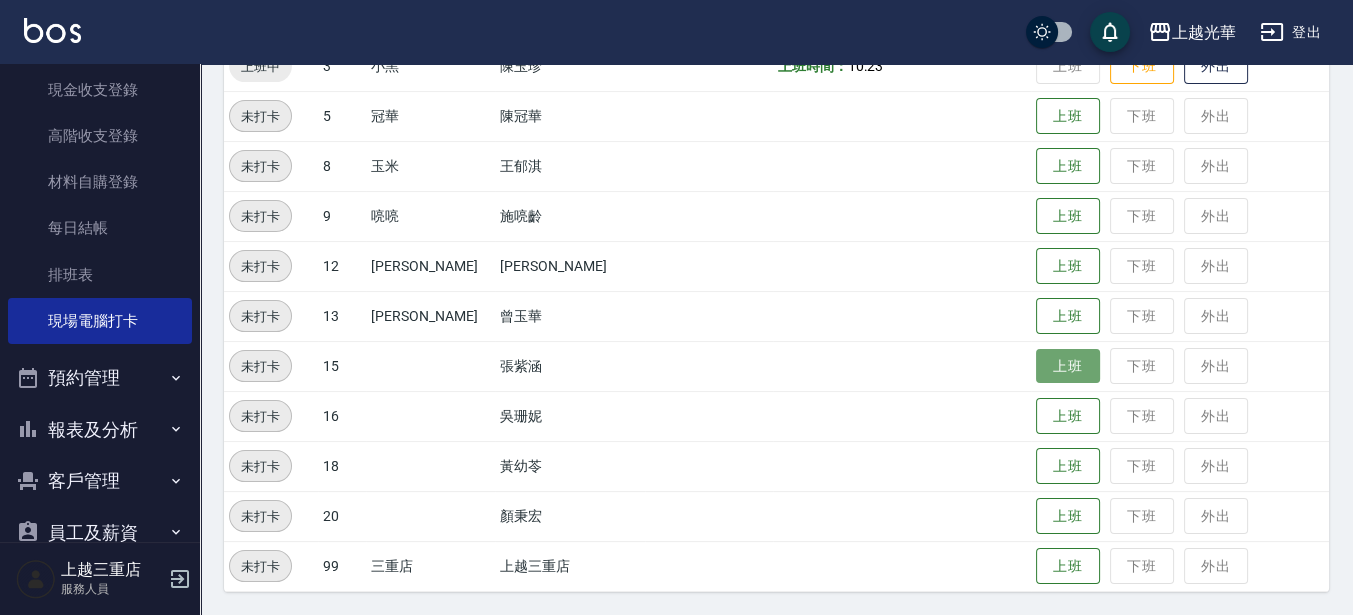 click on "上班" at bounding box center [1068, 366] 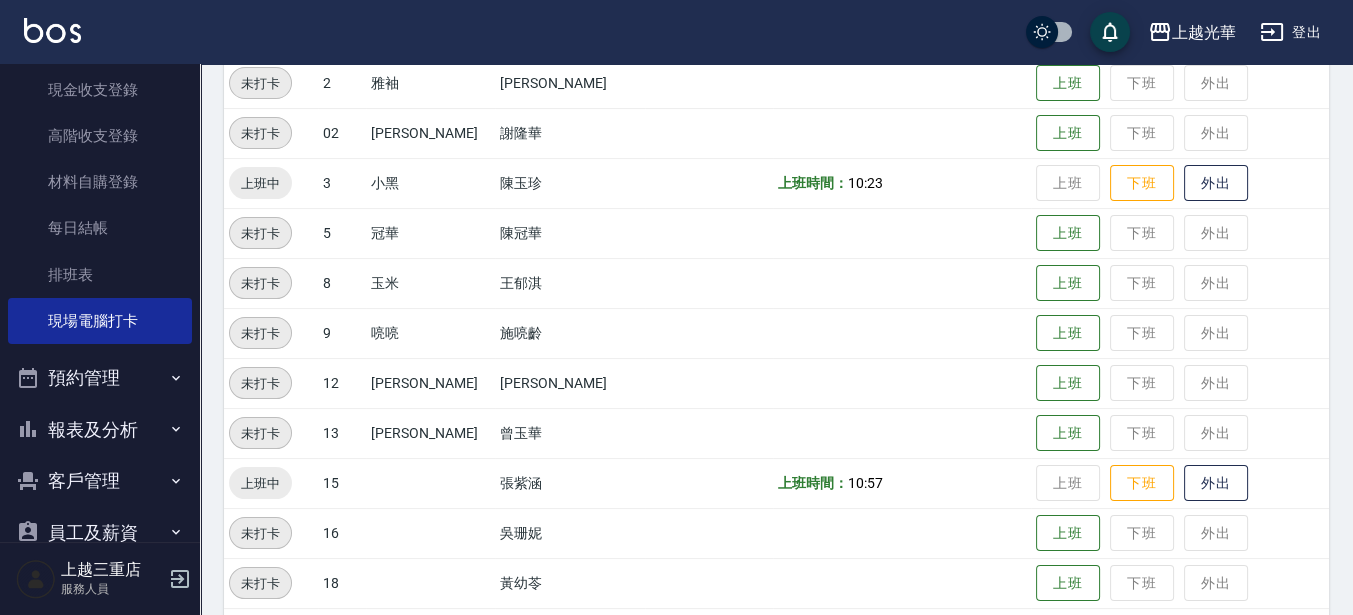 scroll, scrollTop: 532, scrollLeft: 0, axis: vertical 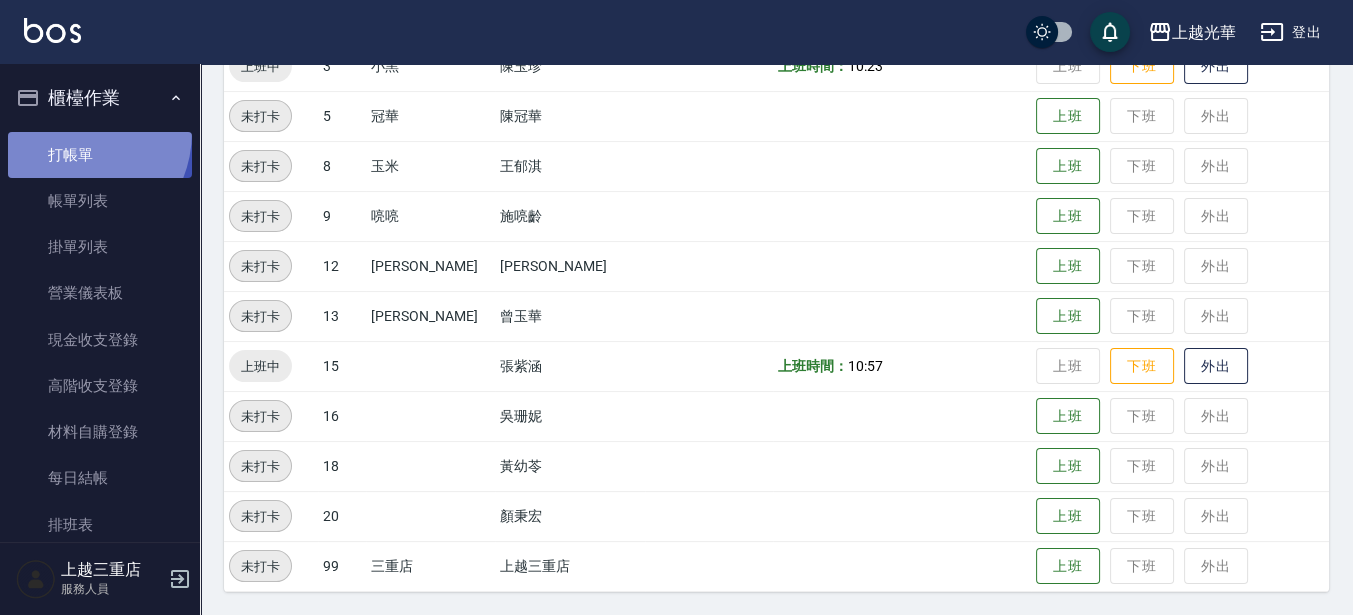 click on "打帳單" at bounding box center (100, 155) 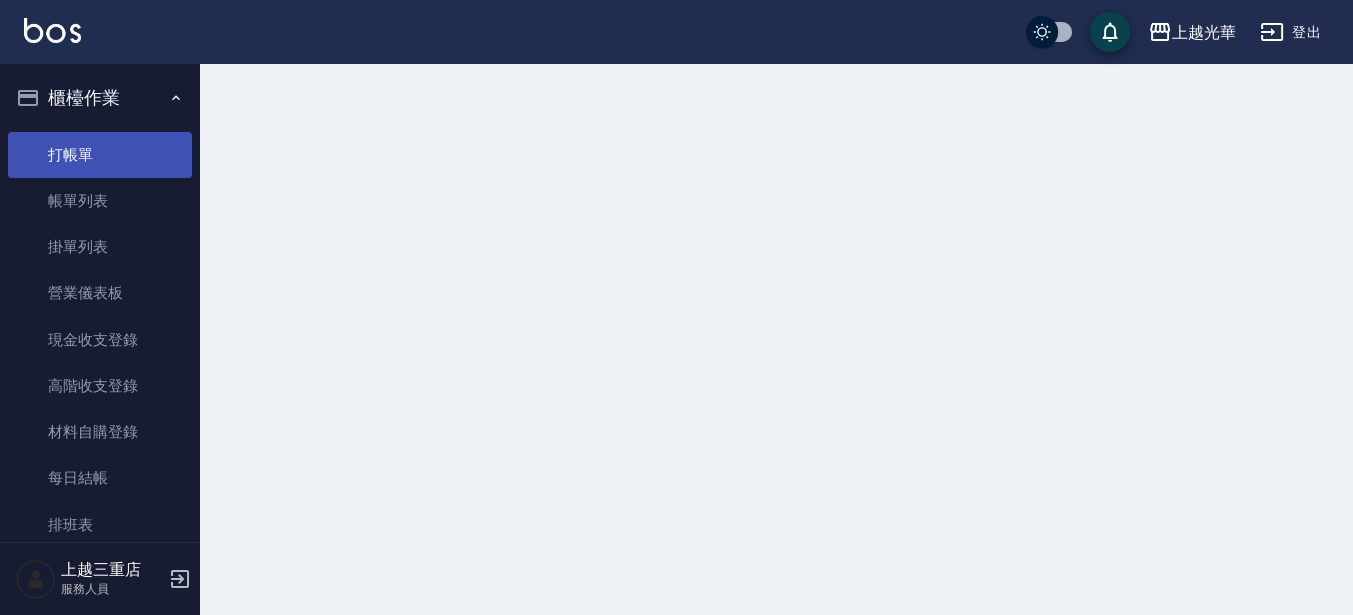 scroll, scrollTop: 0, scrollLeft: 0, axis: both 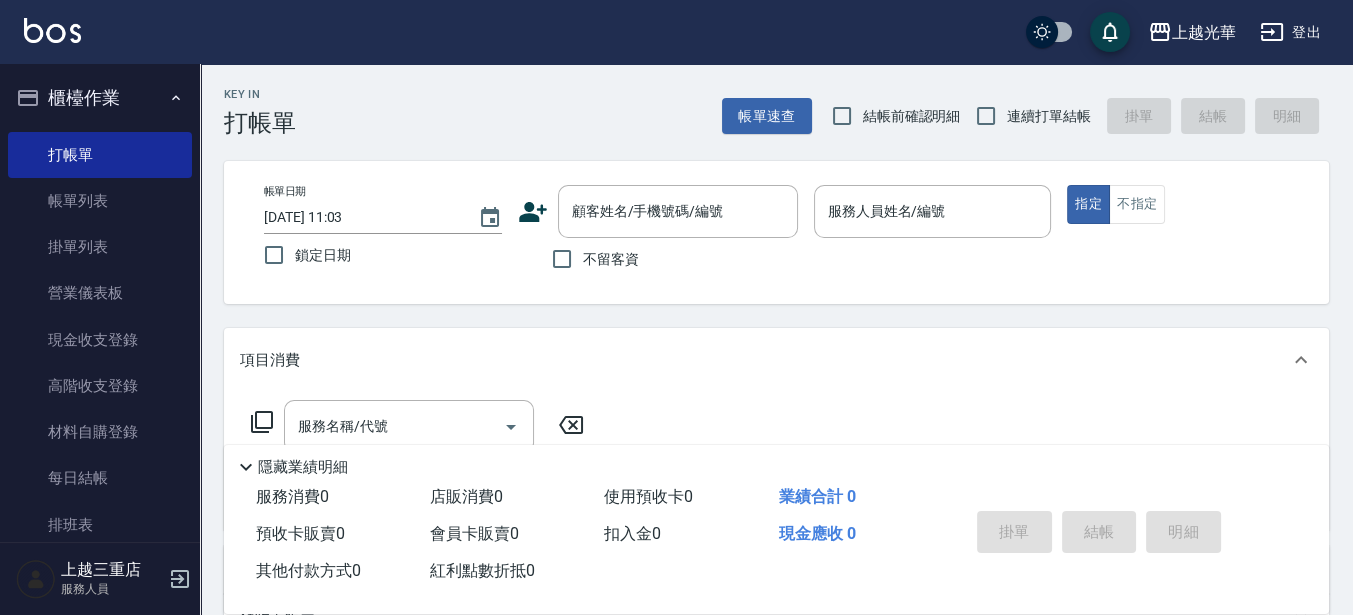 click on "不留客資" at bounding box center (590, 259) 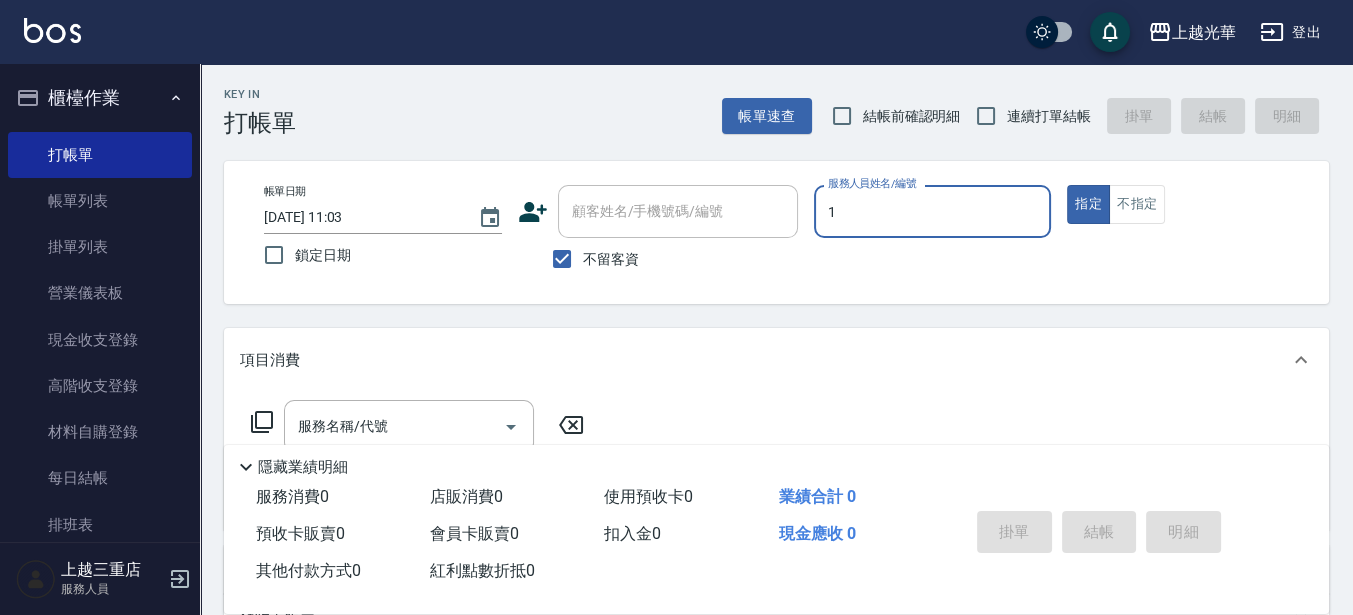 type on "1" 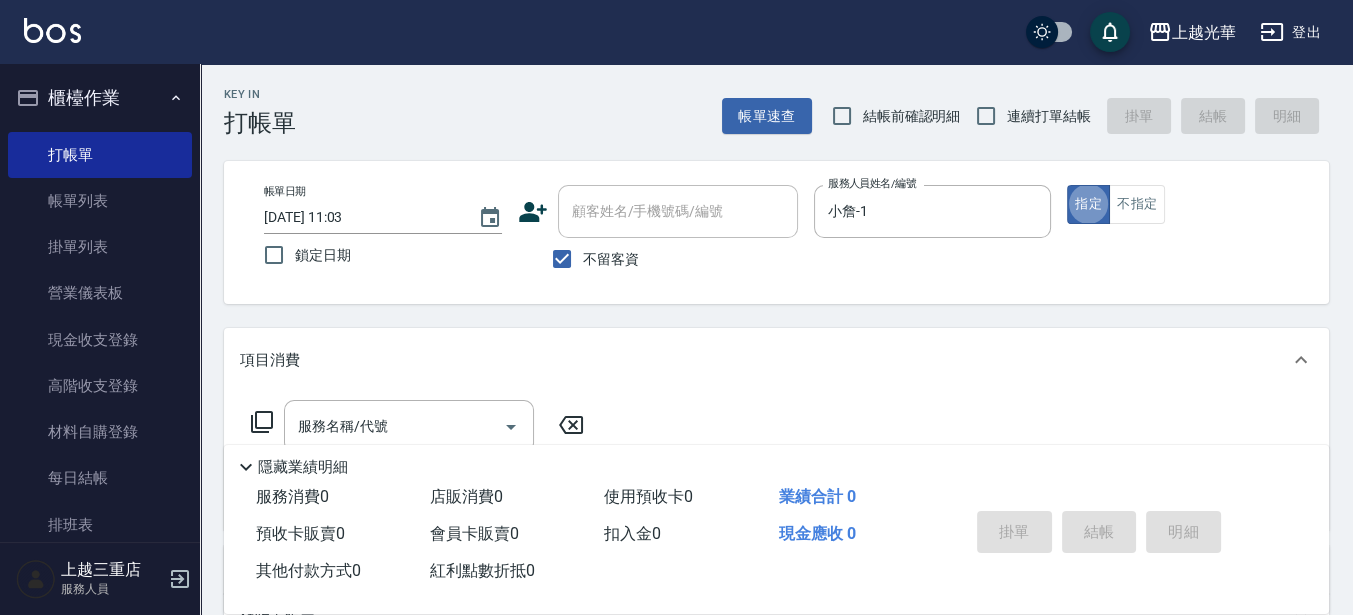 click on "連續打單結帳" at bounding box center [1049, 116] 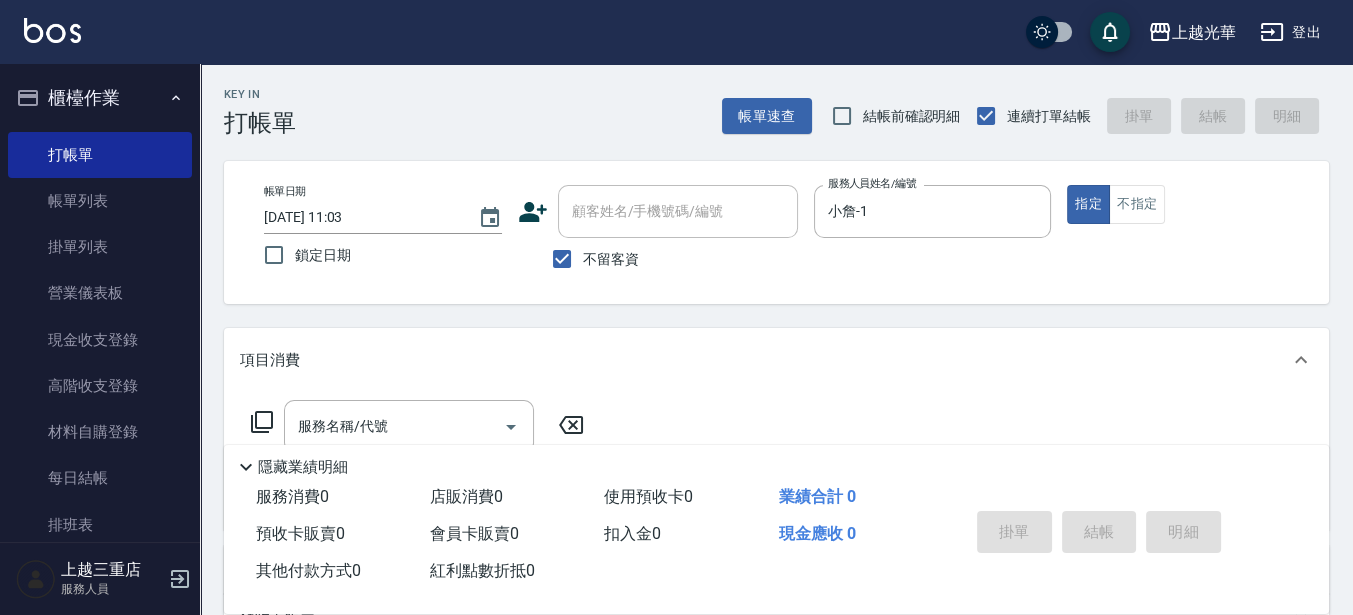 scroll, scrollTop: 250, scrollLeft: 0, axis: vertical 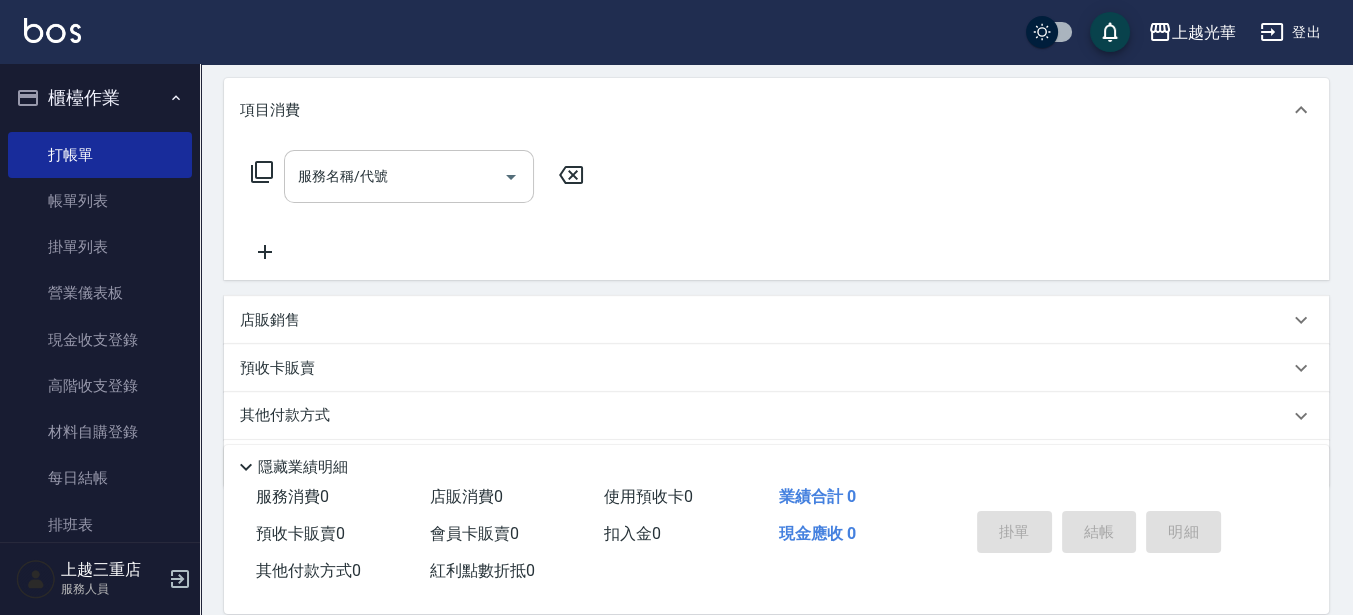 click on "服務名稱/代號" at bounding box center (394, 176) 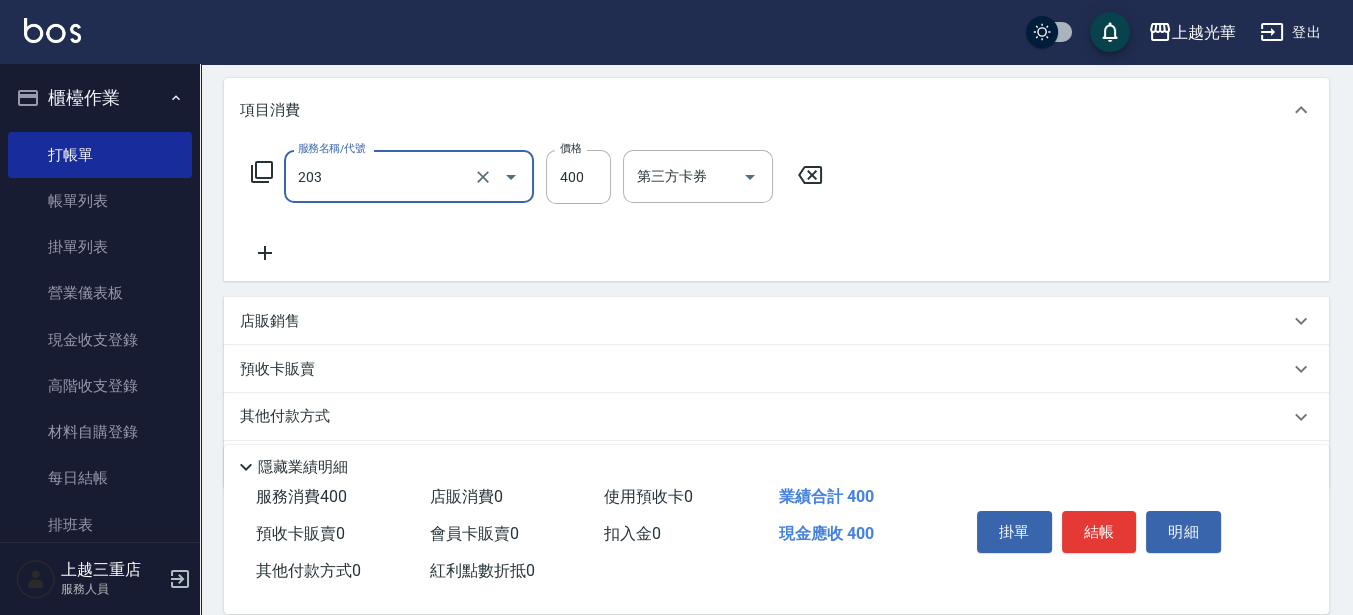 type on "指定單剪(203)" 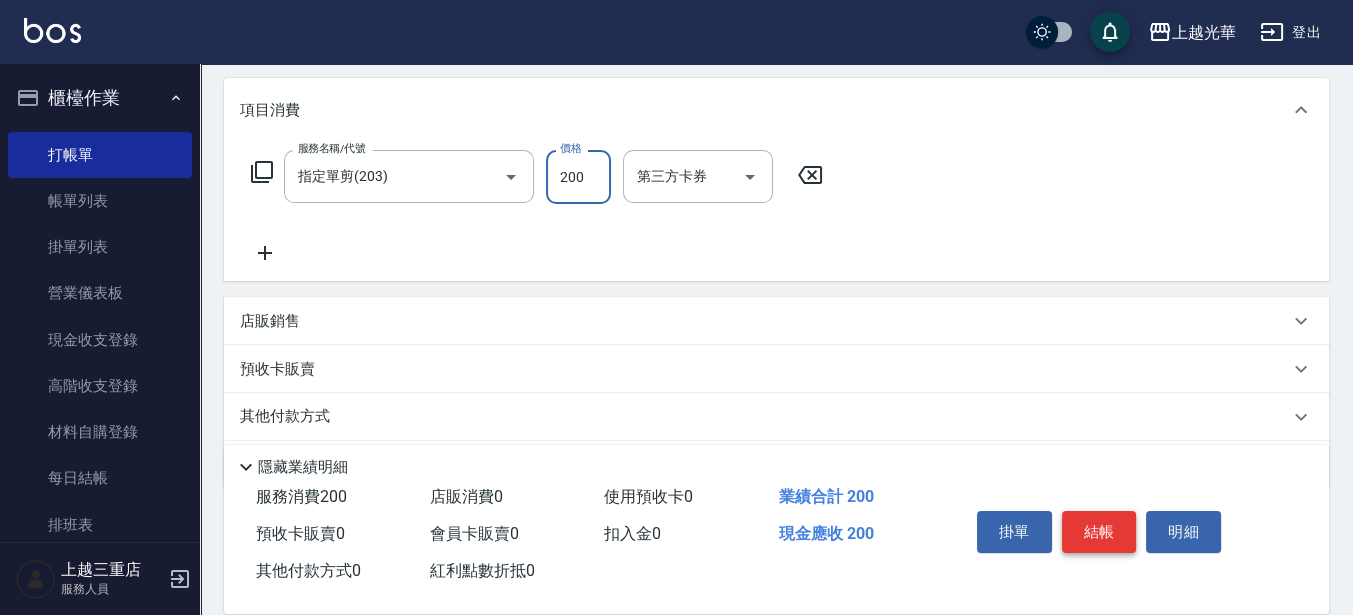 type on "200" 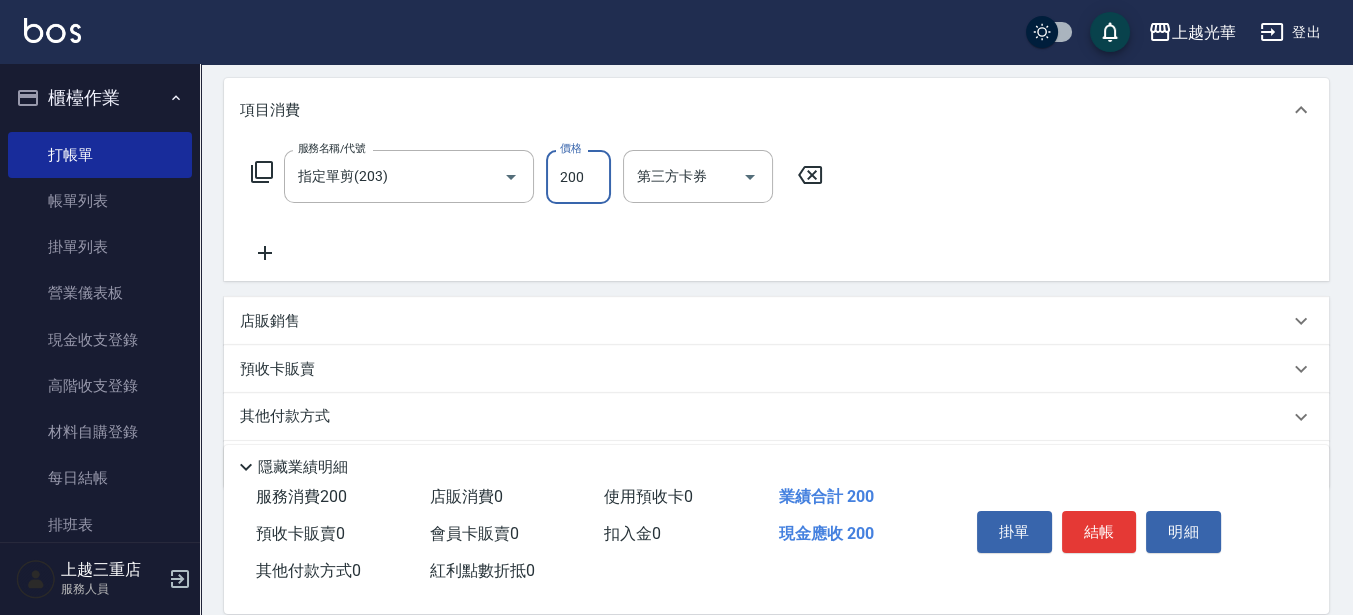 click on "結帳" at bounding box center [1099, 532] 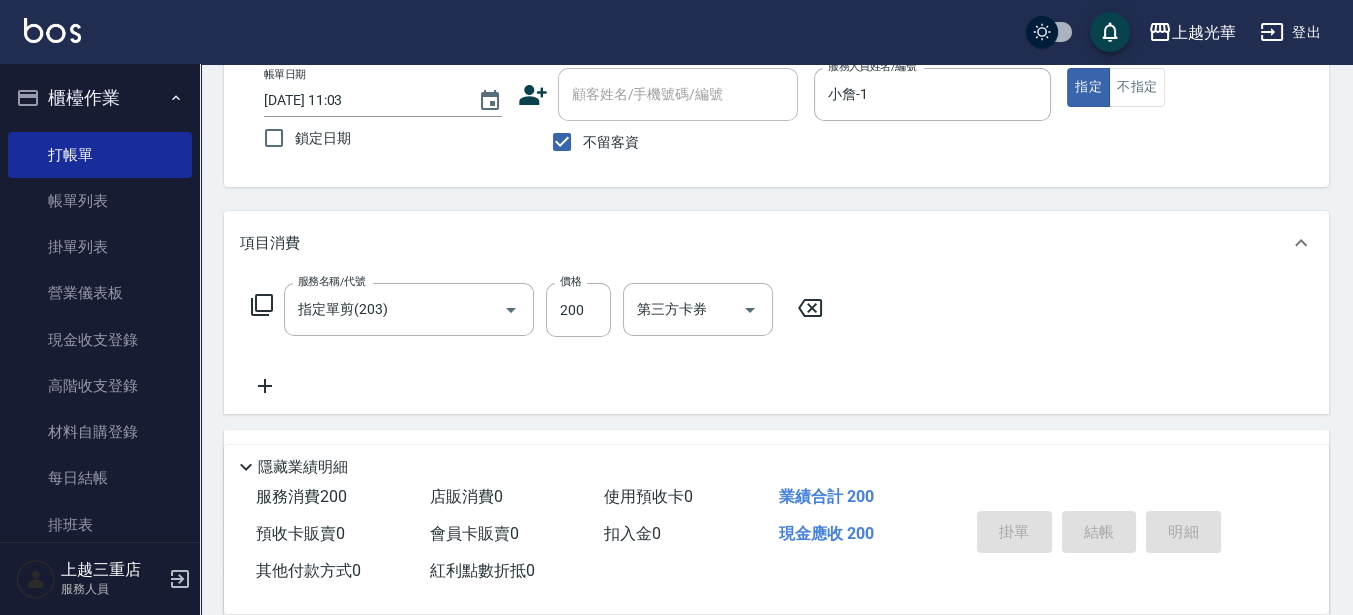 scroll, scrollTop: 0, scrollLeft: 0, axis: both 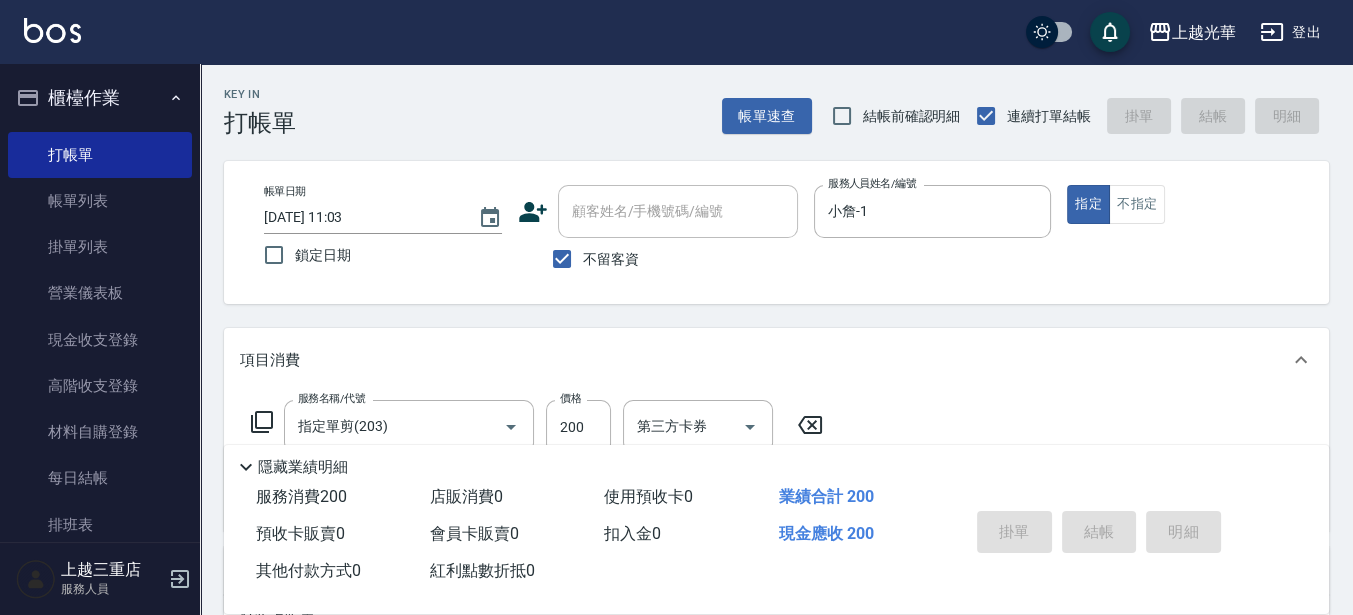 type on "[DATE] 11:20" 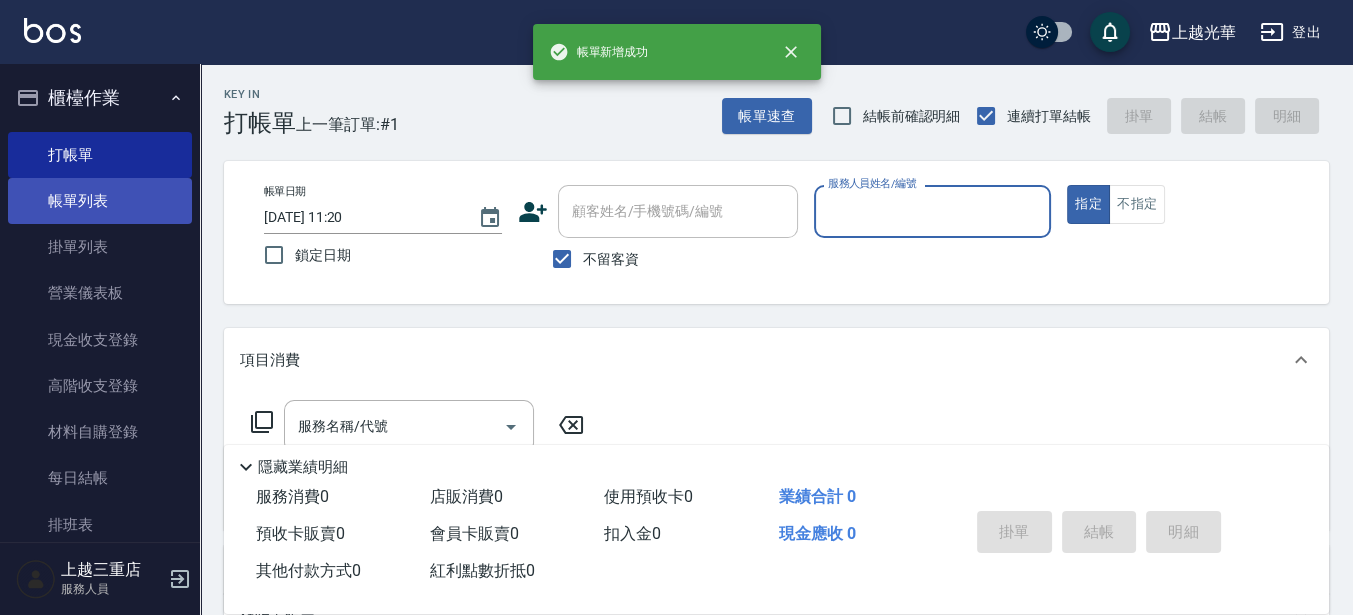 click on "帳單列表" at bounding box center (100, 201) 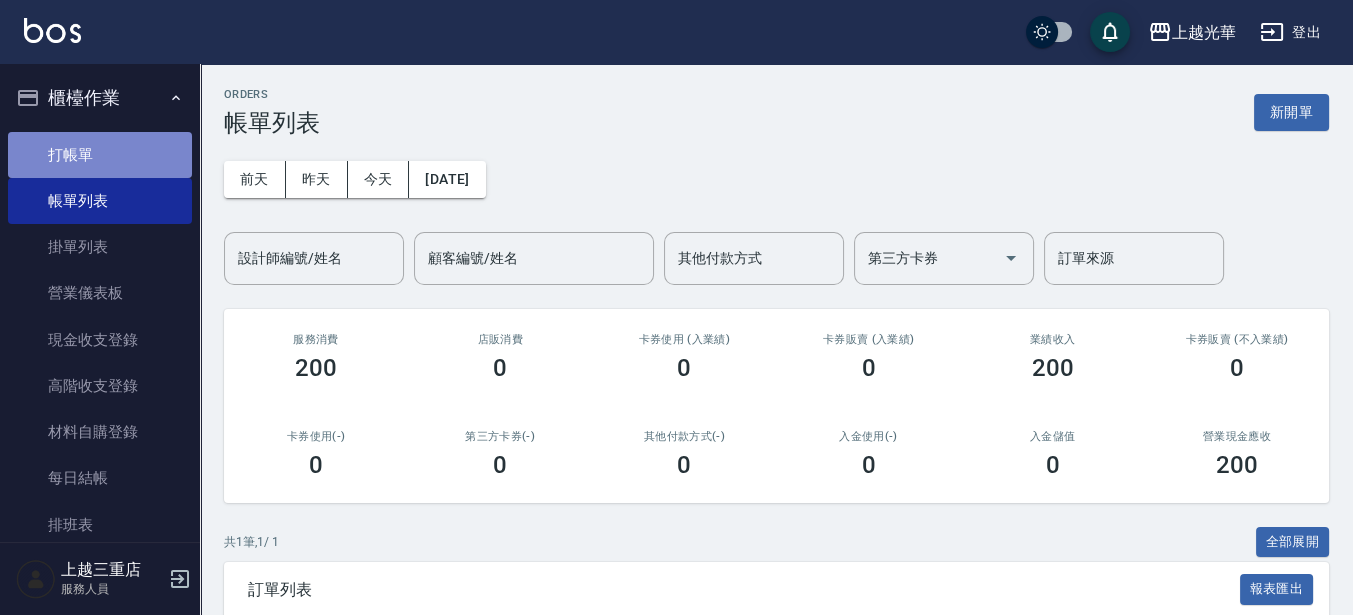 click on "打帳單" at bounding box center [100, 155] 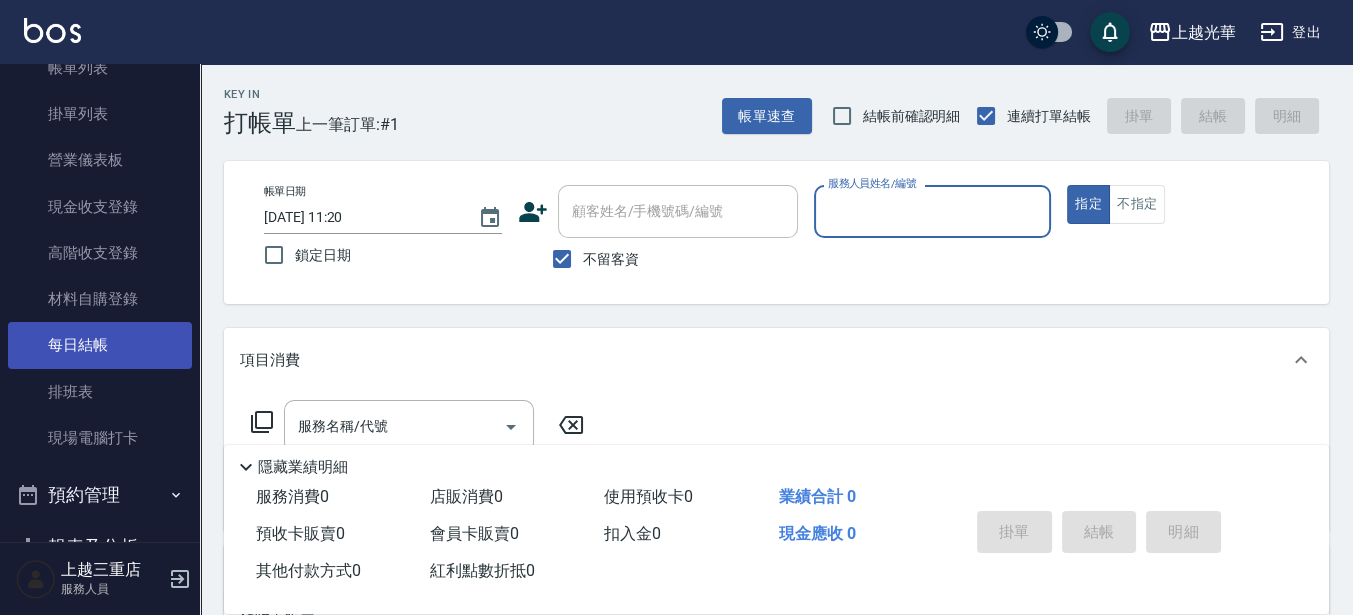 scroll, scrollTop: 289, scrollLeft: 0, axis: vertical 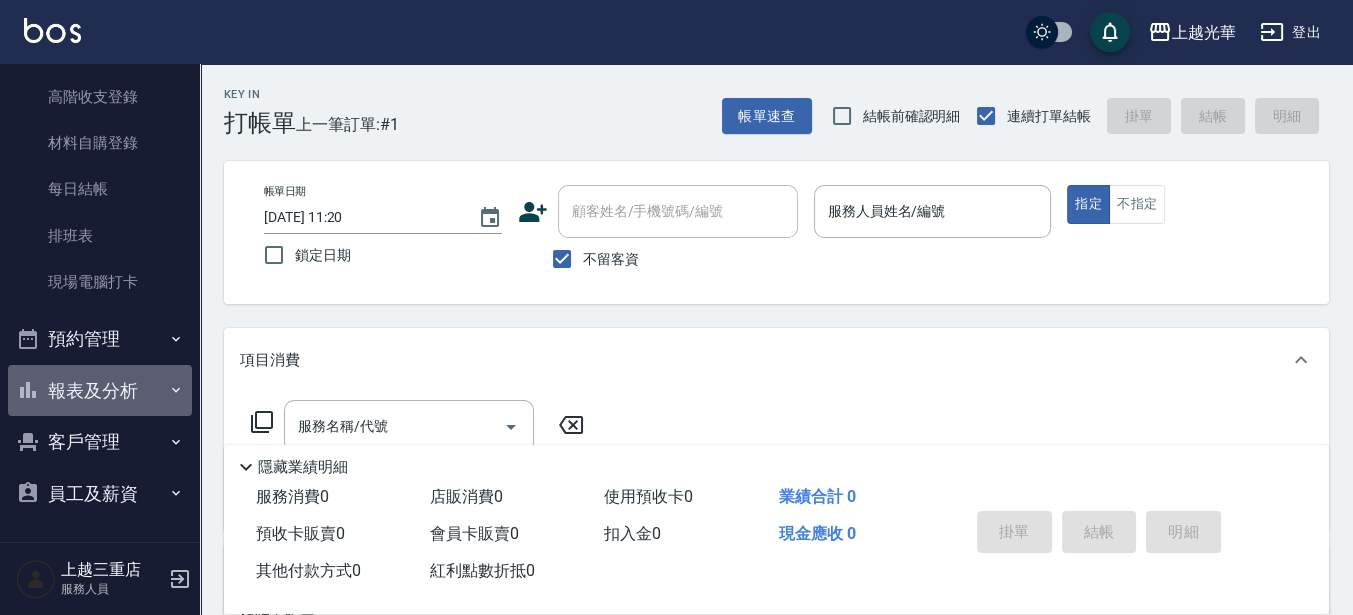 click on "報表及分析" at bounding box center [100, 391] 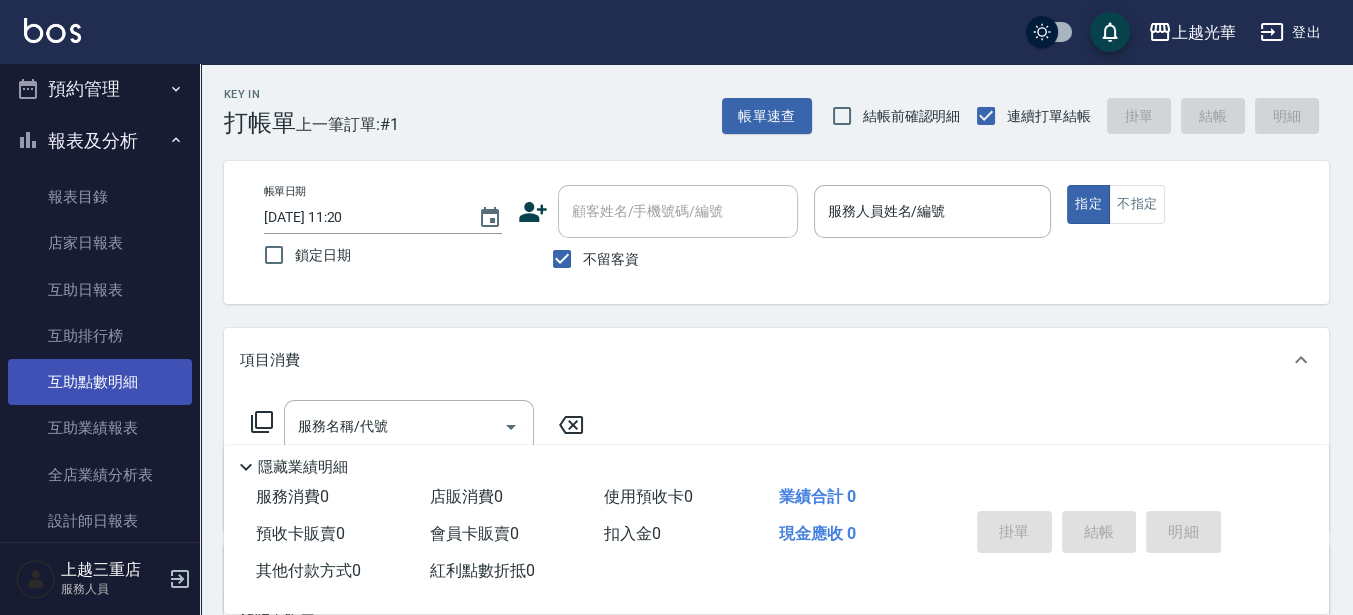 scroll, scrollTop: 664, scrollLeft: 0, axis: vertical 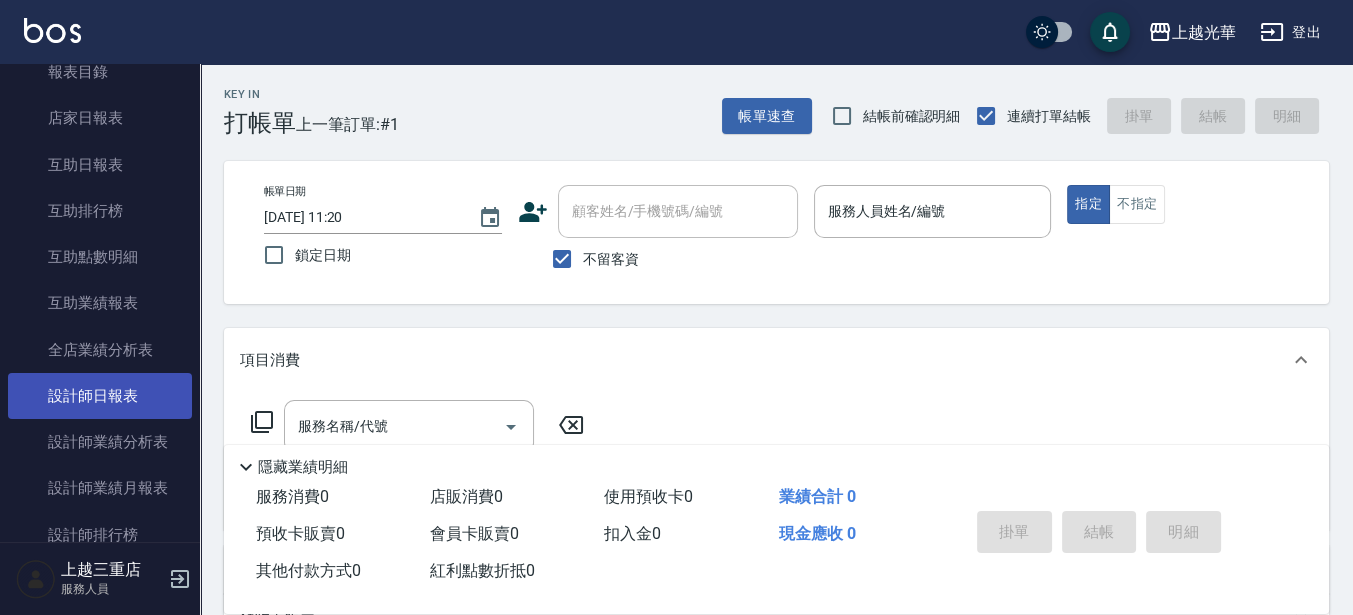 click on "設計師日報表" at bounding box center [100, 396] 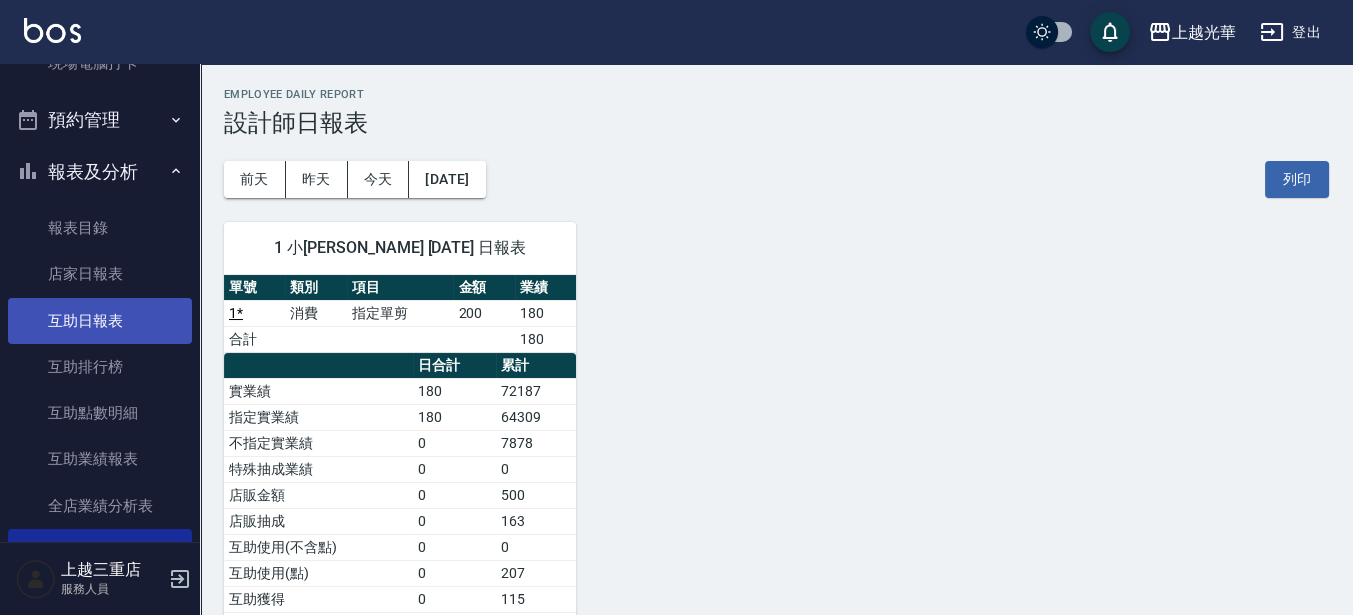 scroll, scrollTop: 39, scrollLeft: 0, axis: vertical 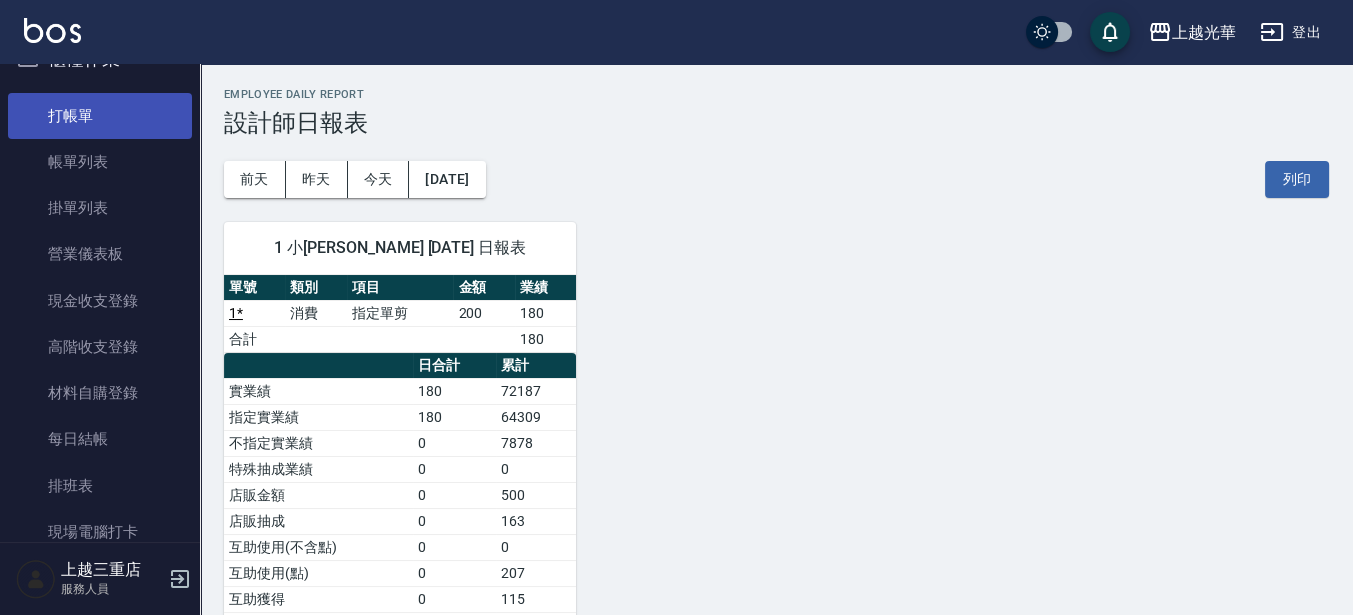 click on "打帳單" at bounding box center (100, 116) 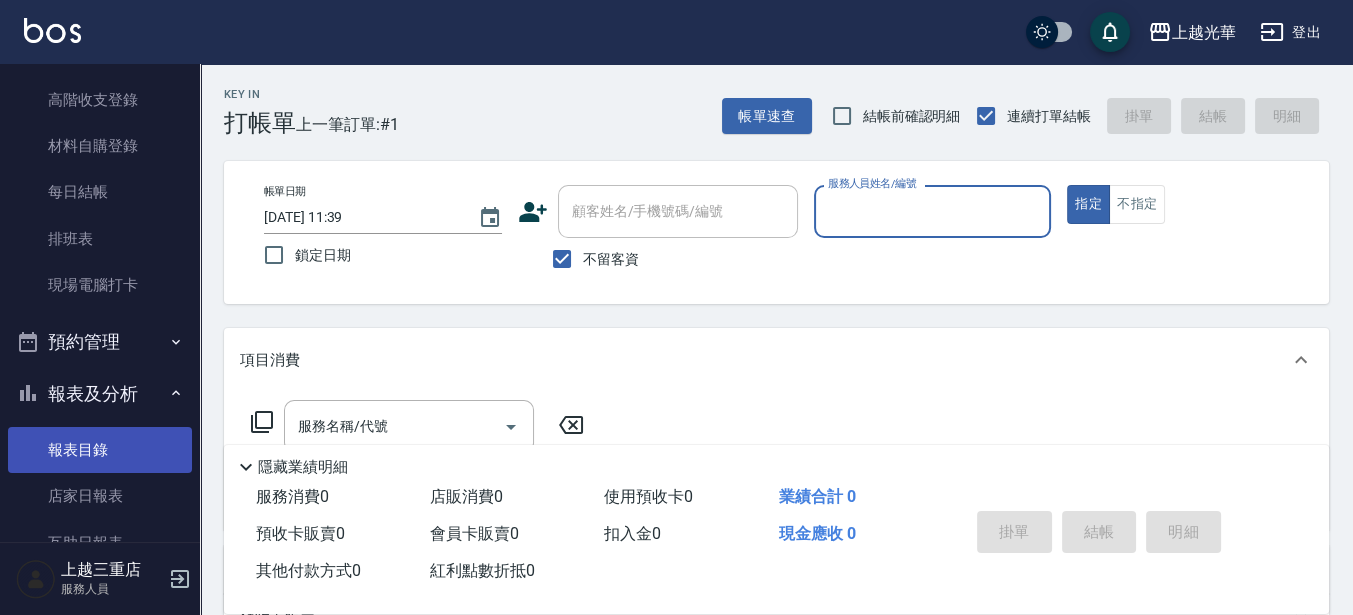 scroll, scrollTop: 289, scrollLeft: 0, axis: vertical 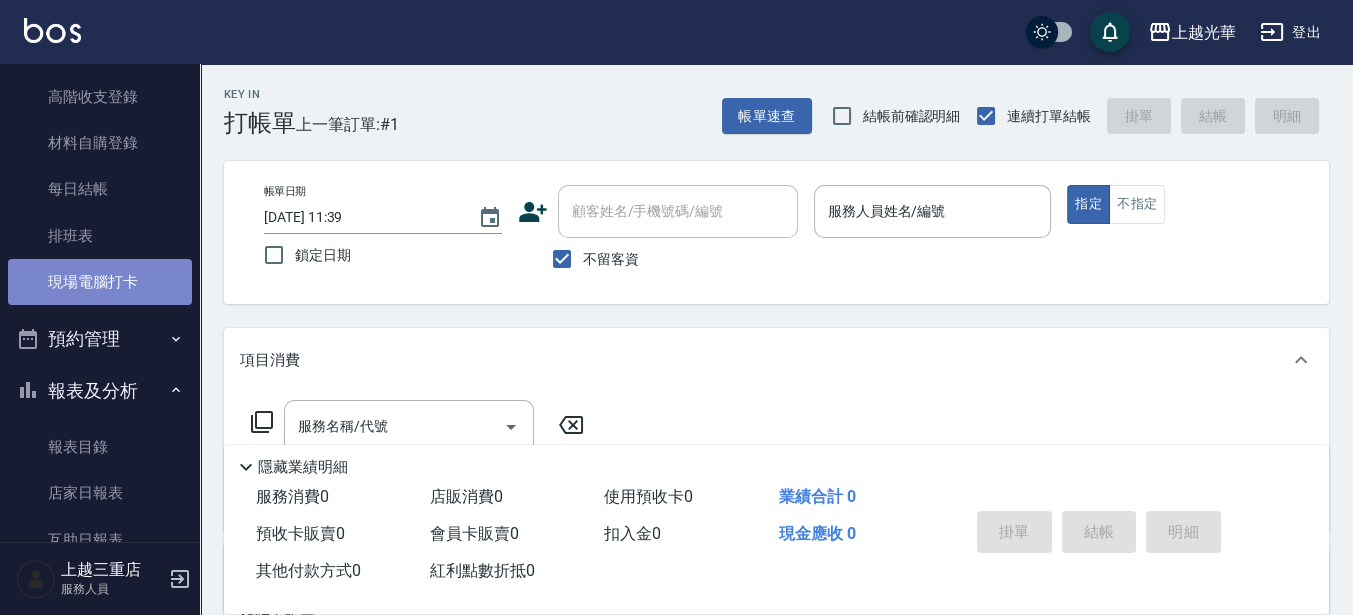click on "現場電腦打卡" at bounding box center [100, 282] 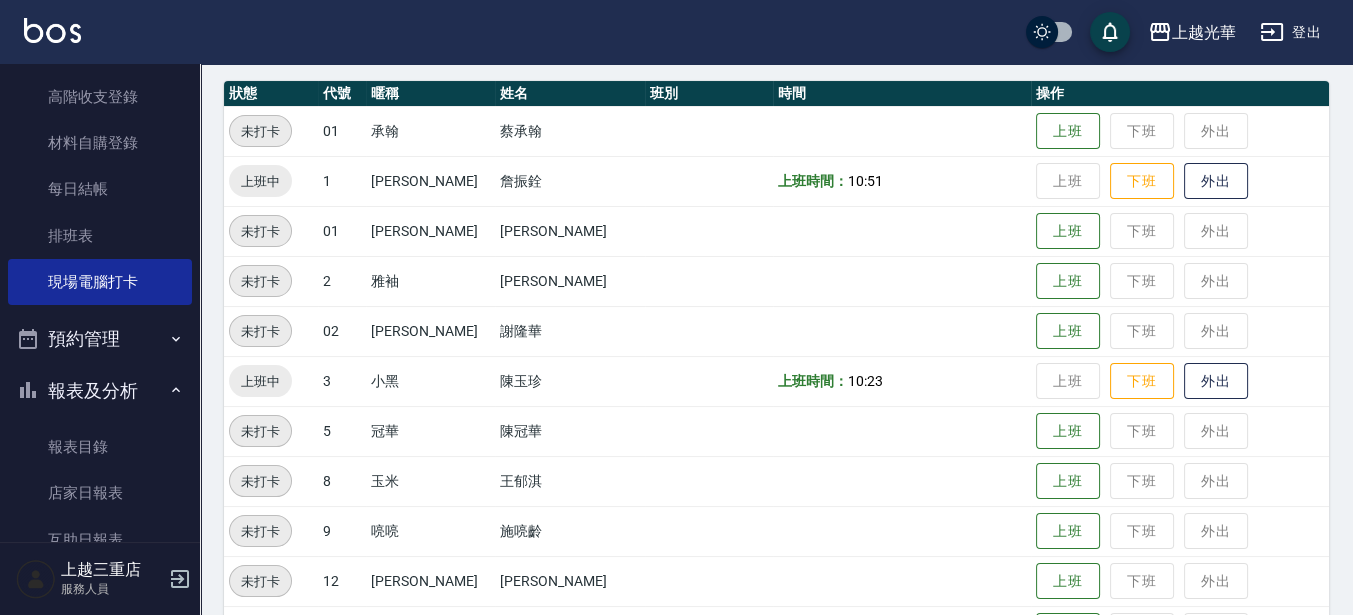 scroll, scrollTop: 250, scrollLeft: 0, axis: vertical 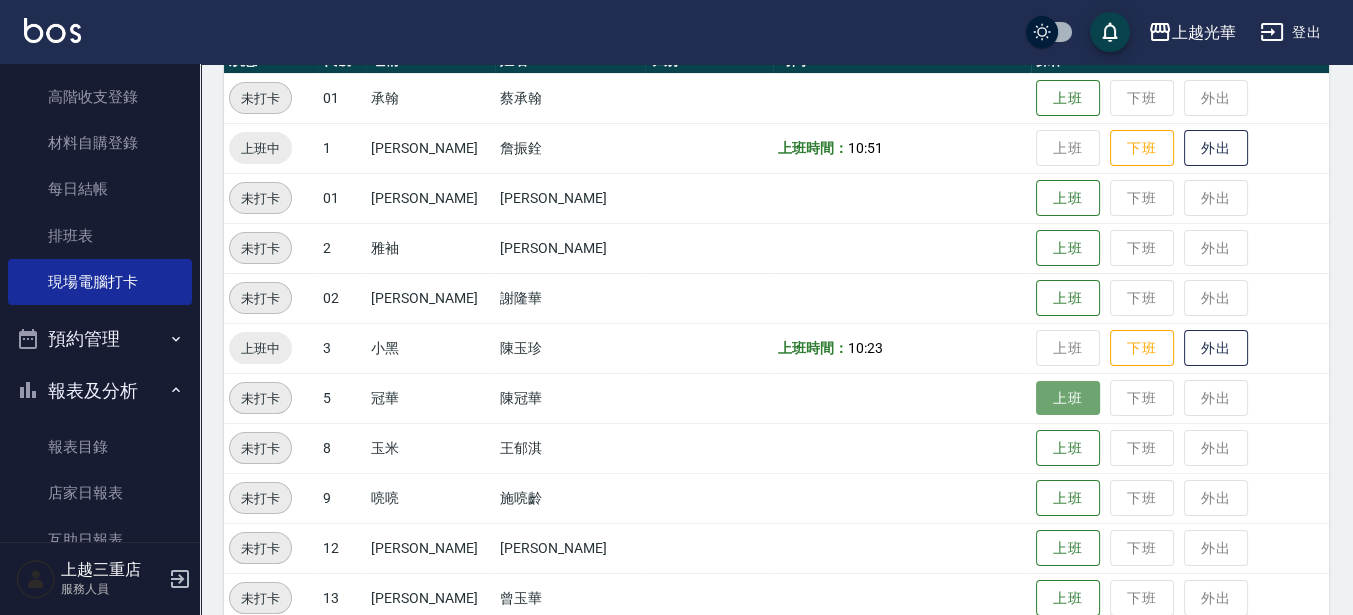 click on "上班" at bounding box center (1068, 398) 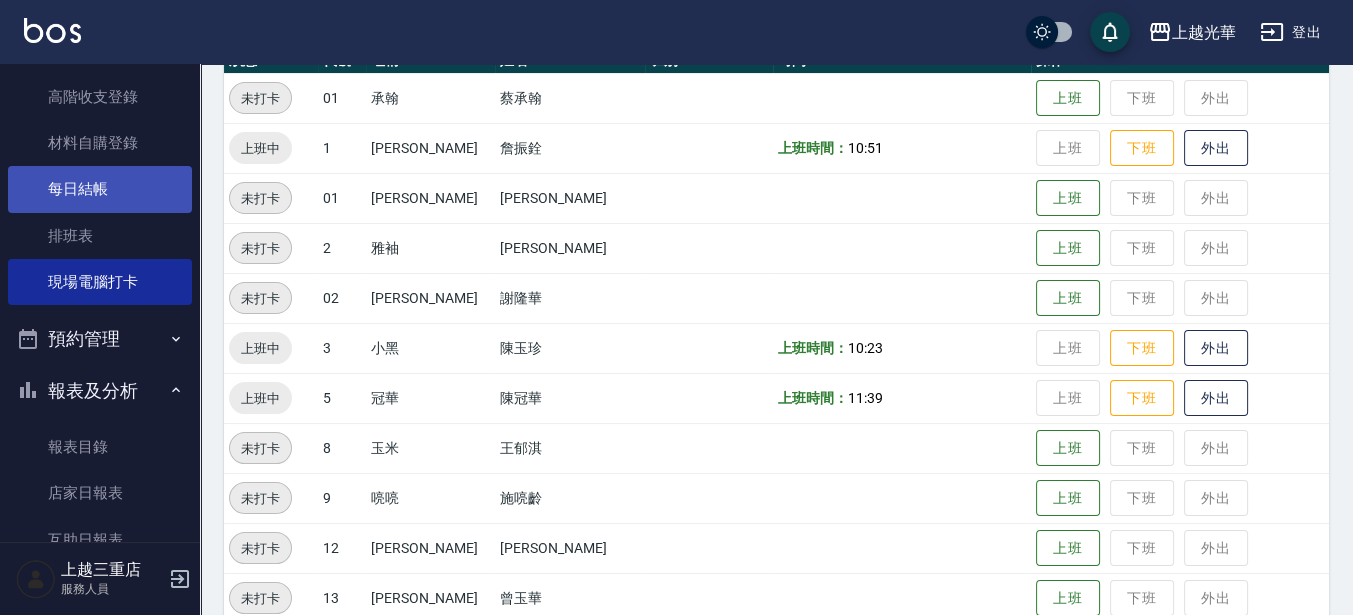 scroll, scrollTop: 0, scrollLeft: 0, axis: both 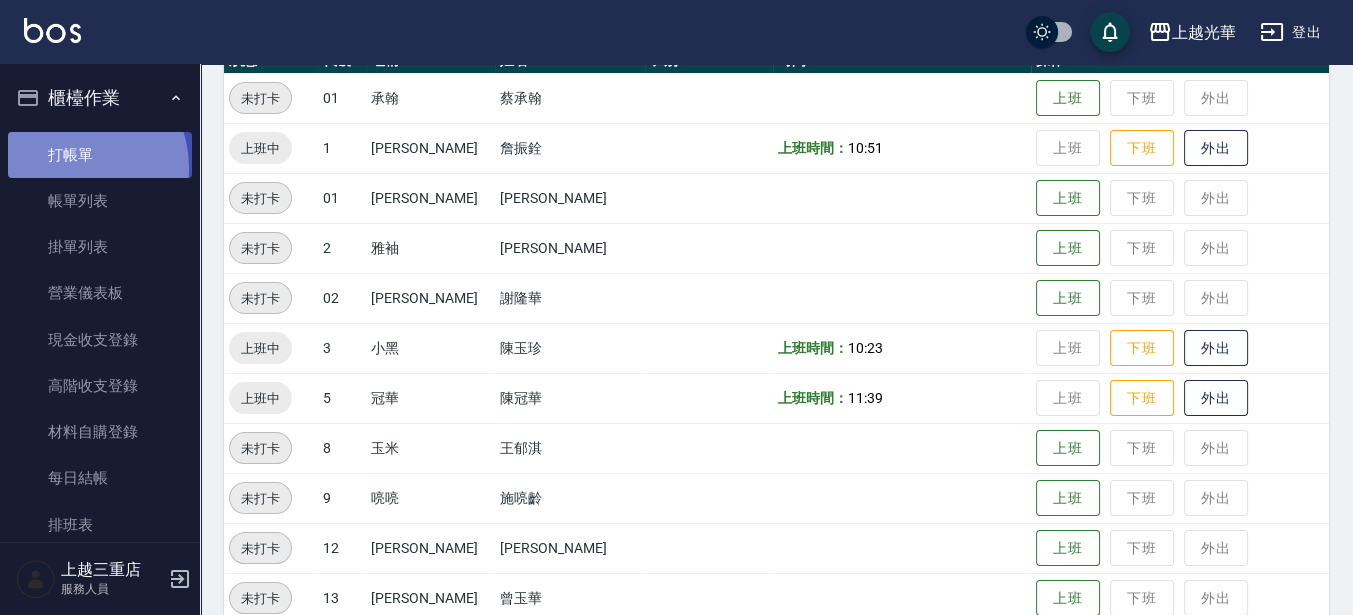 click on "打帳單" at bounding box center [100, 155] 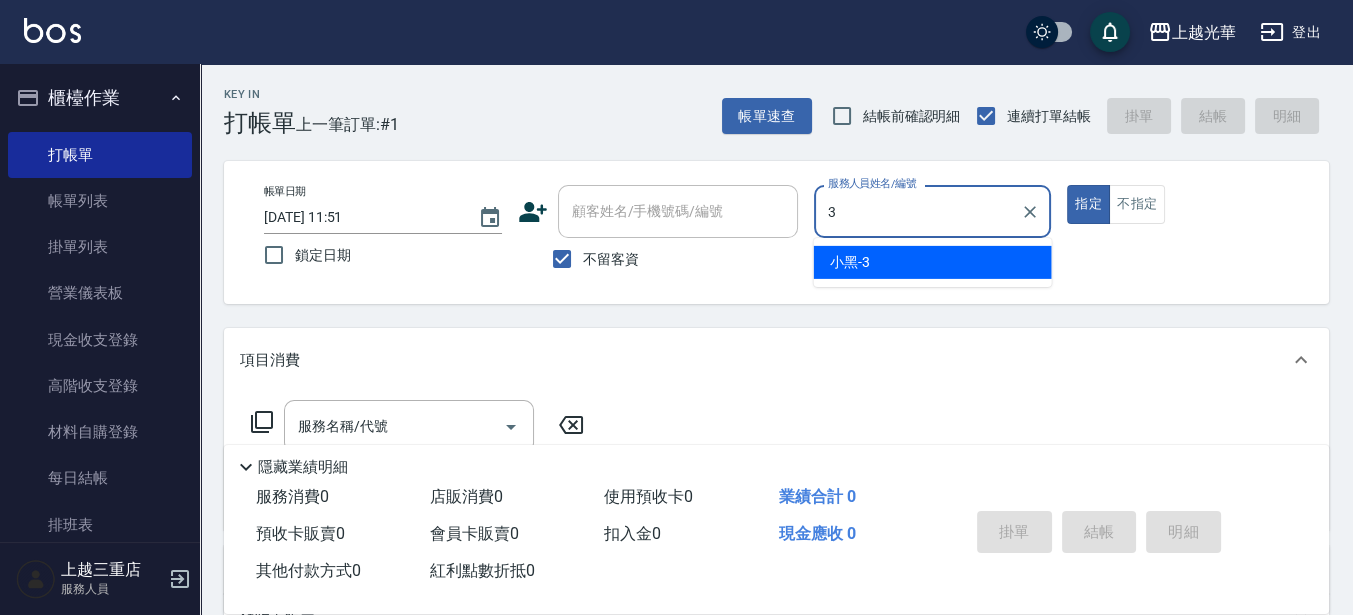type on "小黑-3" 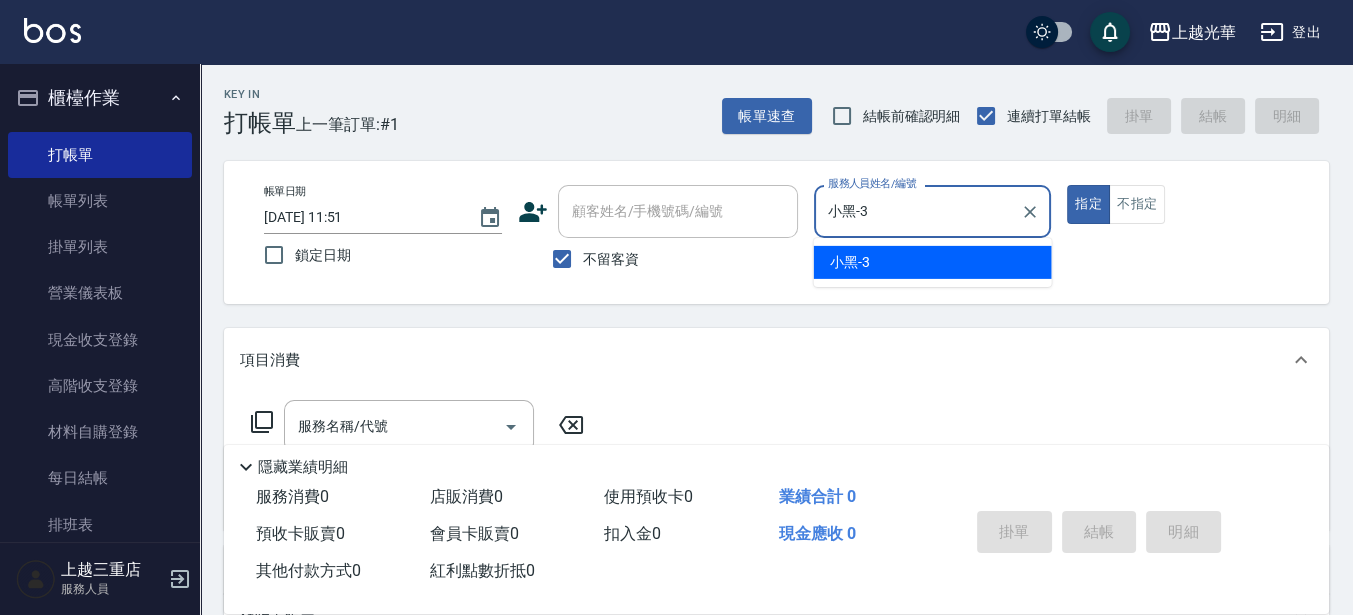type on "true" 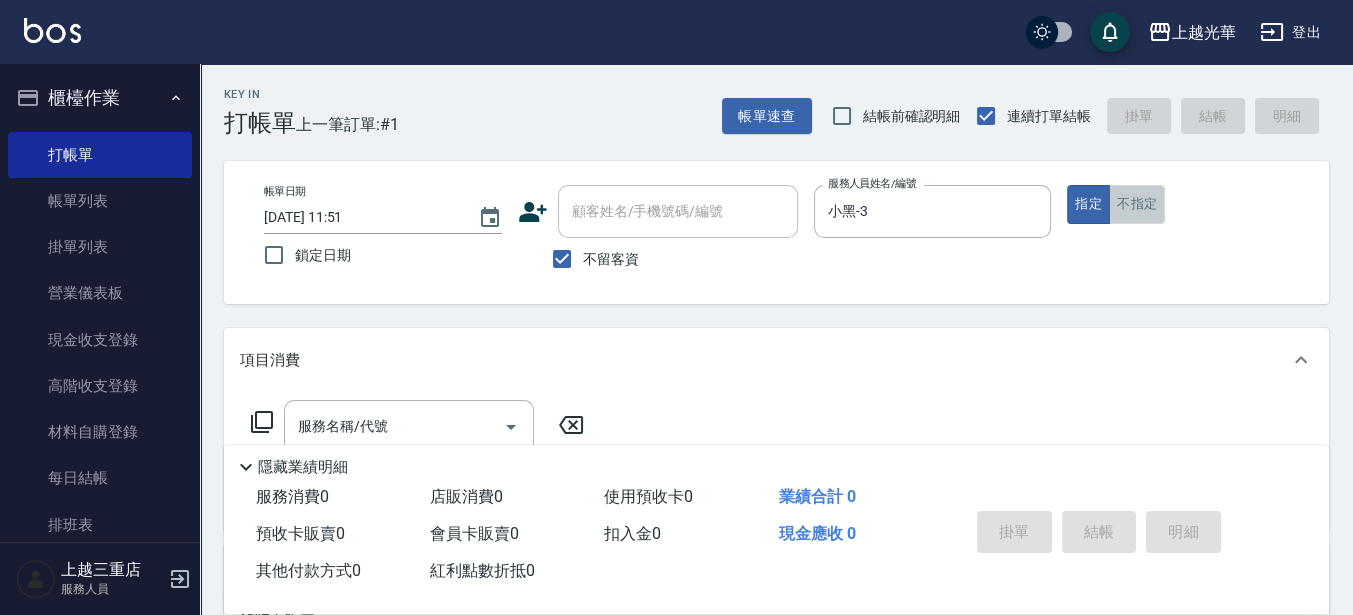 click on "不指定" at bounding box center [1137, 204] 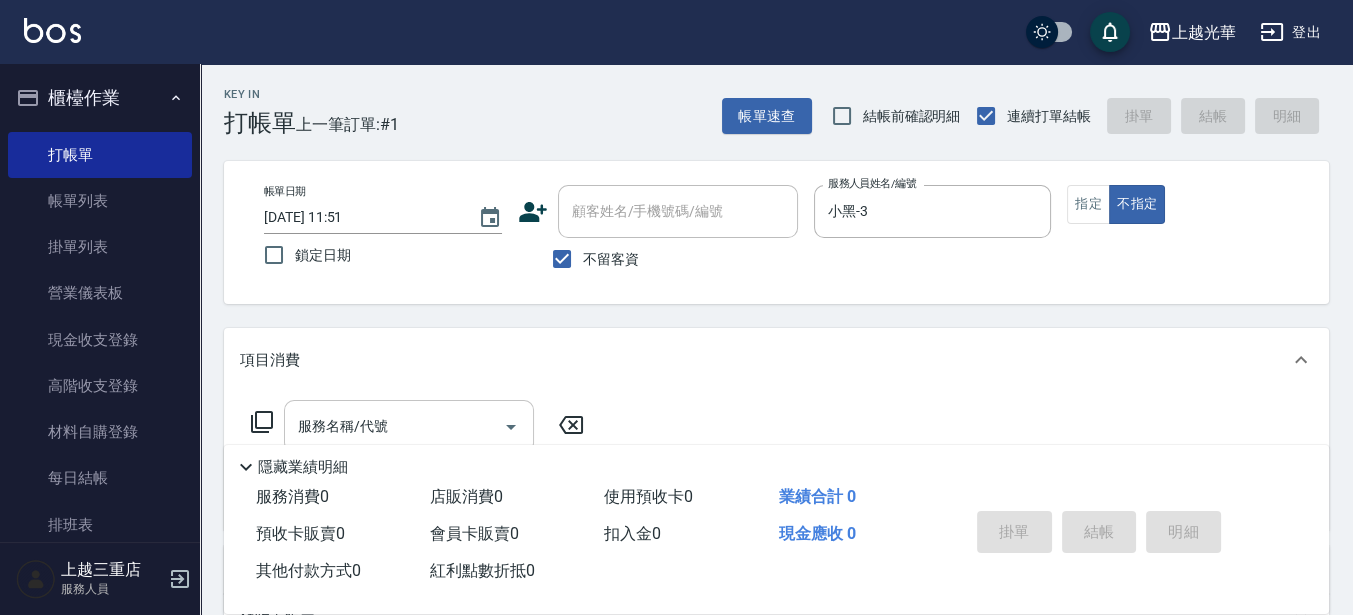 click on "服務名稱/代號" at bounding box center [394, 426] 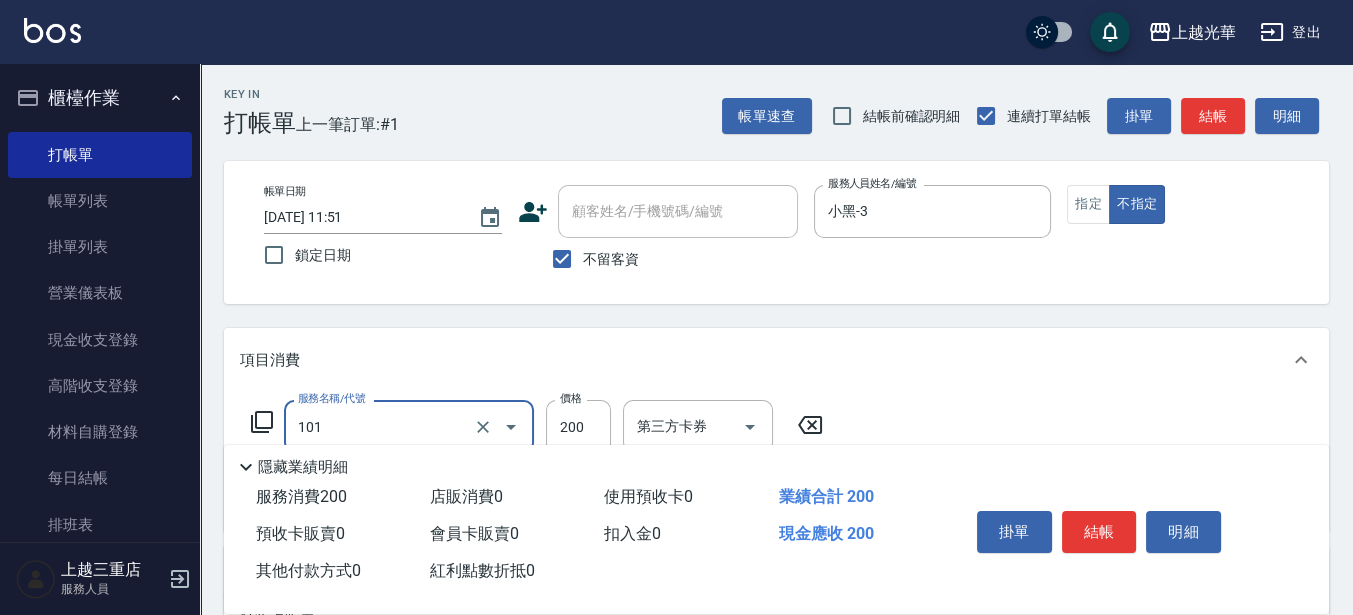 type on "不指定洗髮(101)" 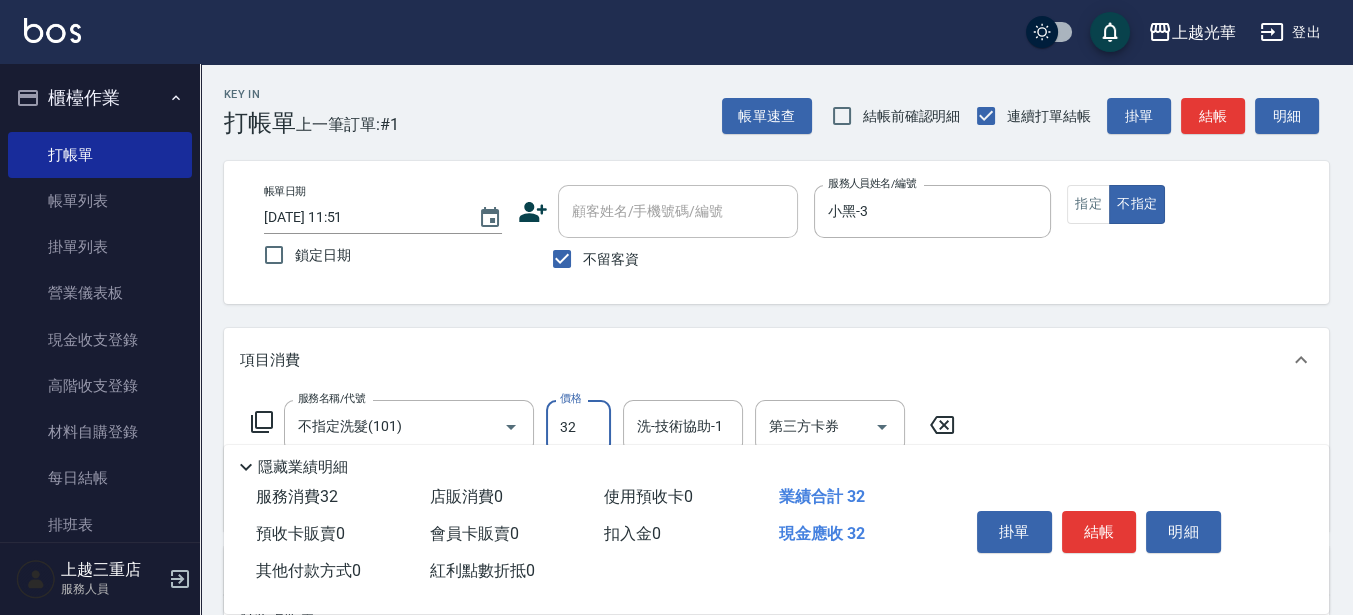 type on "320" 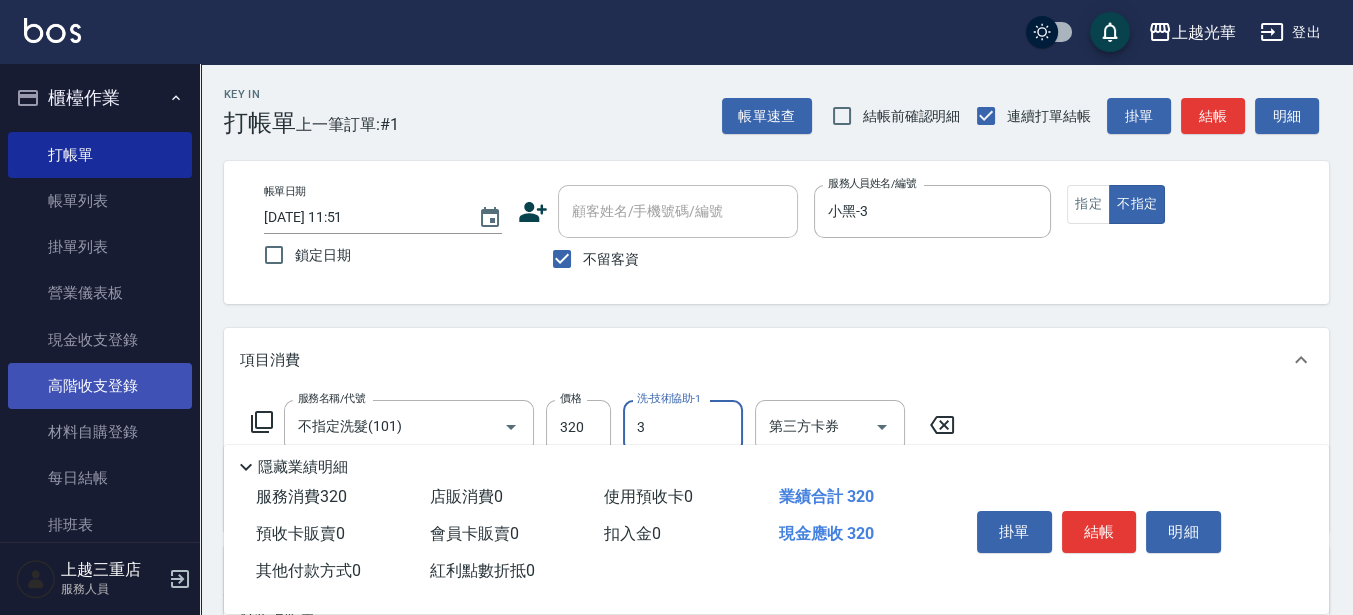 type on "小黑-3" 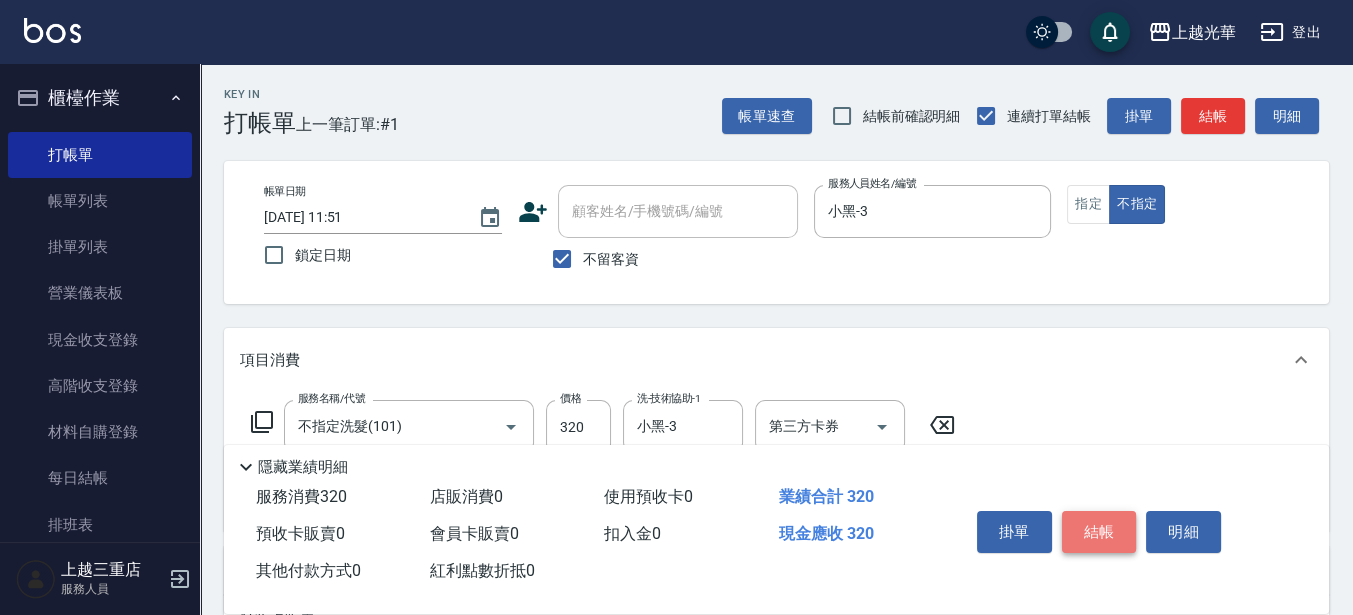 click on "結帳" at bounding box center (1099, 532) 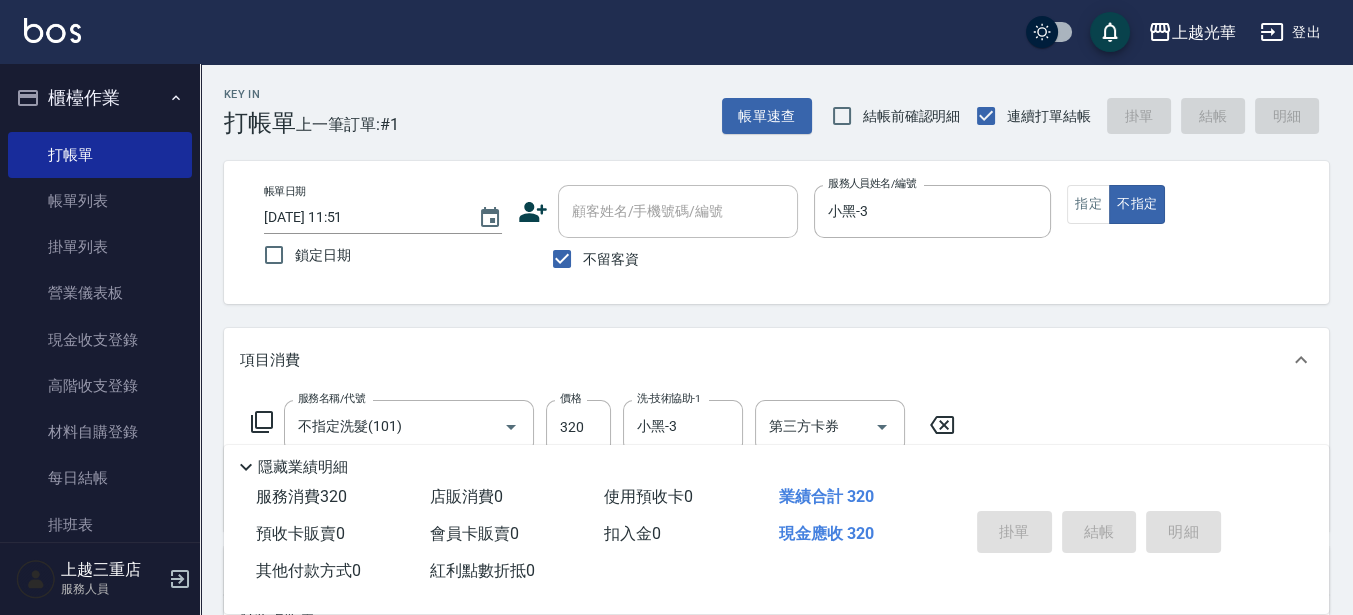 type on "[DATE] 12:03" 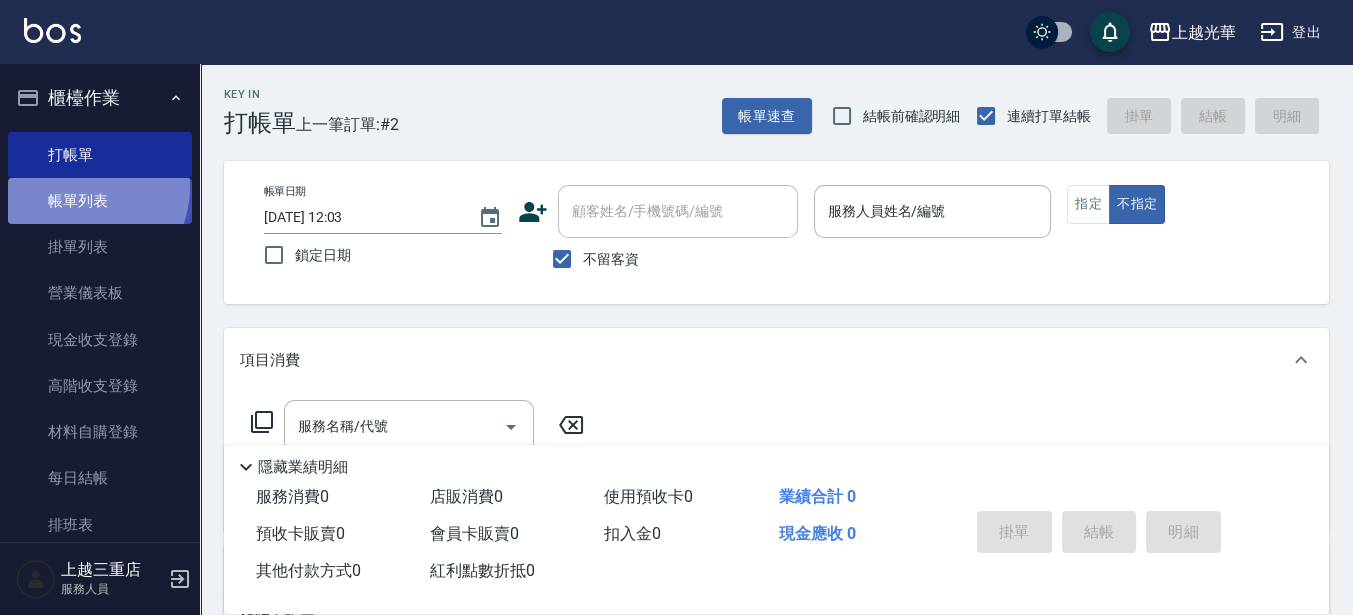 click on "帳單列表" at bounding box center (100, 201) 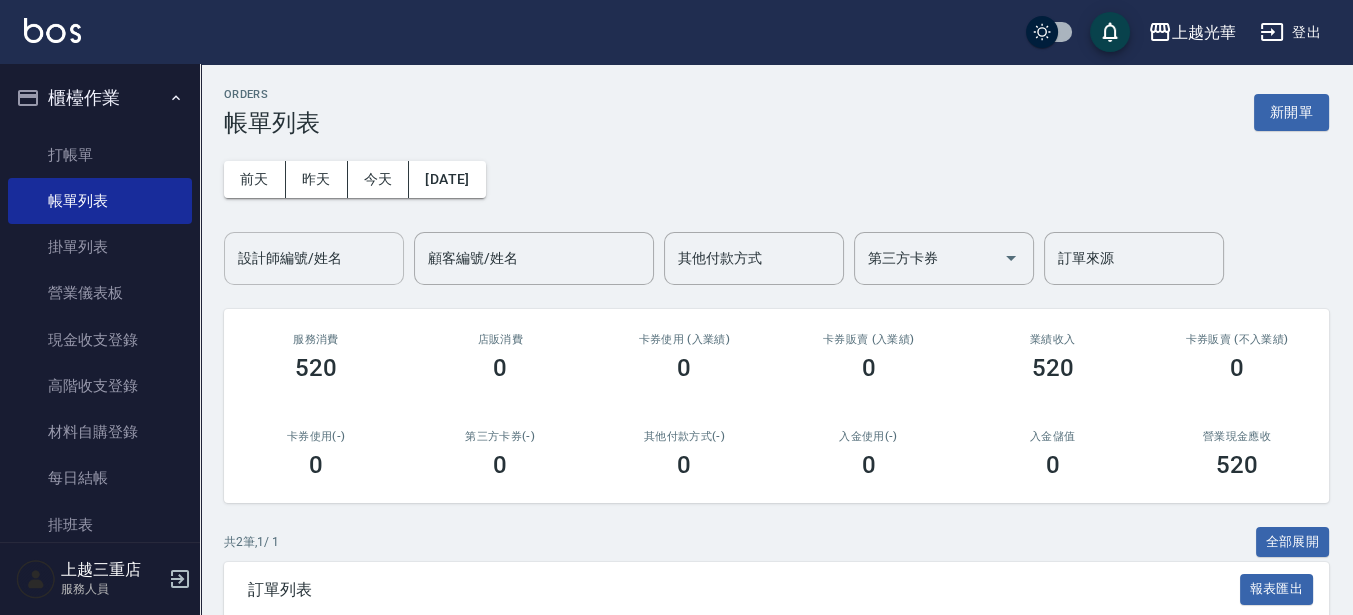 click on "設計師編號/姓名" at bounding box center [314, 258] 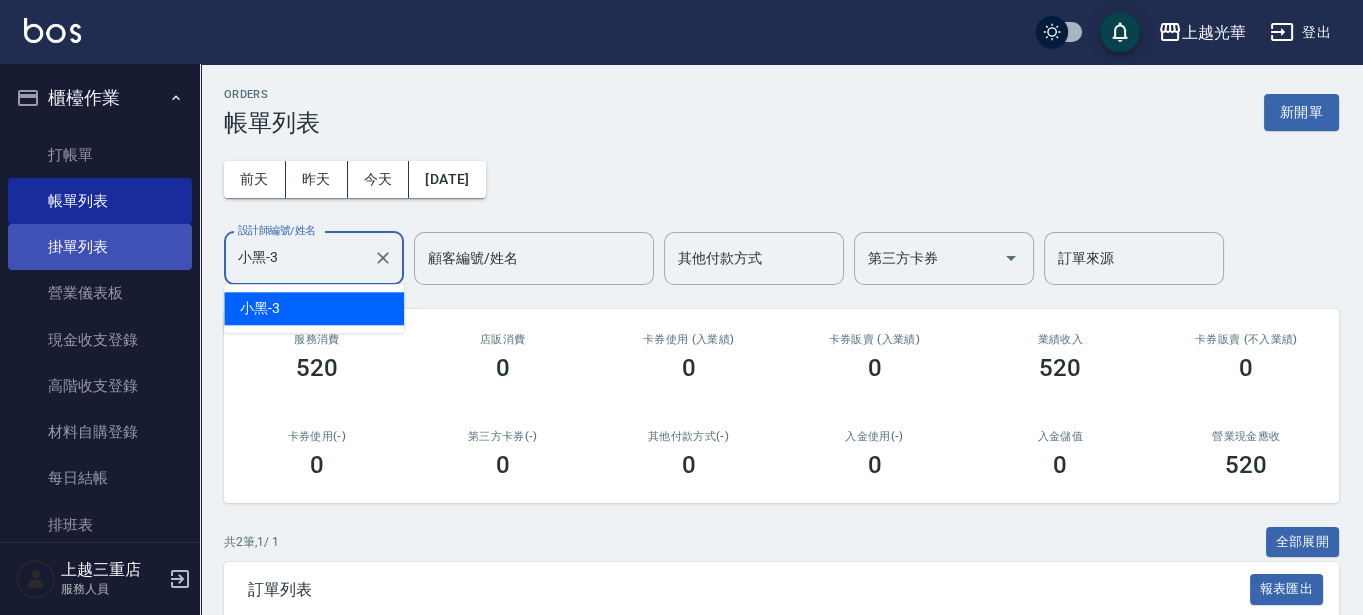 type on "小黑-3" 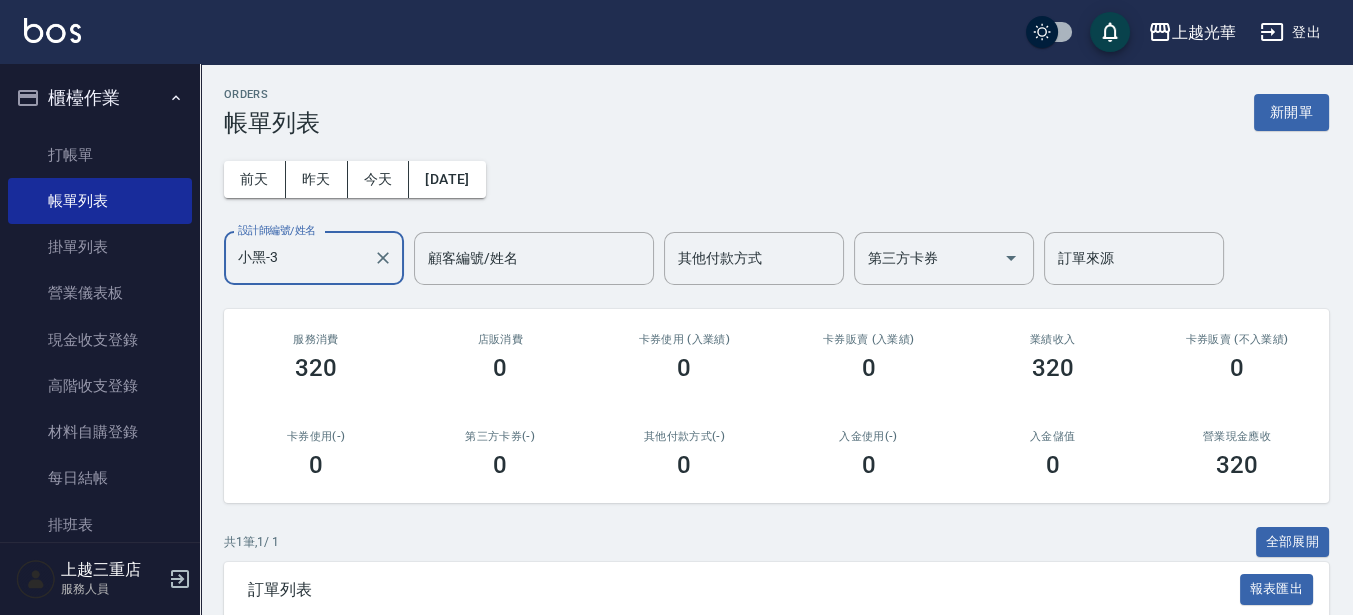 scroll, scrollTop: 193, scrollLeft: 0, axis: vertical 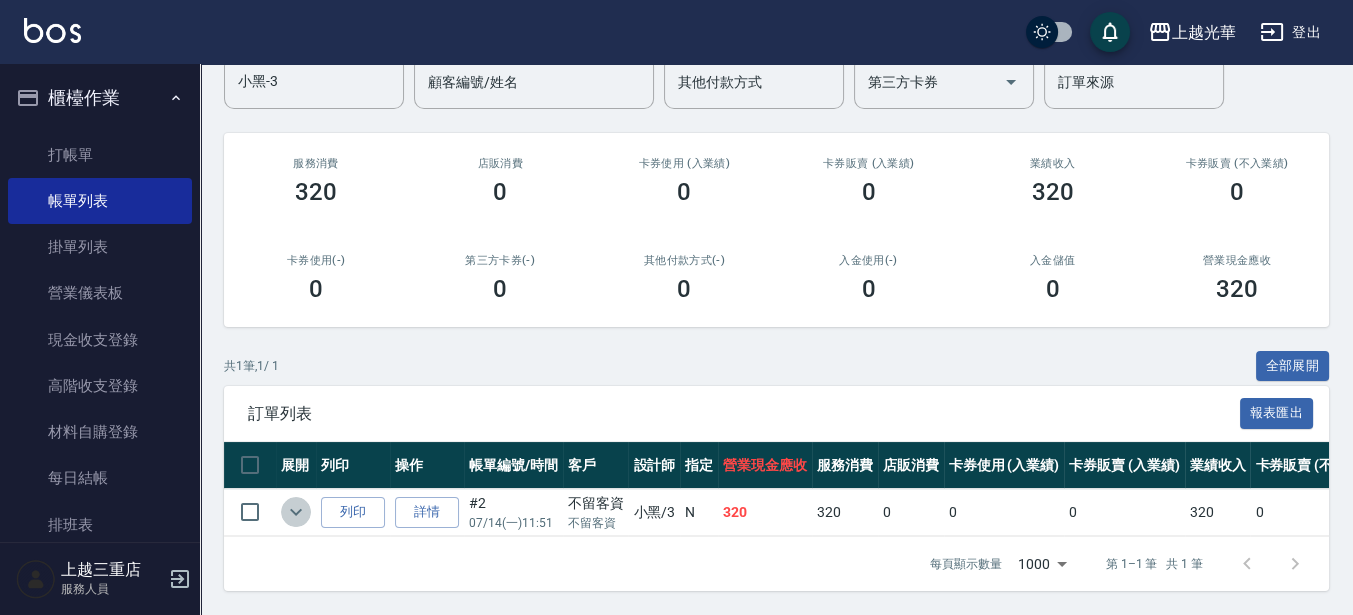 click 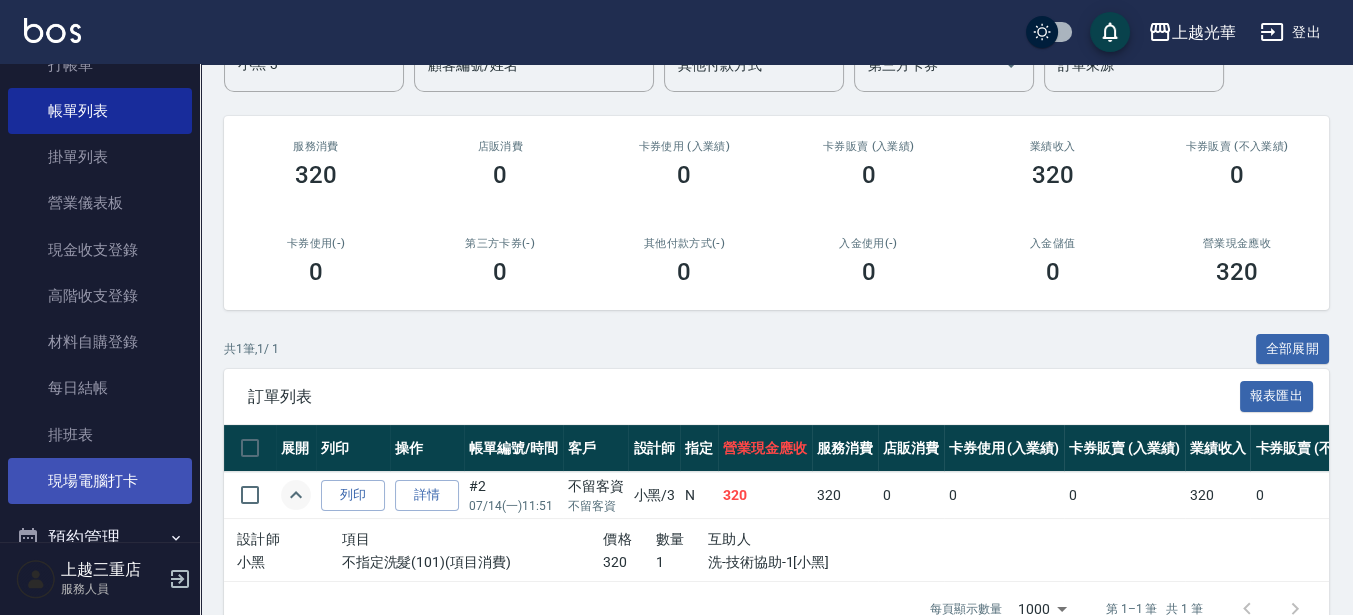 scroll, scrollTop: 125, scrollLeft: 0, axis: vertical 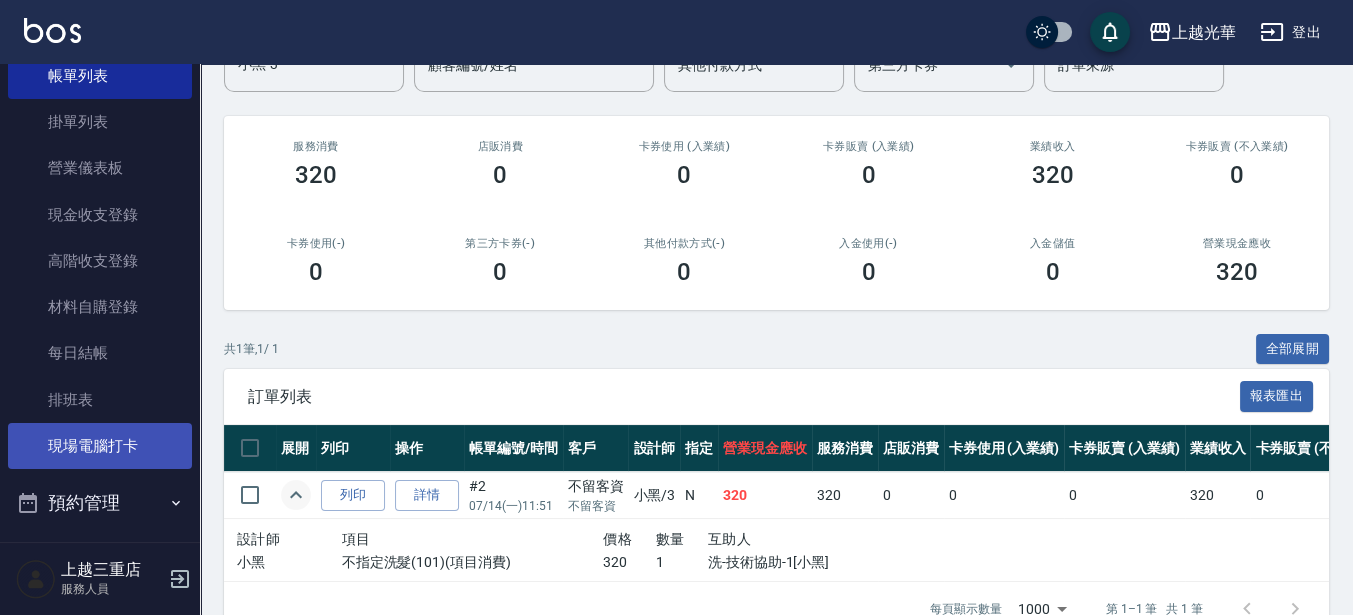 click on "現場電腦打卡" at bounding box center (100, 446) 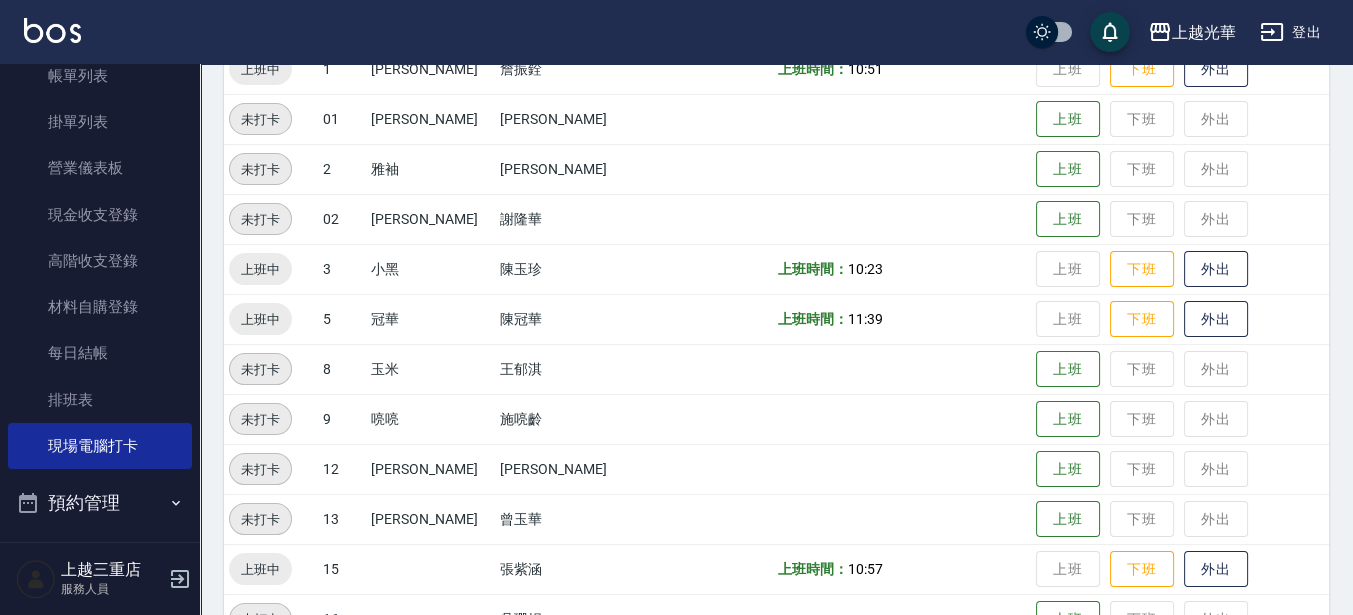 scroll, scrollTop: 375, scrollLeft: 0, axis: vertical 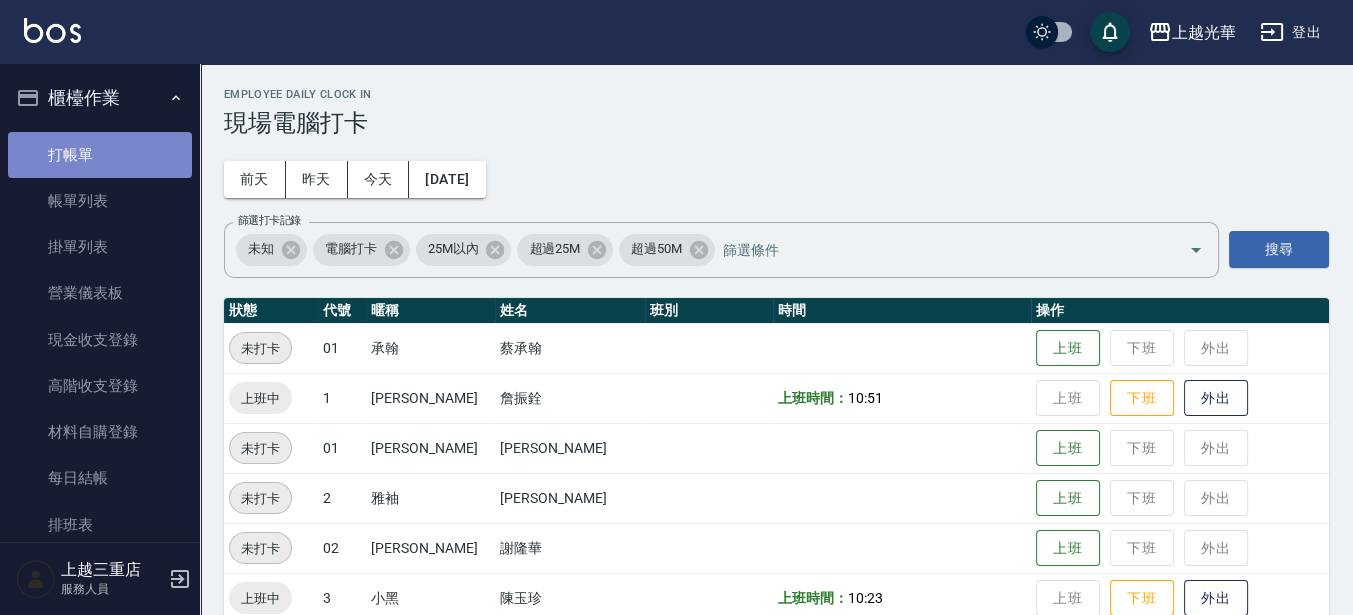 click on "打帳單" at bounding box center [100, 155] 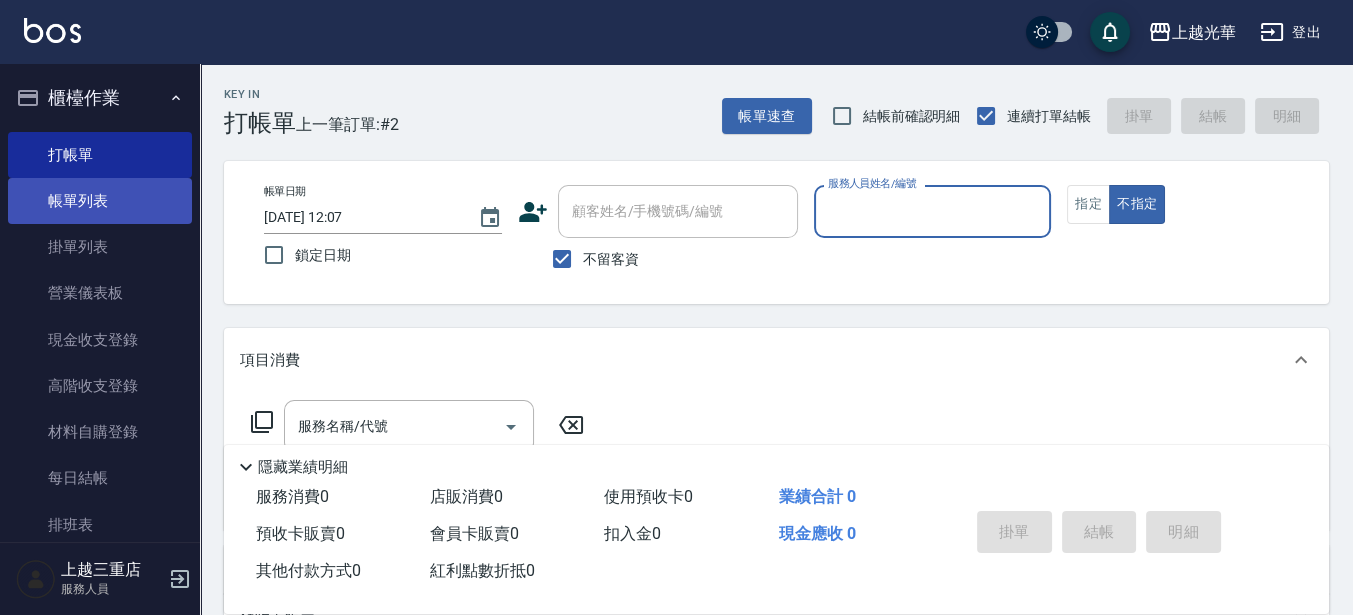 click on "帳單列表" at bounding box center [100, 201] 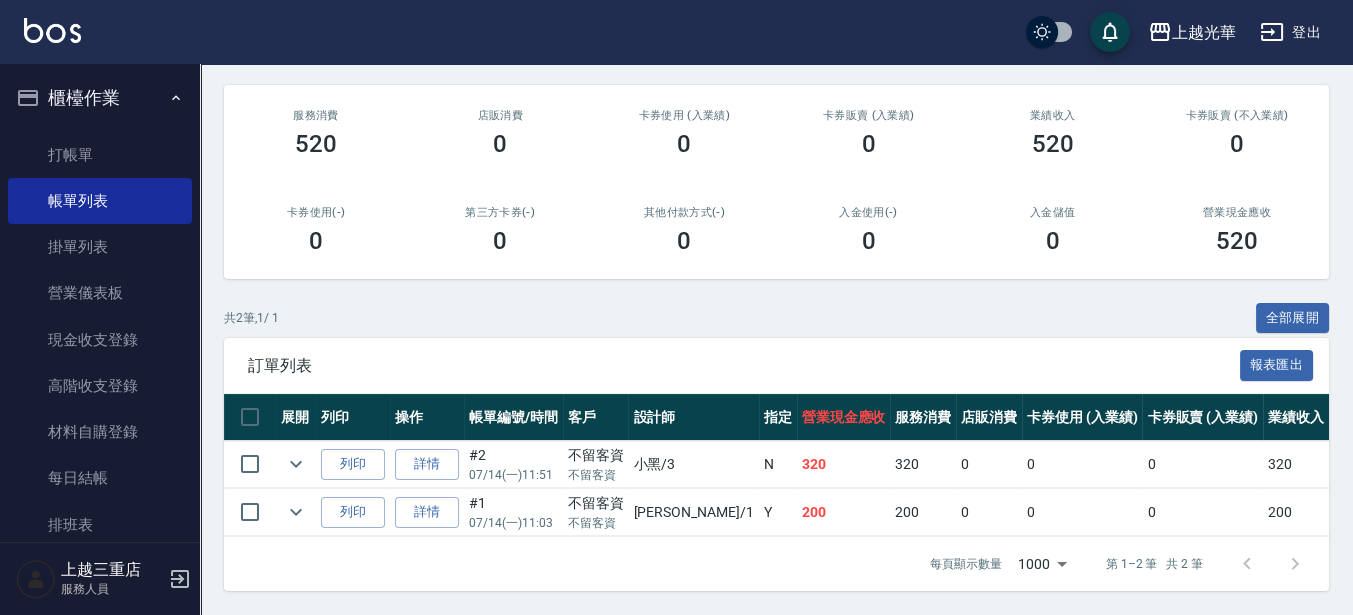 scroll, scrollTop: 0, scrollLeft: 0, axis: both 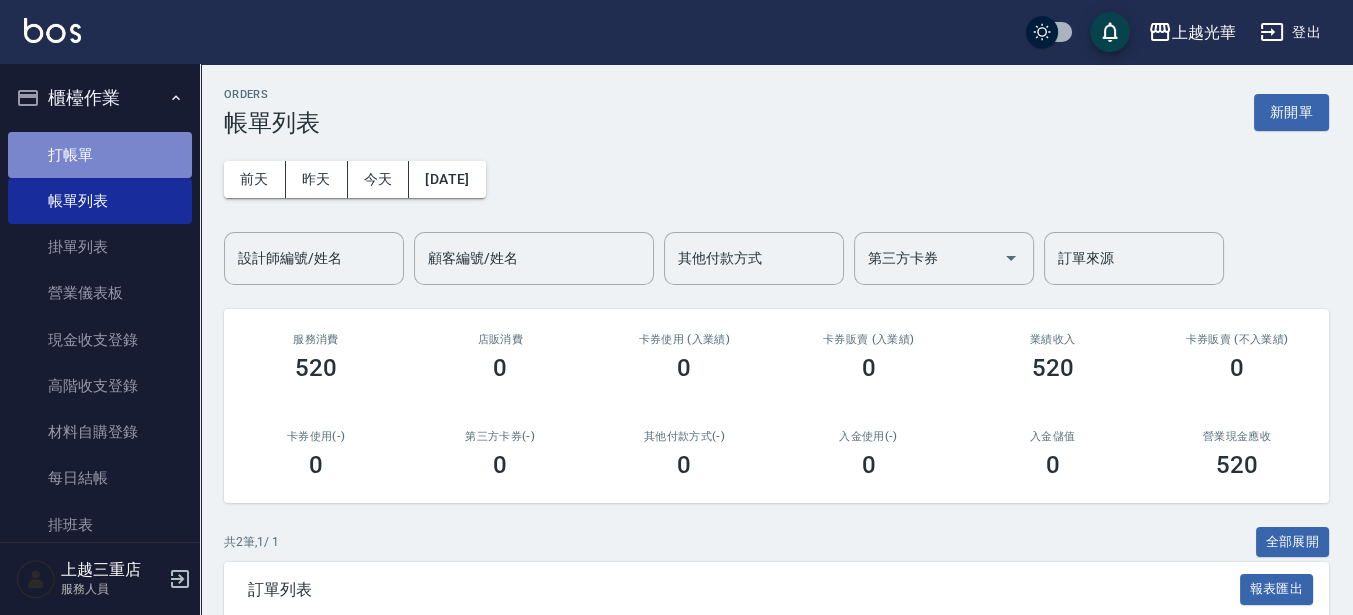 click on "打帳單" at bounding box center (100, 155) 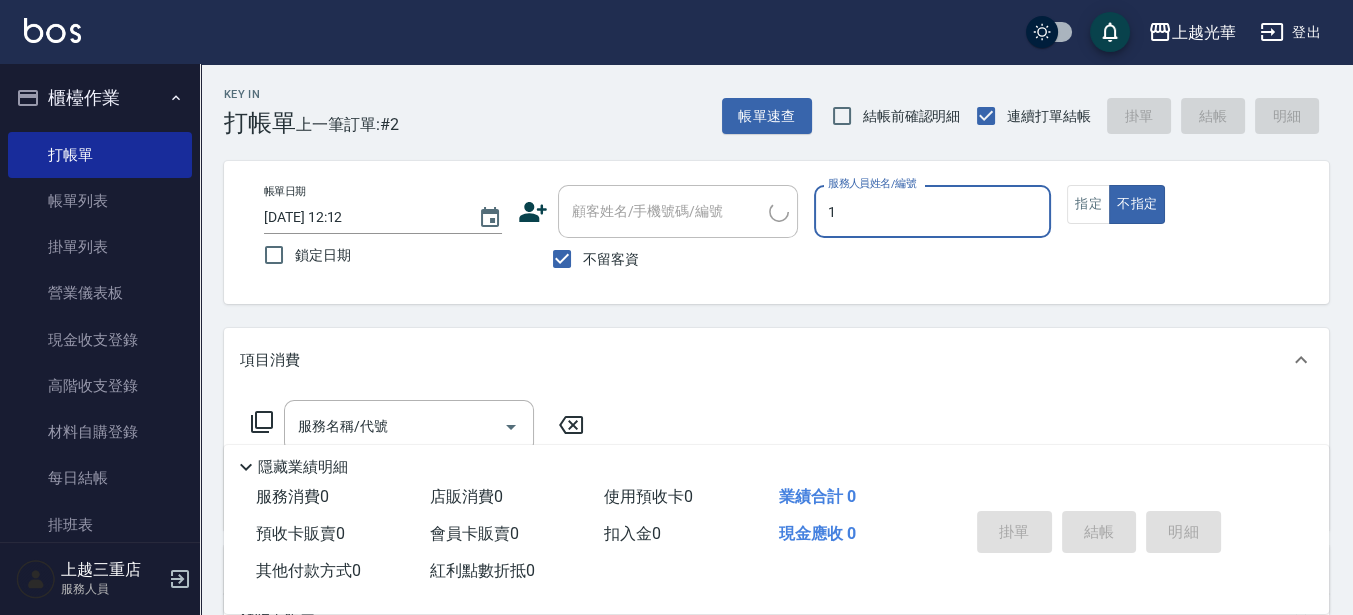 type on "1" 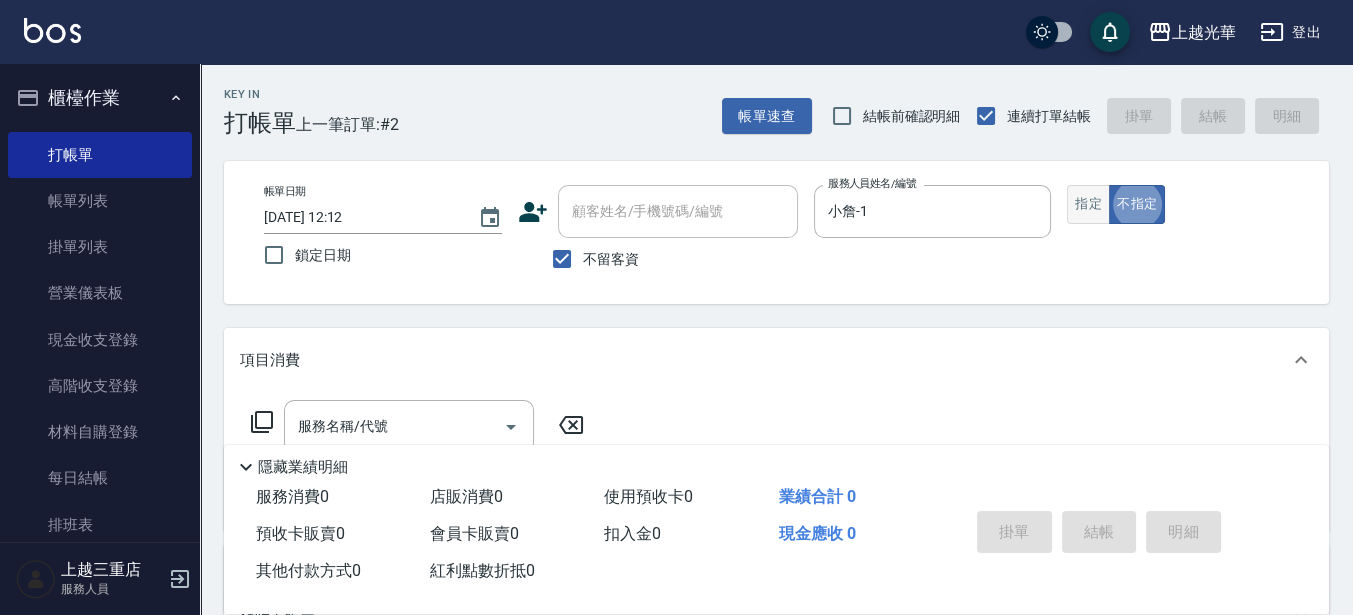 click on "指定" at bounding box center [1088, 204] 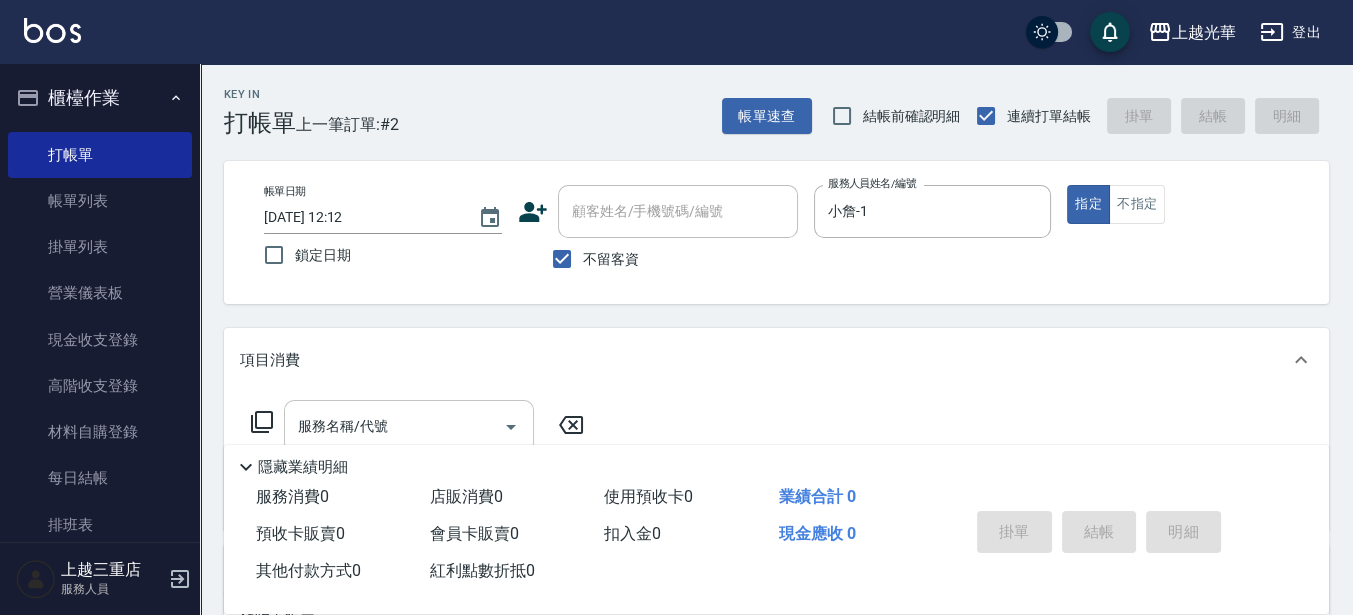 click on "服務名稱/代號" at bounding box center (394, 426) 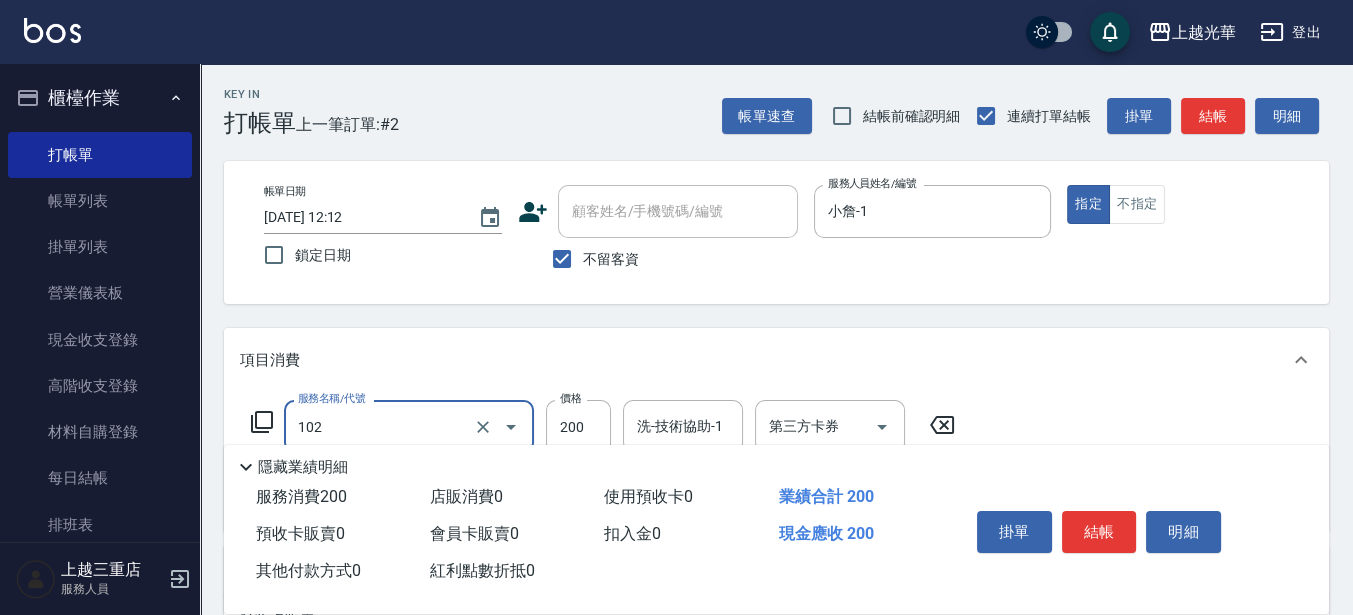 type on "指定洗髮(102)" 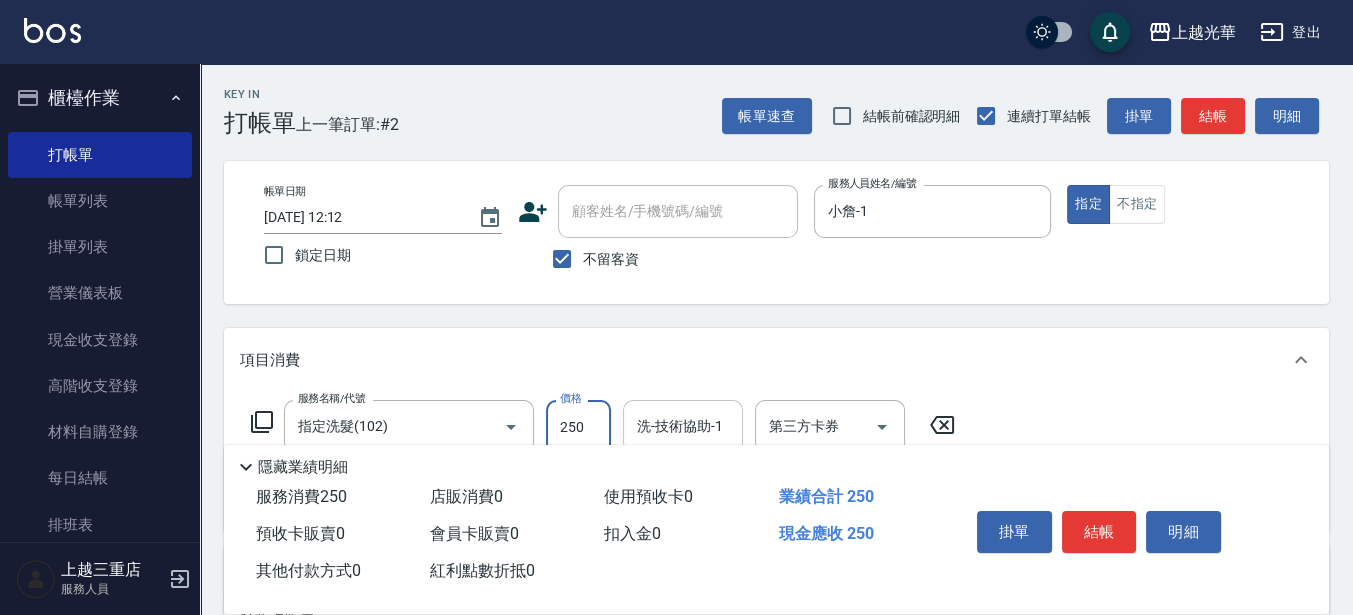 type on "250" 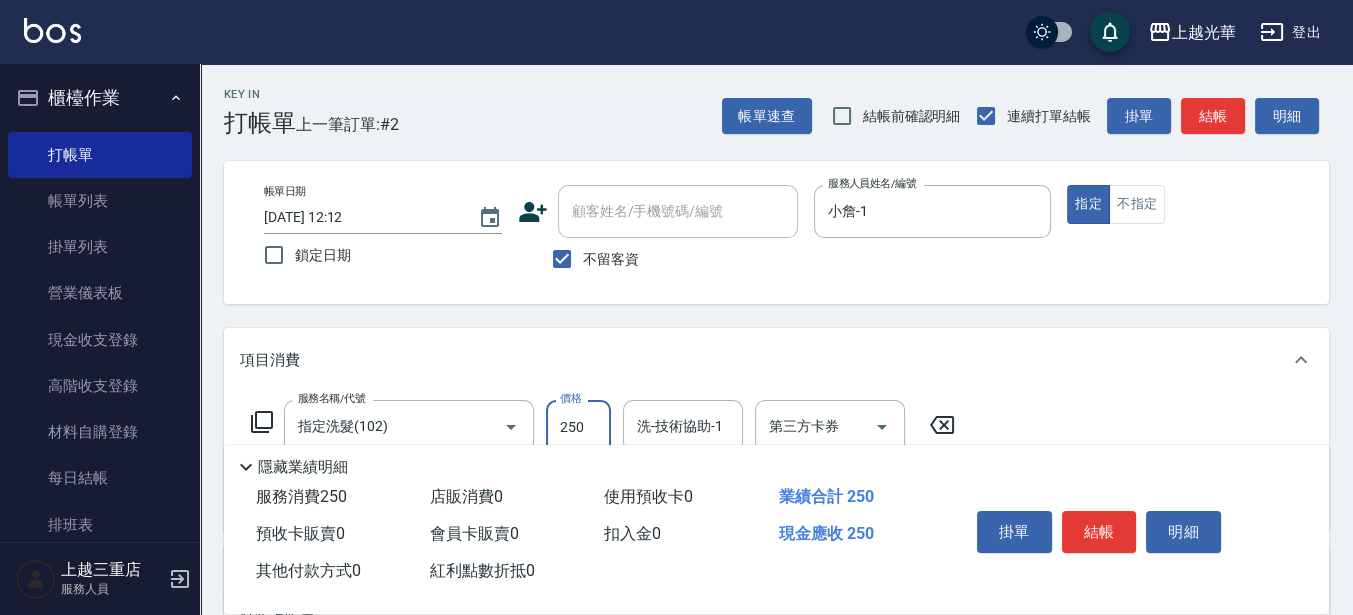 click on "洗-技術協助-1" at bounding box center [683, 426] 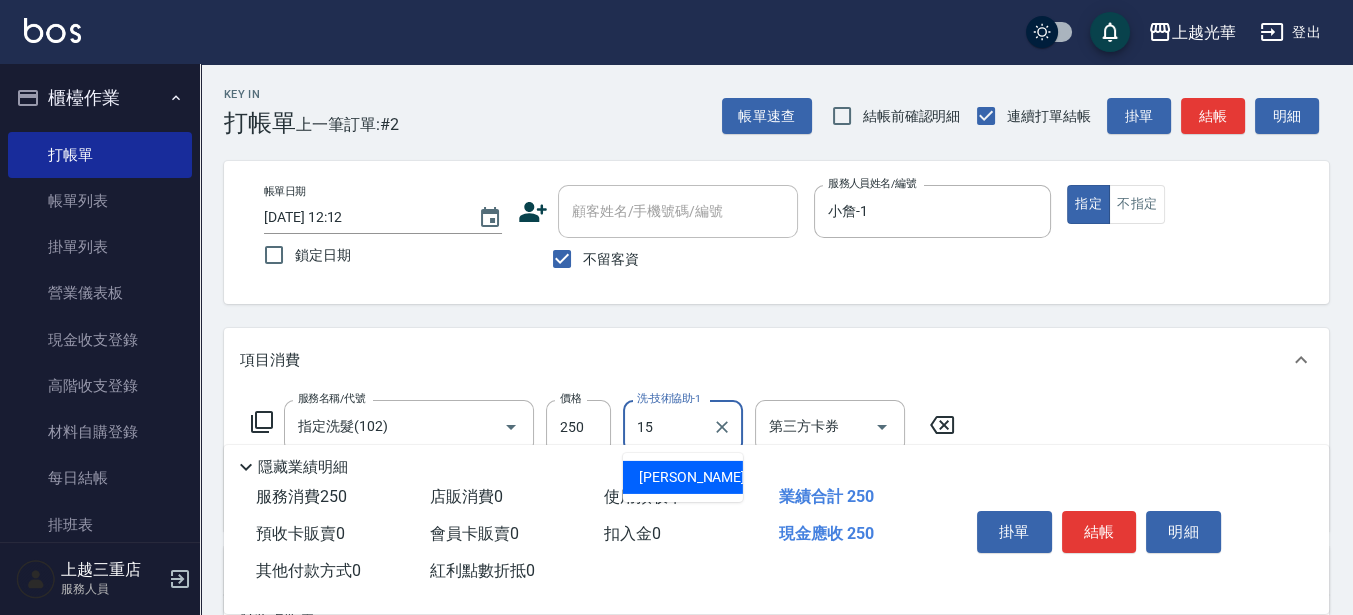 type on "[PERSON_NAME]-15" 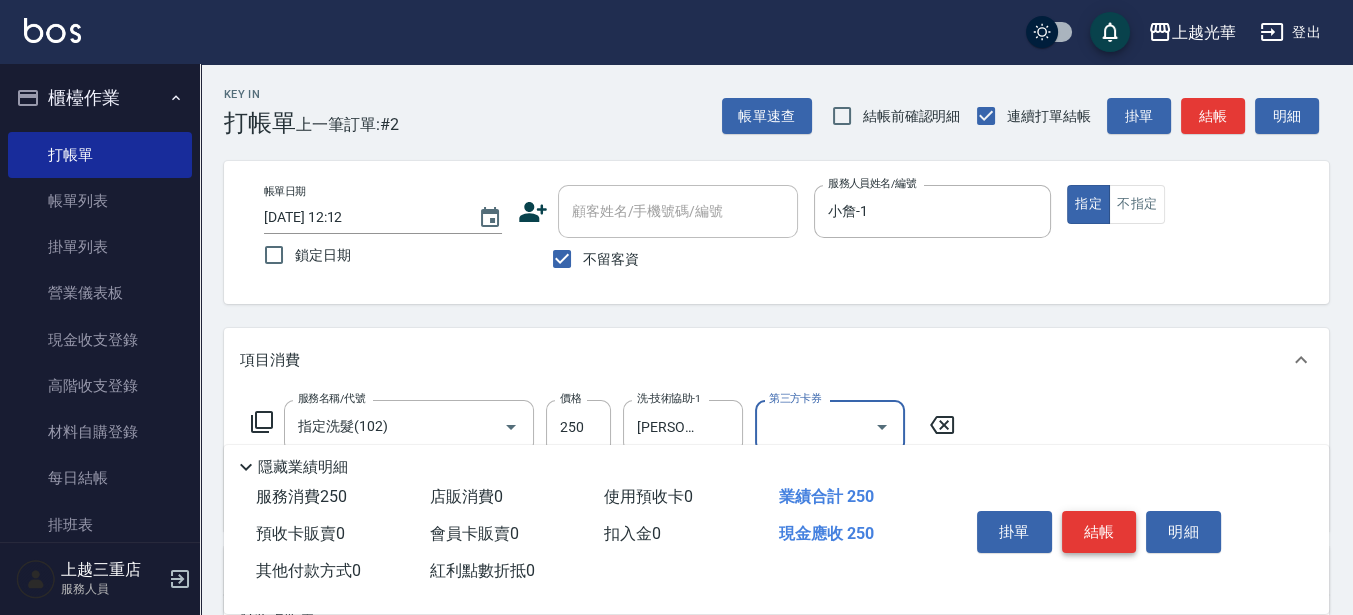 click on "結帳" at bounding box center (1099, 532) 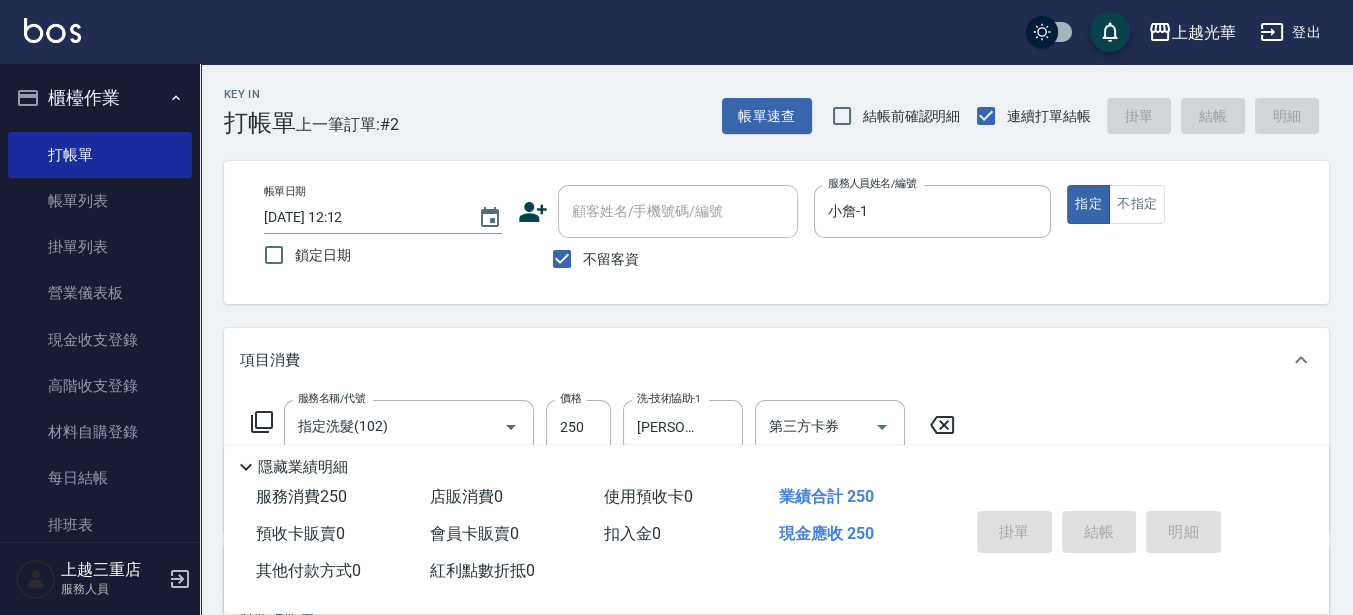 type 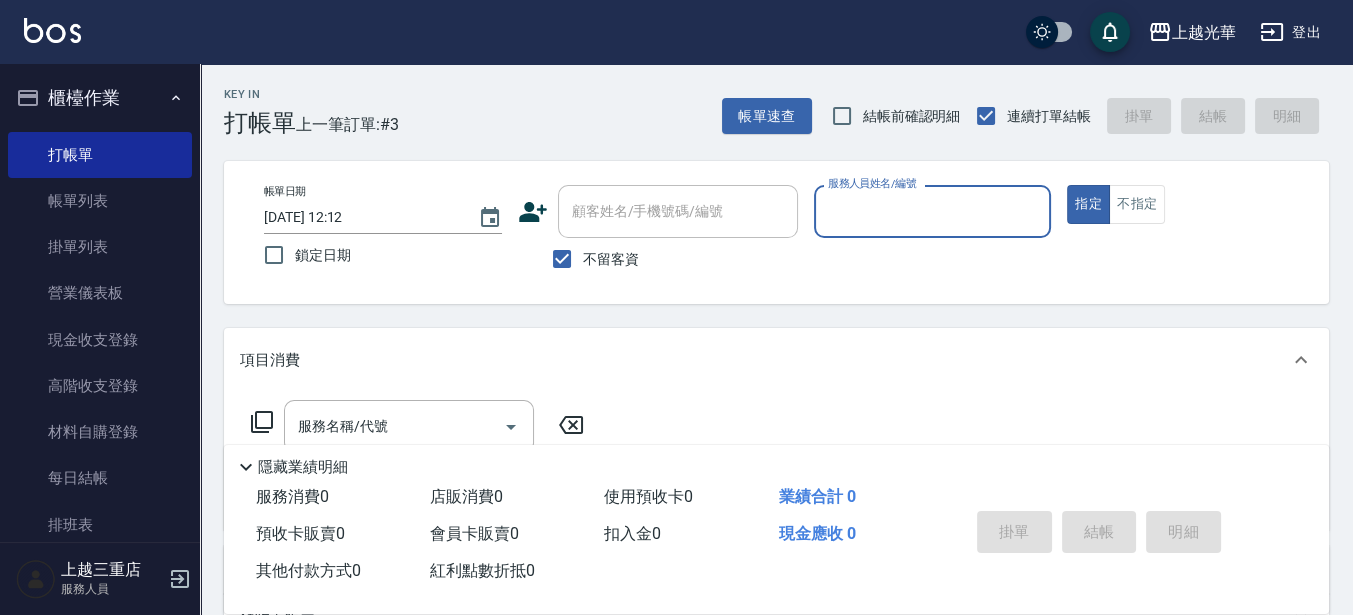 click on "服務人員姓名/編號" at bounding box center (933, 211) 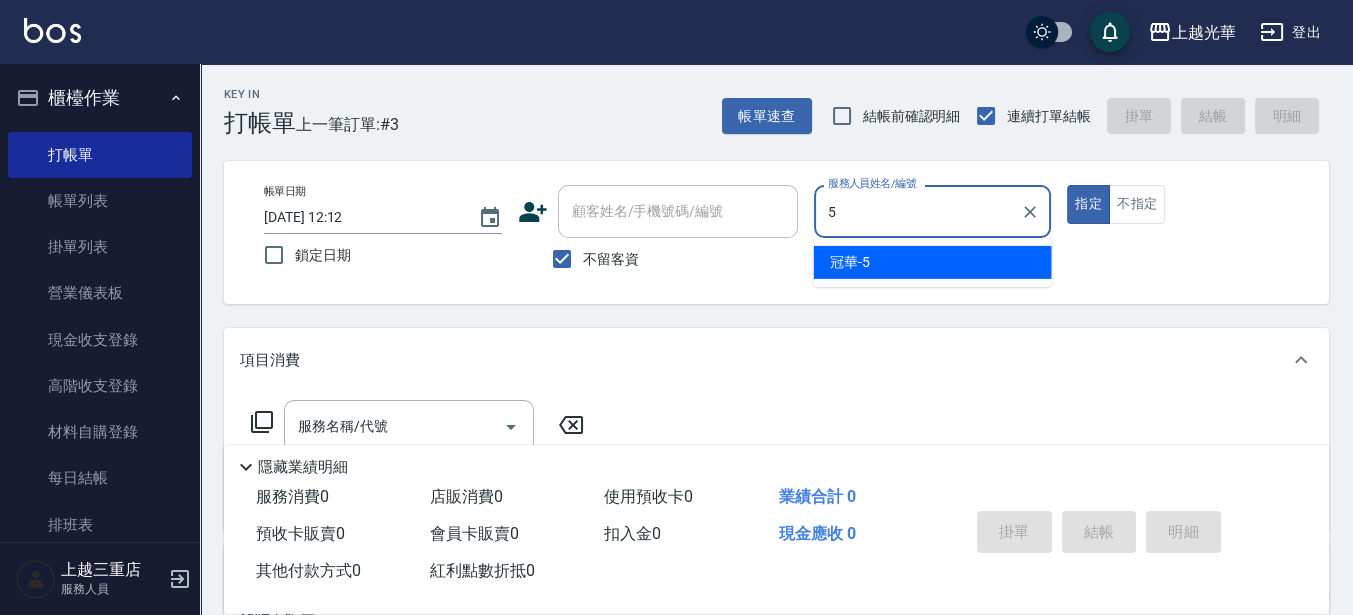 type on "冠華-5" 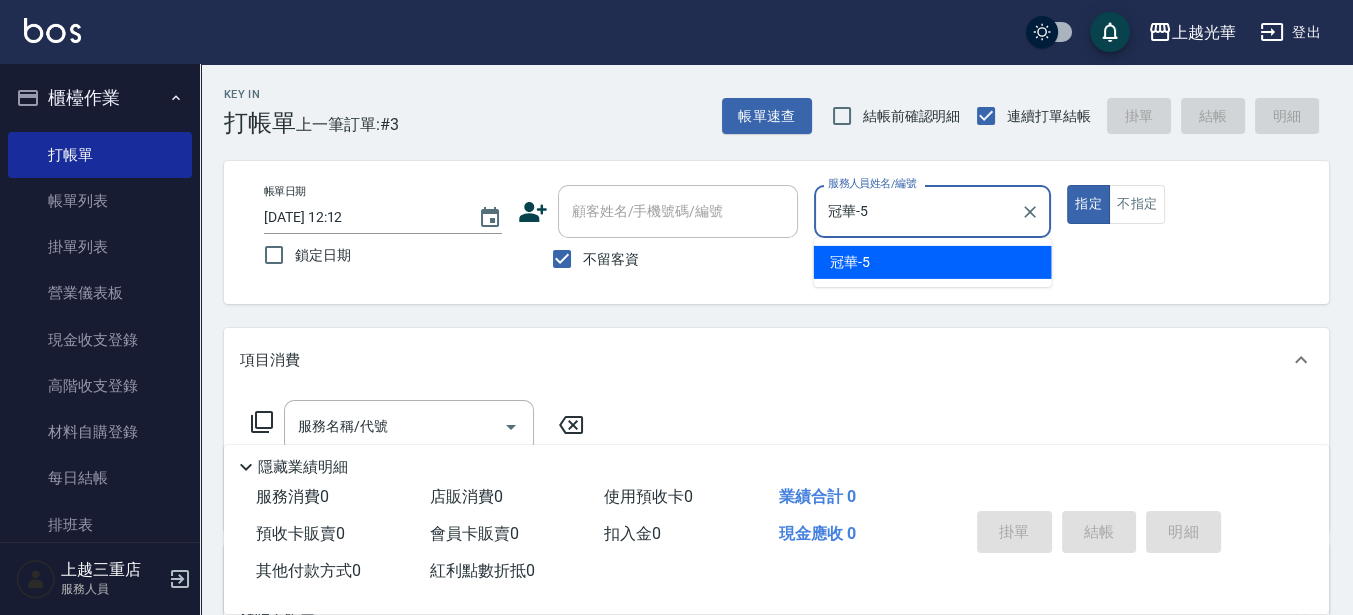type on "true" 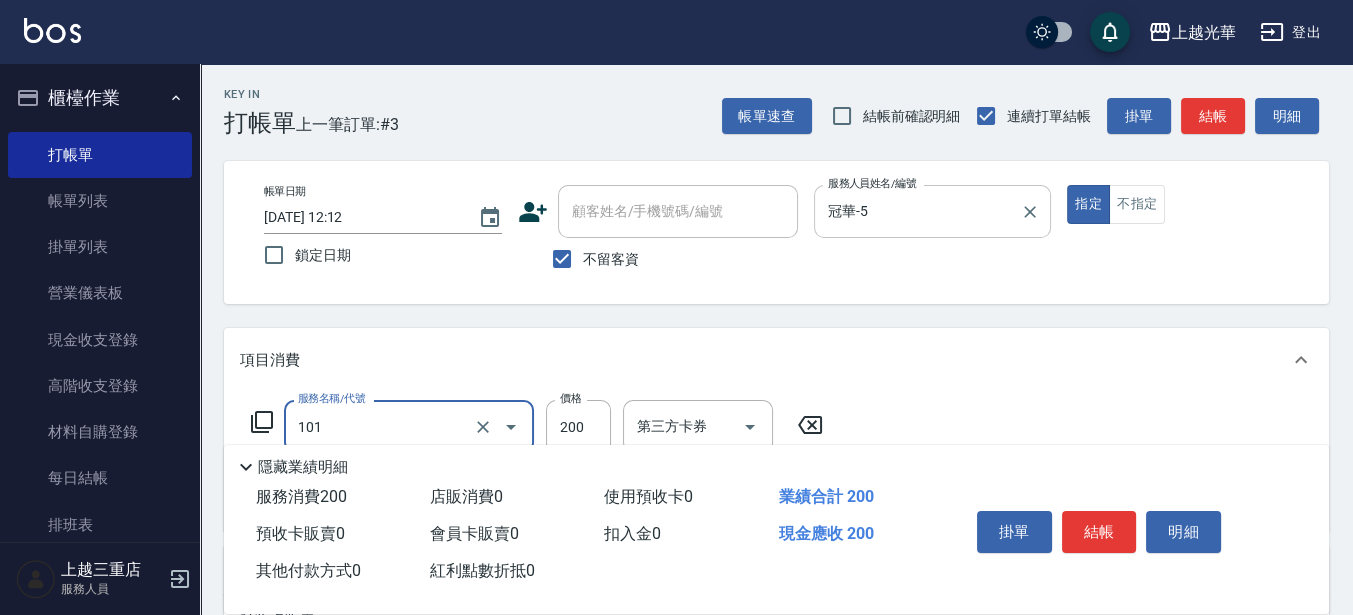 type on "不指定洗髮(101)" 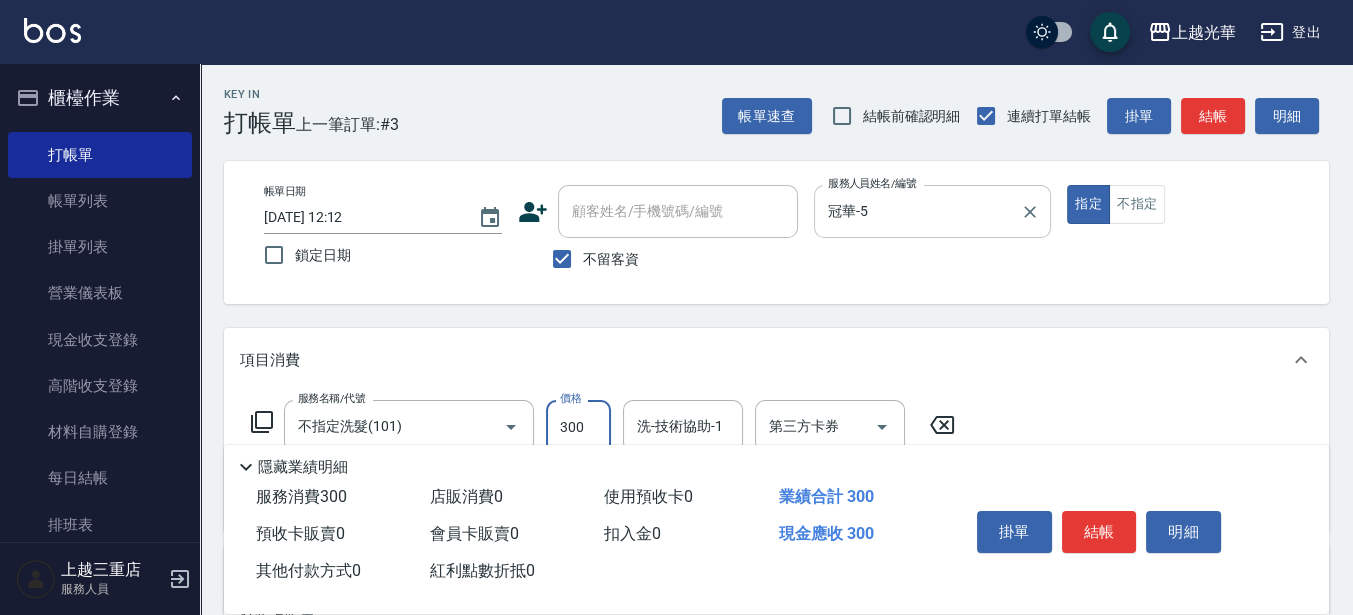 type on "300" 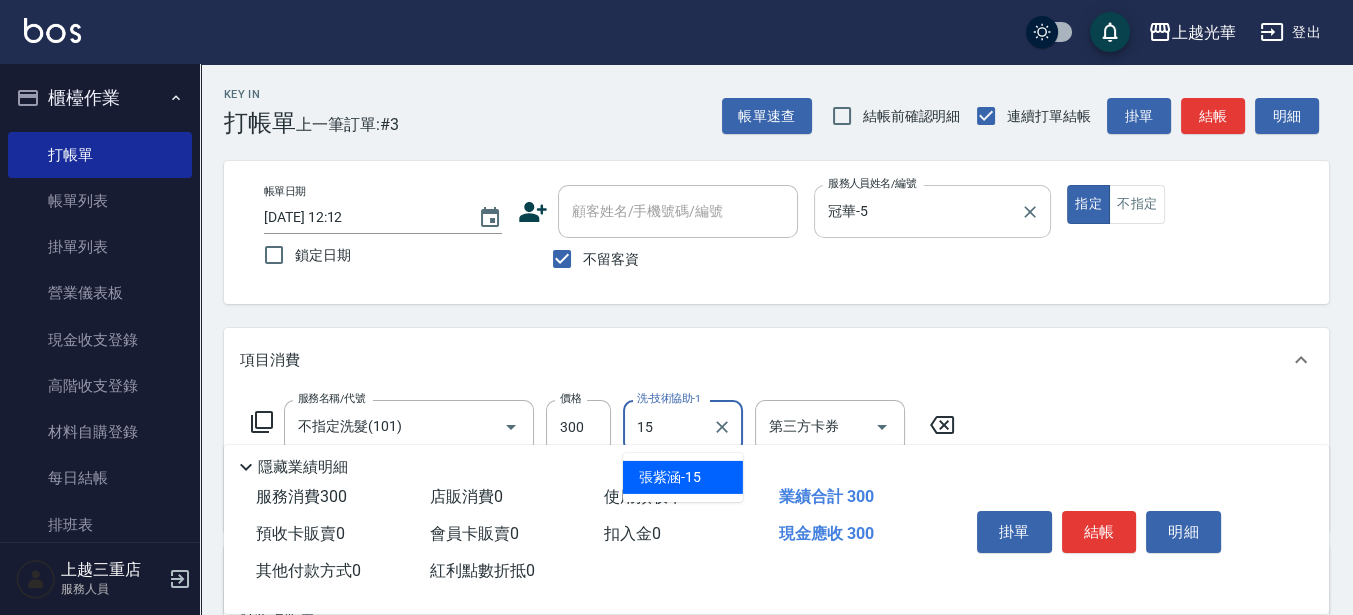 type on "[PERSON_NAME]-15" 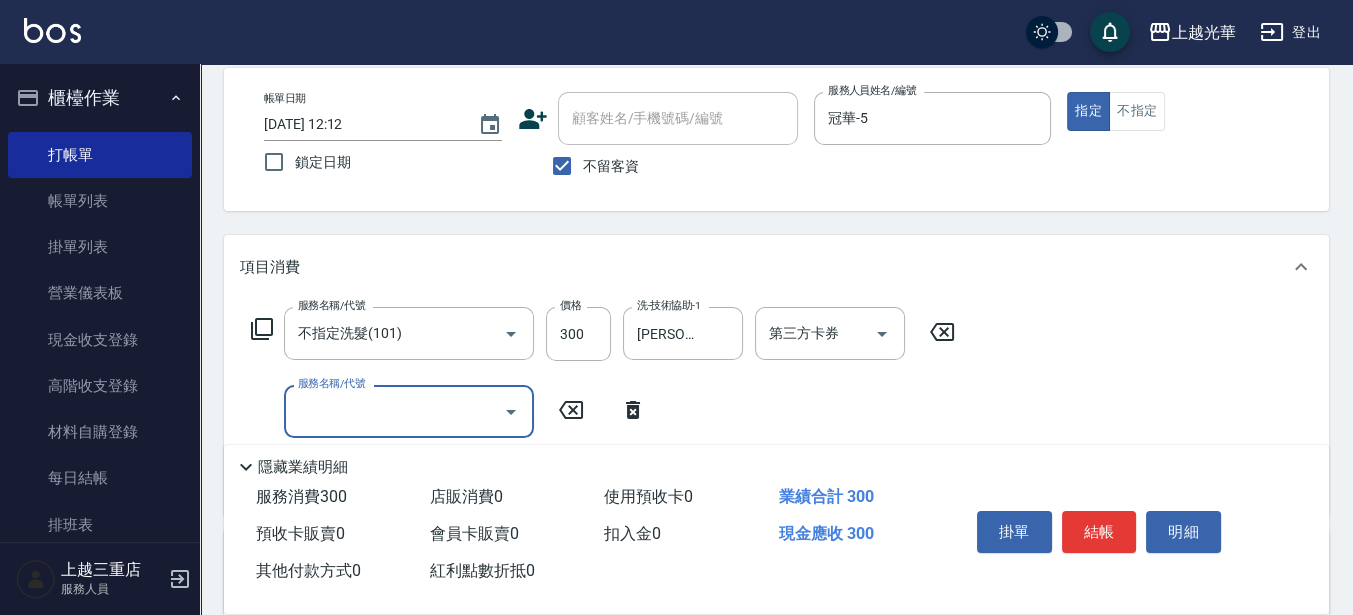 scroll, scrollTop: 125, scrollLeft: 0, axis: vertical 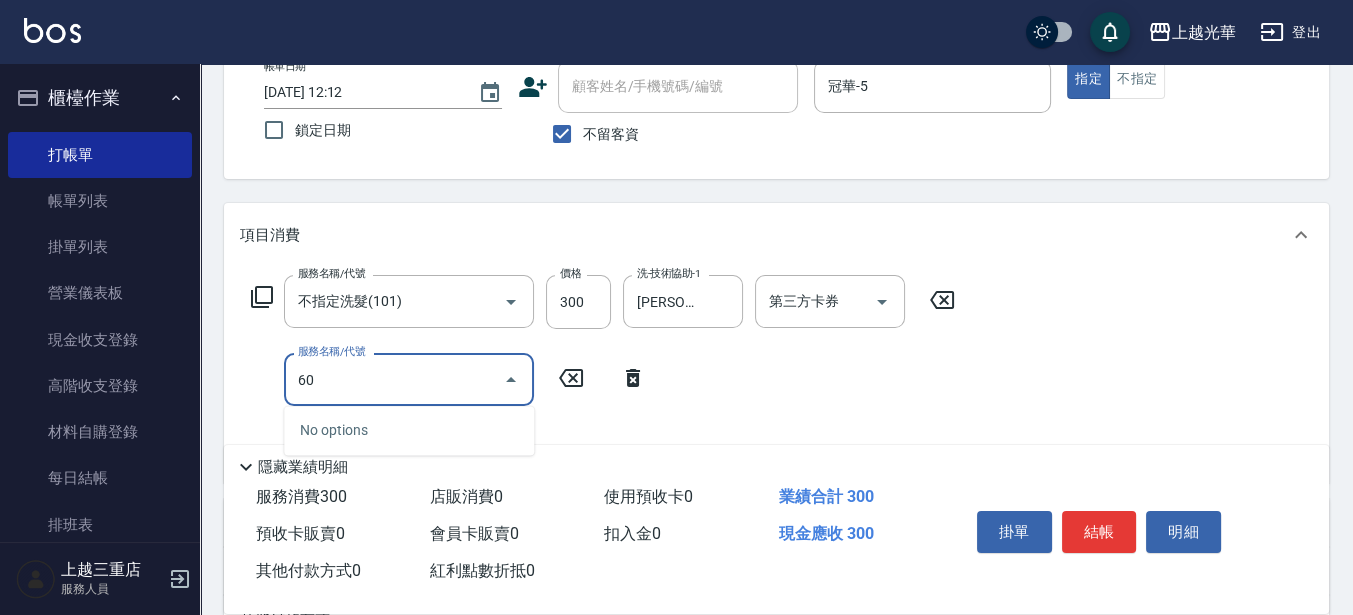 type on "6" 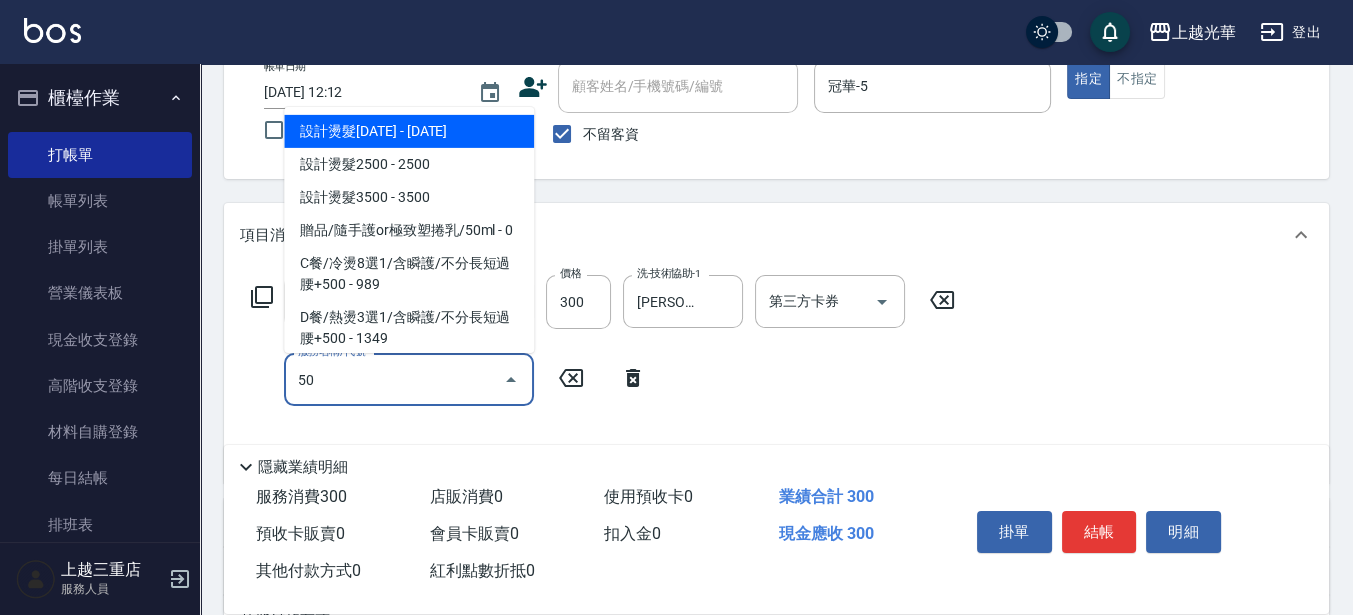 type on "5" 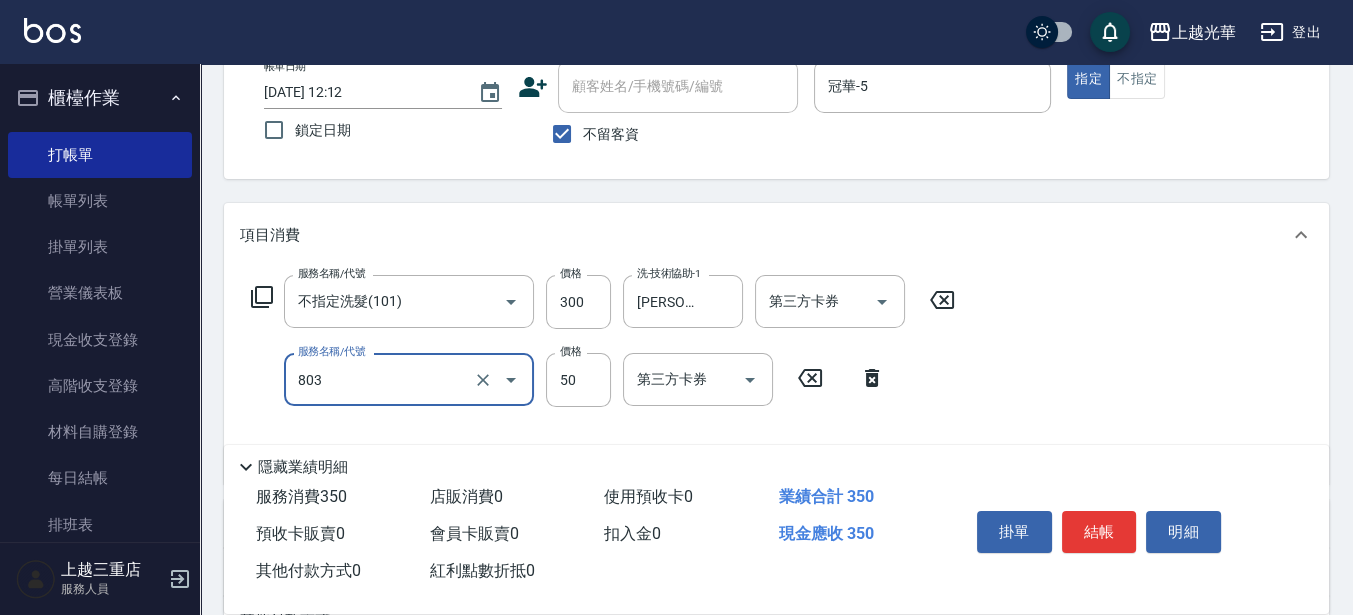 type on "吹捲/夾直/電棒/玉米鬚/青捲(803)" 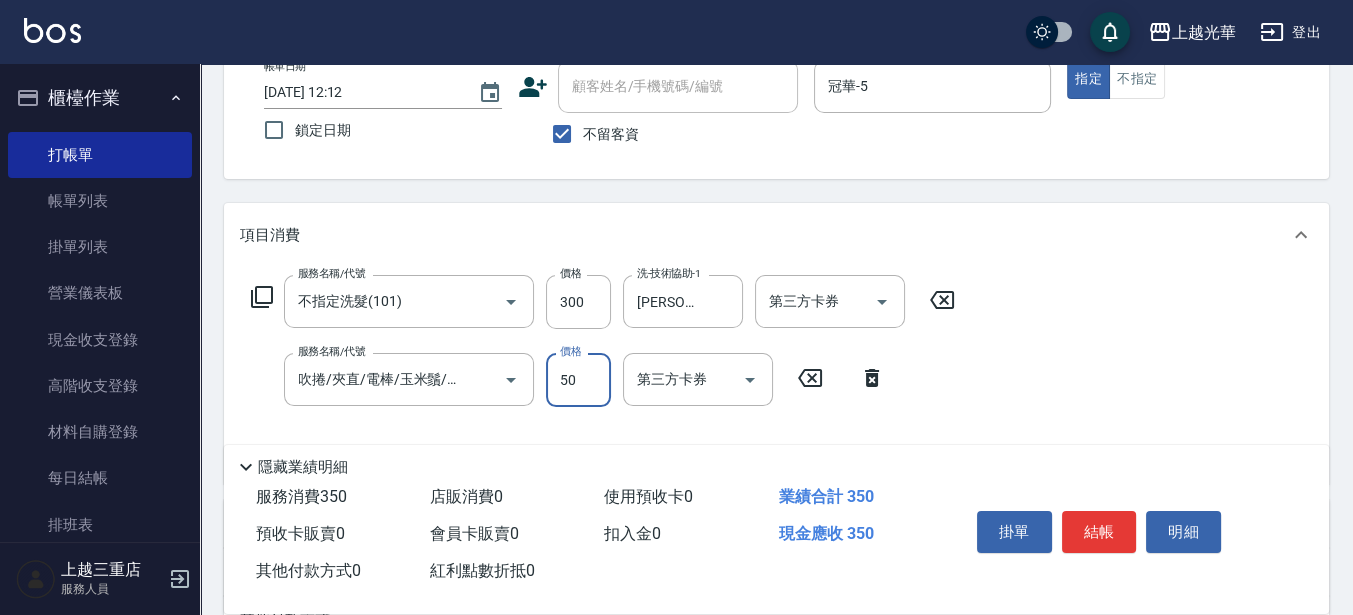 click on "50" at bounding box center [578, 380] 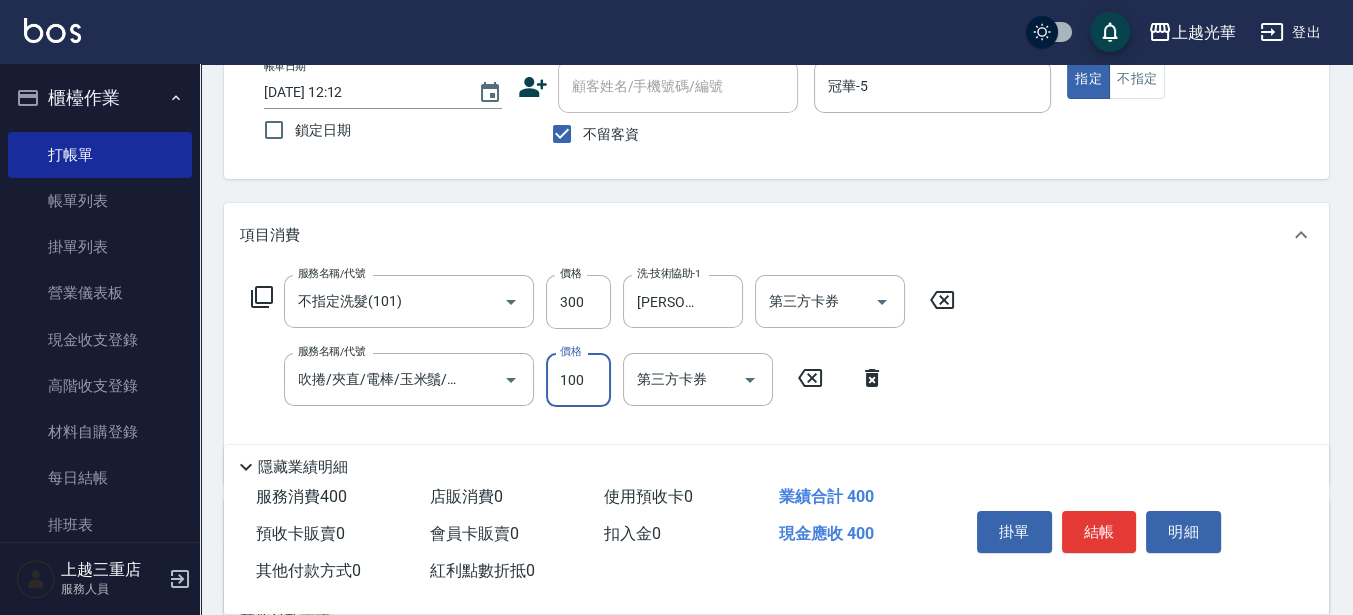 type on "100" 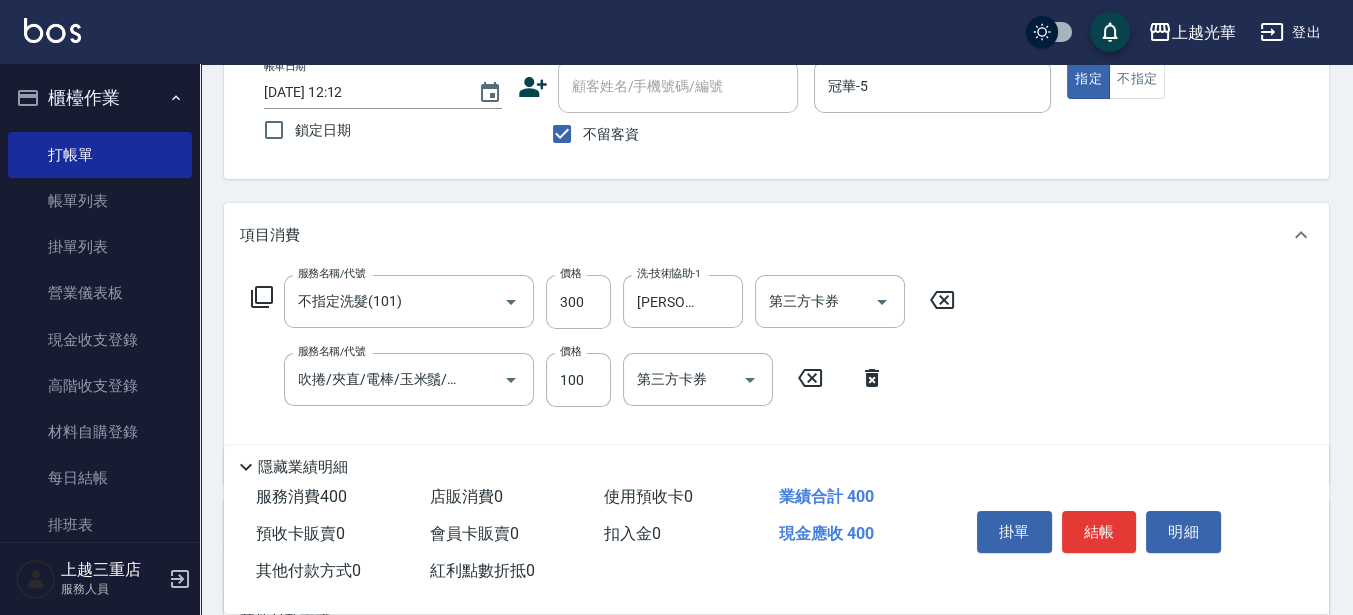 click on "服務名稱/代號 不指定洗髮(101) 服務名稱/代號 價格 300 價格 洗-技術協助-1 [PERSON_NAME]-15 洗-技術協助-1 第三方卡券 第三方卡券 服務名稱/代號 吹捲/夾直/電棒/玉米鬚/青捲(803) 服務名稱/代號 價格 100 價格 第三方卡券 第三方卡券" at bounding box center [776, 375] 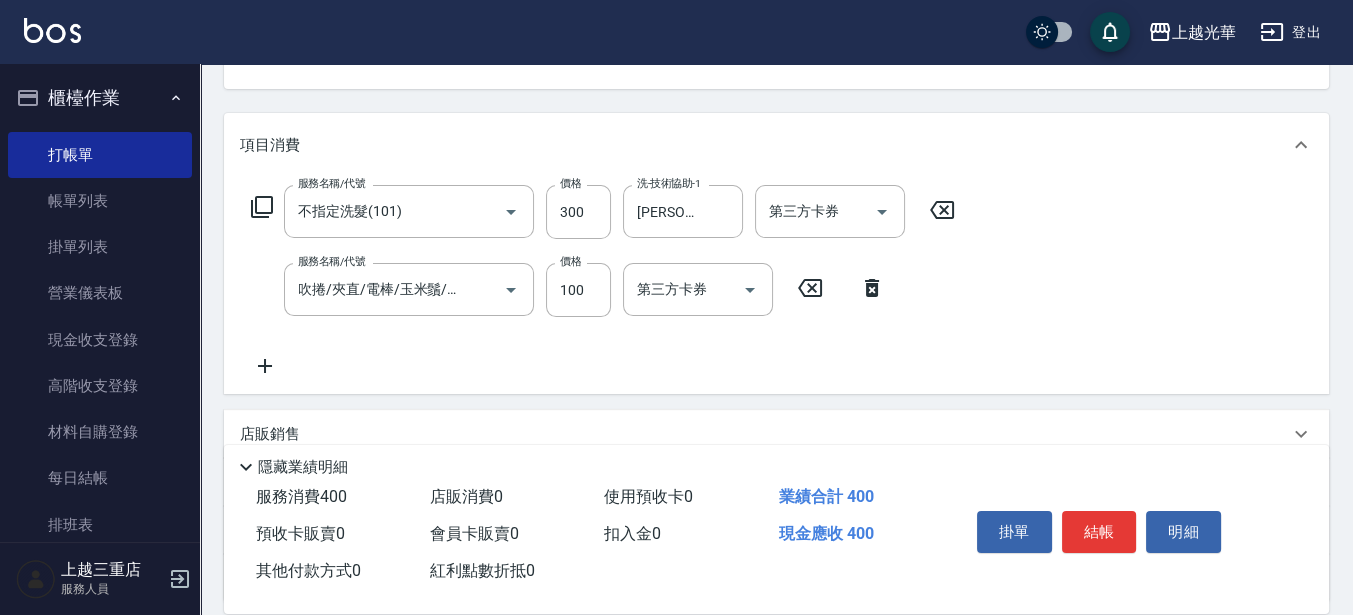 scroll, scrollTop: 250, scrollLeft: 0, axis: vertical 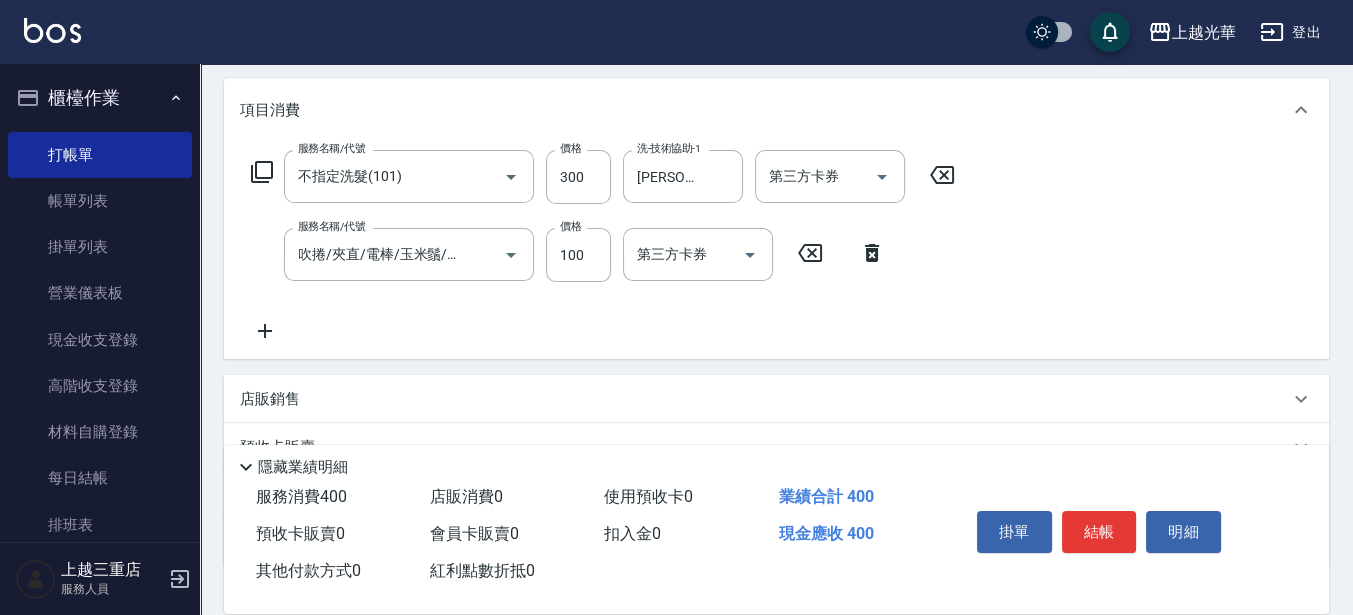click 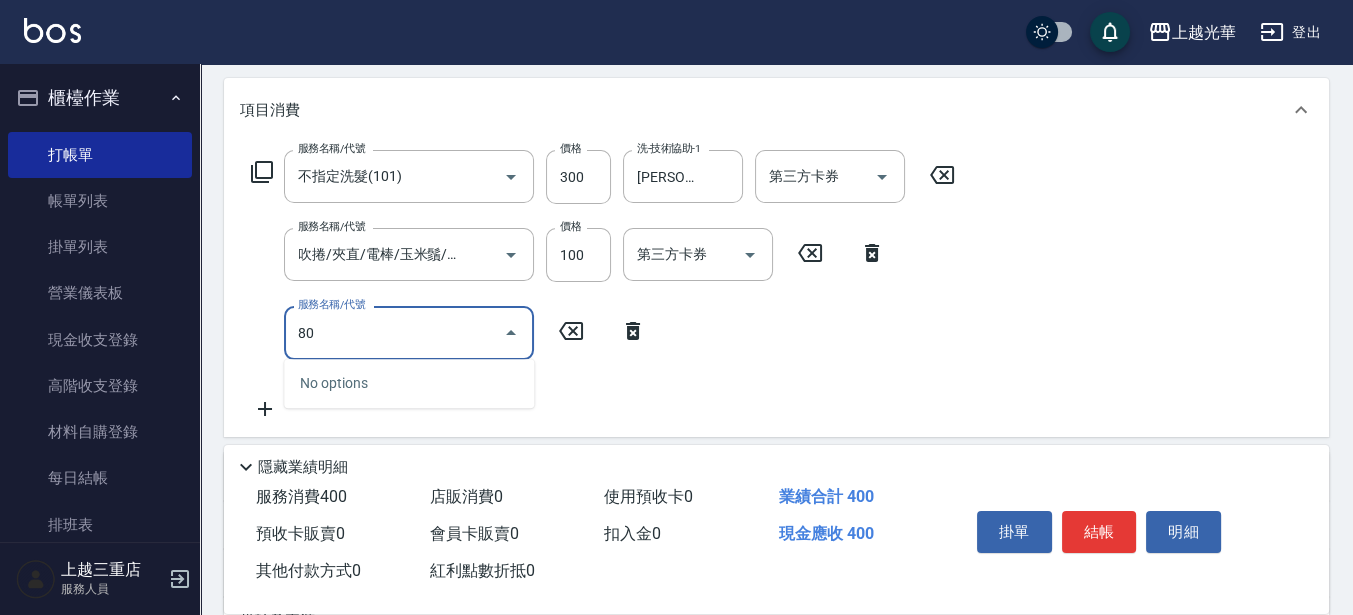 type on "802" 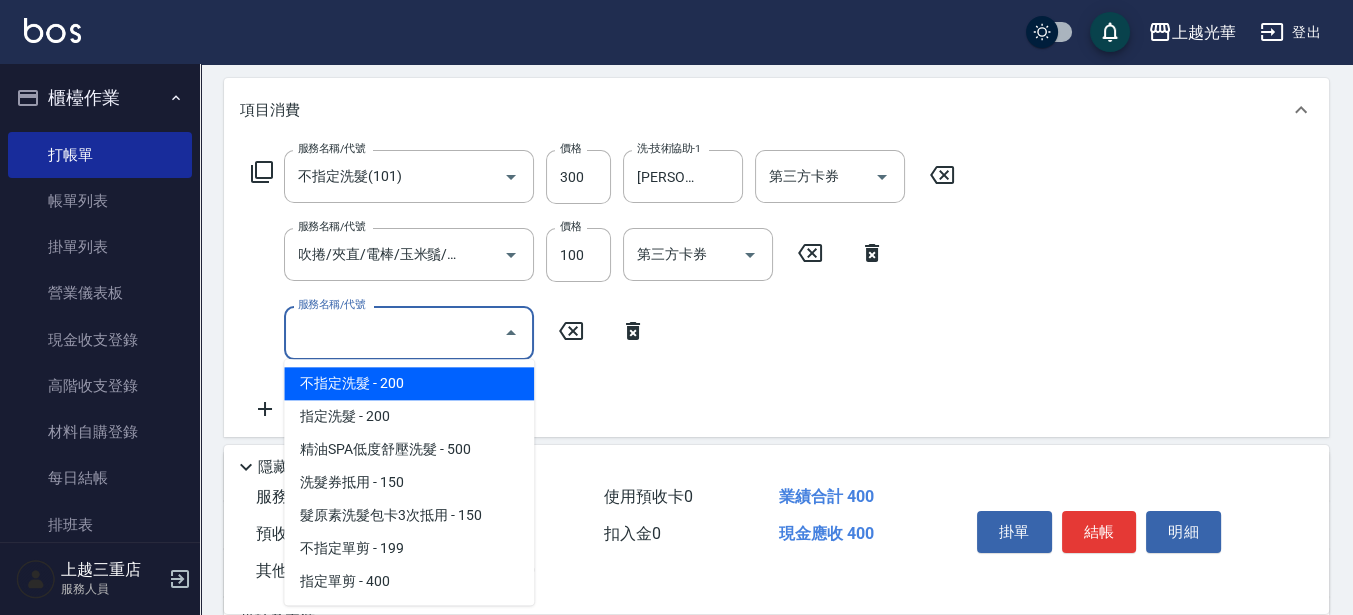 type on "1" 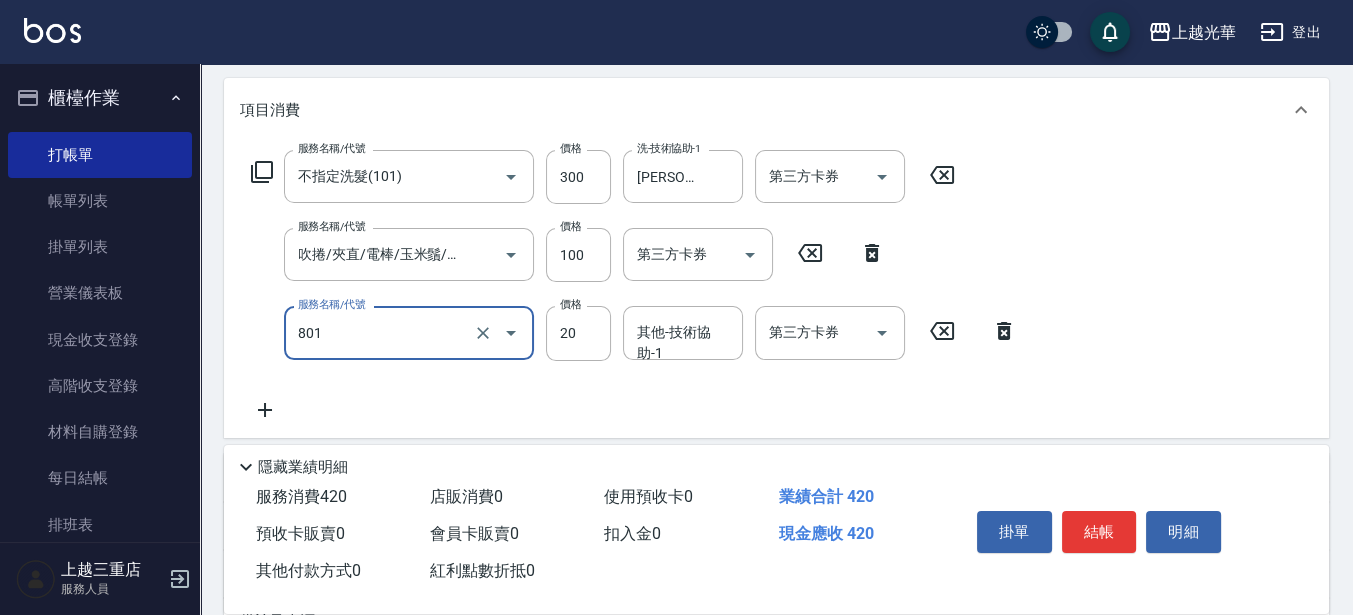 type on "潤絲(801)" 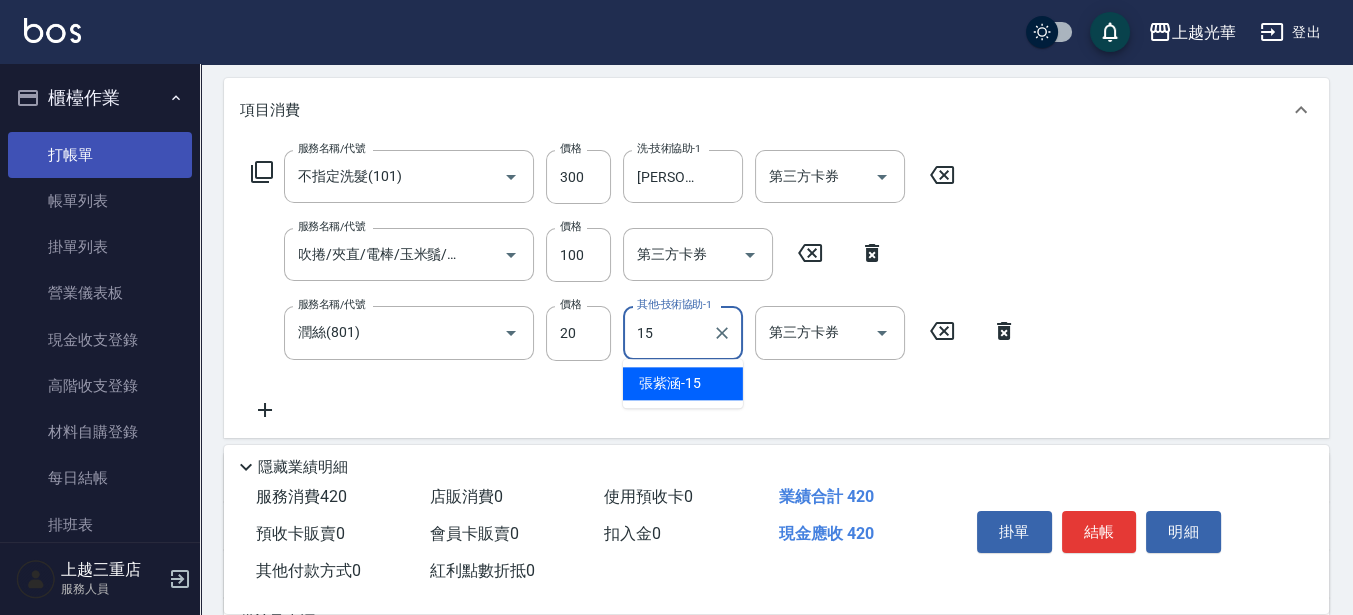 type on "[PERSON_NAME]-15" 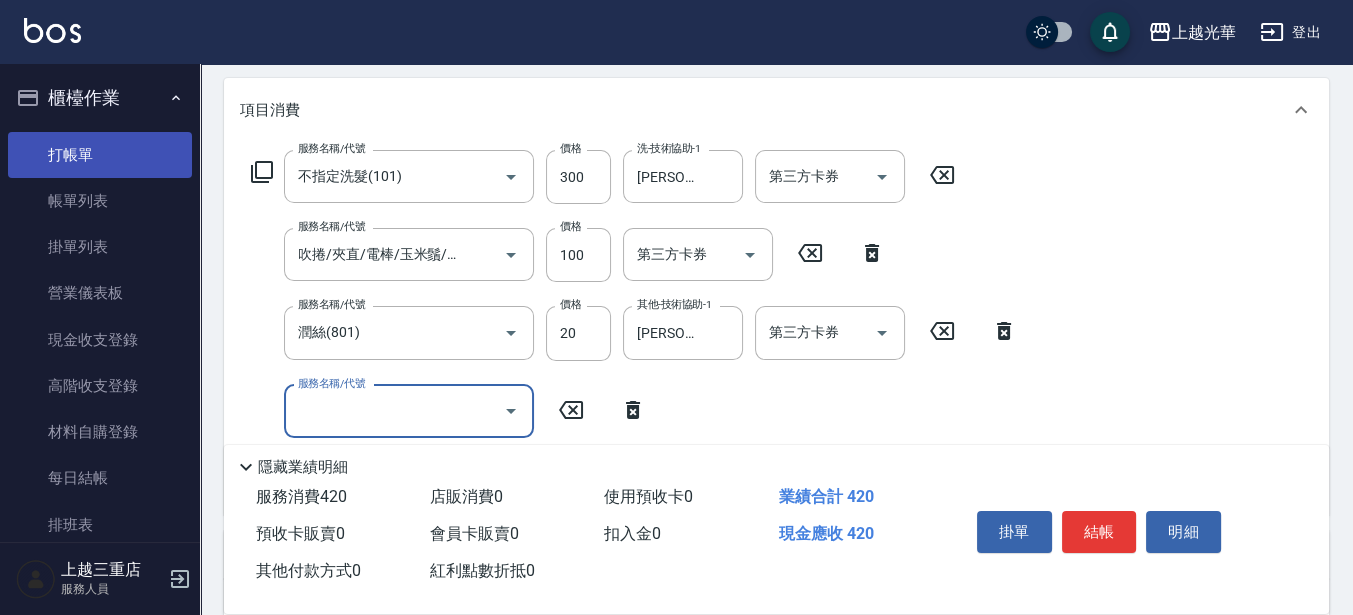 scroll, scrollTop: 0, scrollLeft: 0, axis: both 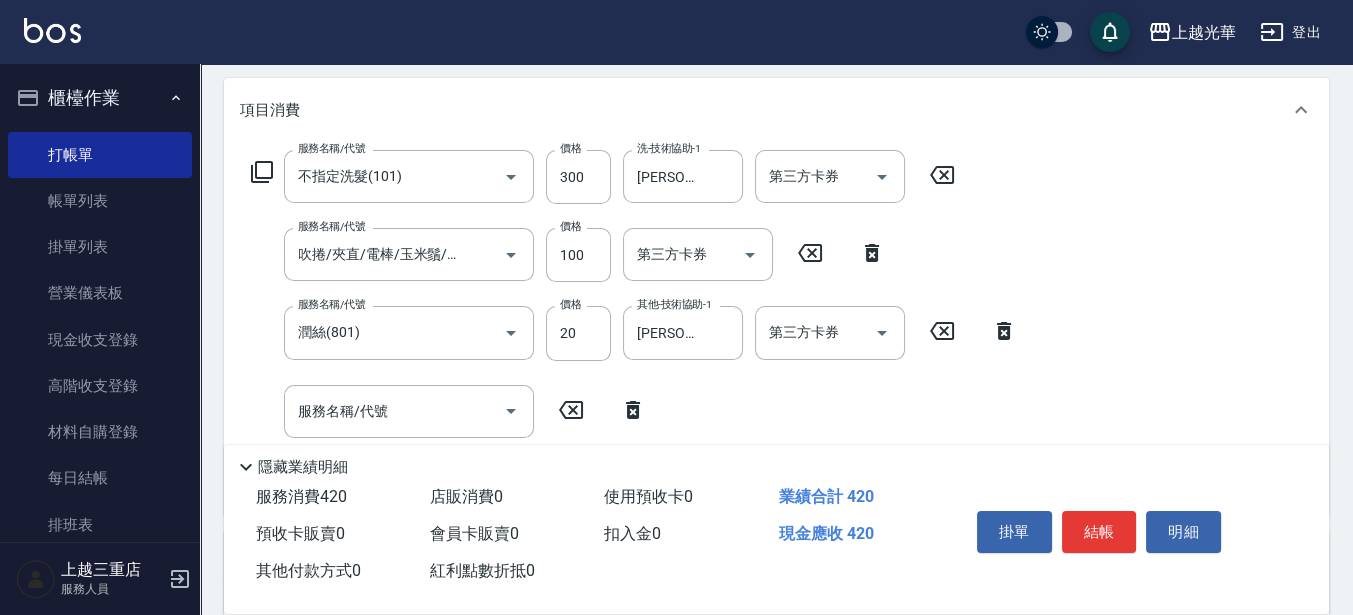 click on "服務名稱/代號 不指定洗髮(101) 服務名稱/代號 價格 300 價格 洗-技術協助-1 [PERSON_NAME]-15 洗-技術協助-1 第三方卡券 第三方卡券 服務名稱/代號 吹捲/夾直/電棒/玉米鬚/青捲(803) 服務名稱/代號 價格 100 價格 第三方卡券 第三方卡券 服務名稱/代號 [PERSON_NAME](801) 服務名稱/代號 價格 20 價格 其他-技術協助-1 [PERSON_NAME]-15 其他-技術協助-1 第三方卡券 第三方卡券 服務名稱/代號 服務名稱/代號" at bounding box center (776, 328) 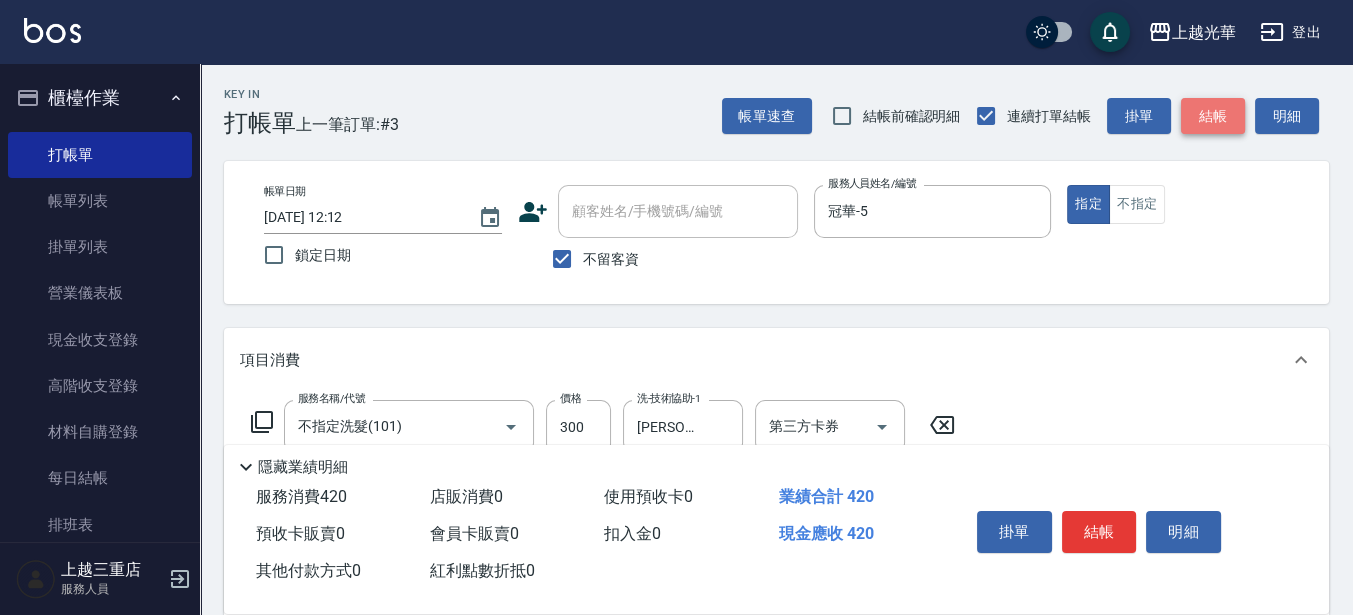 click on "結帳" at bounding box center [1213, 116] 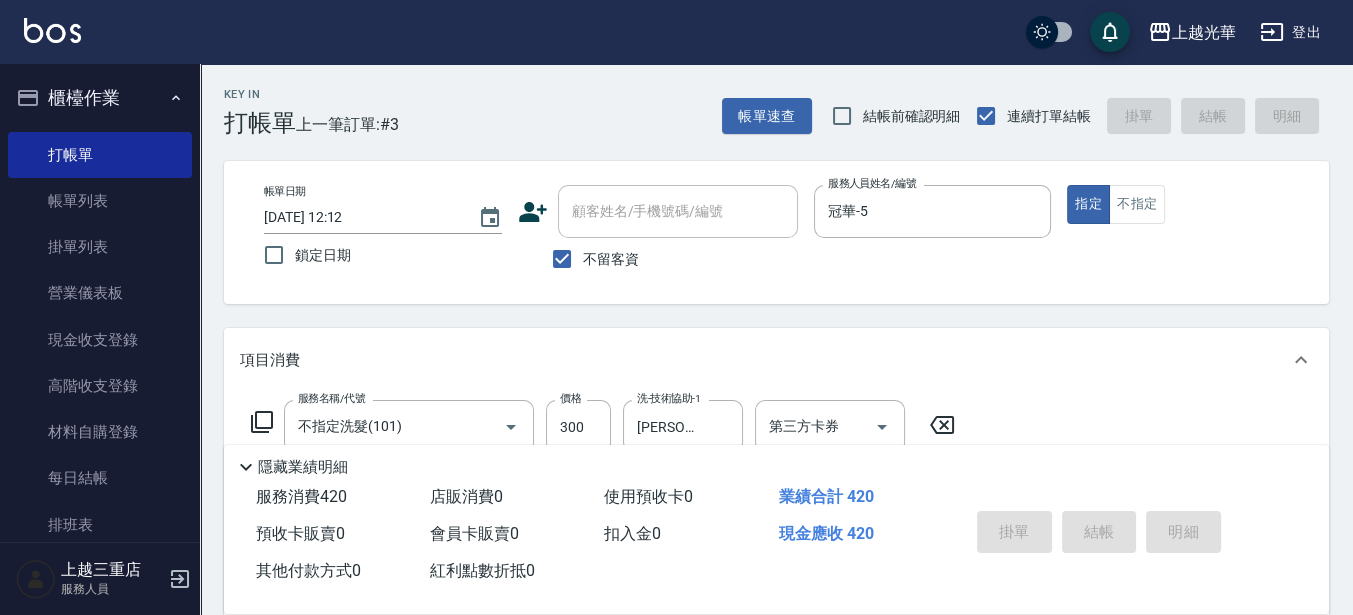 type on "[DATE] 12:42" 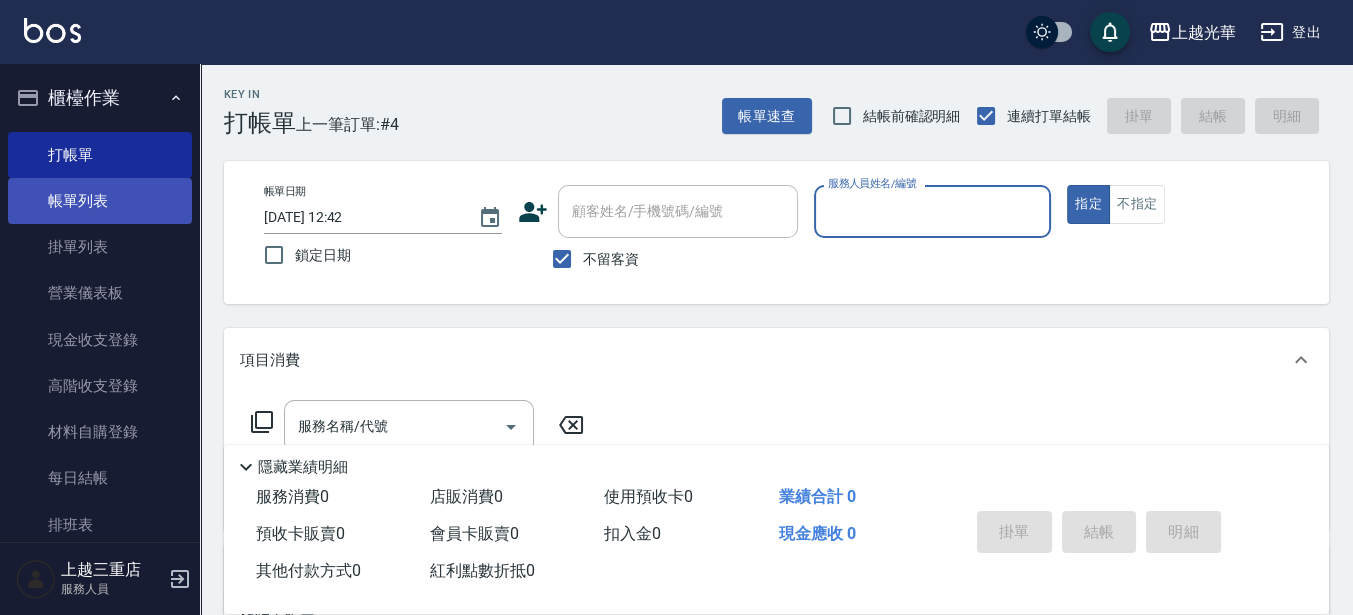 click on "帳單列表" at bounding box center [100, 201] 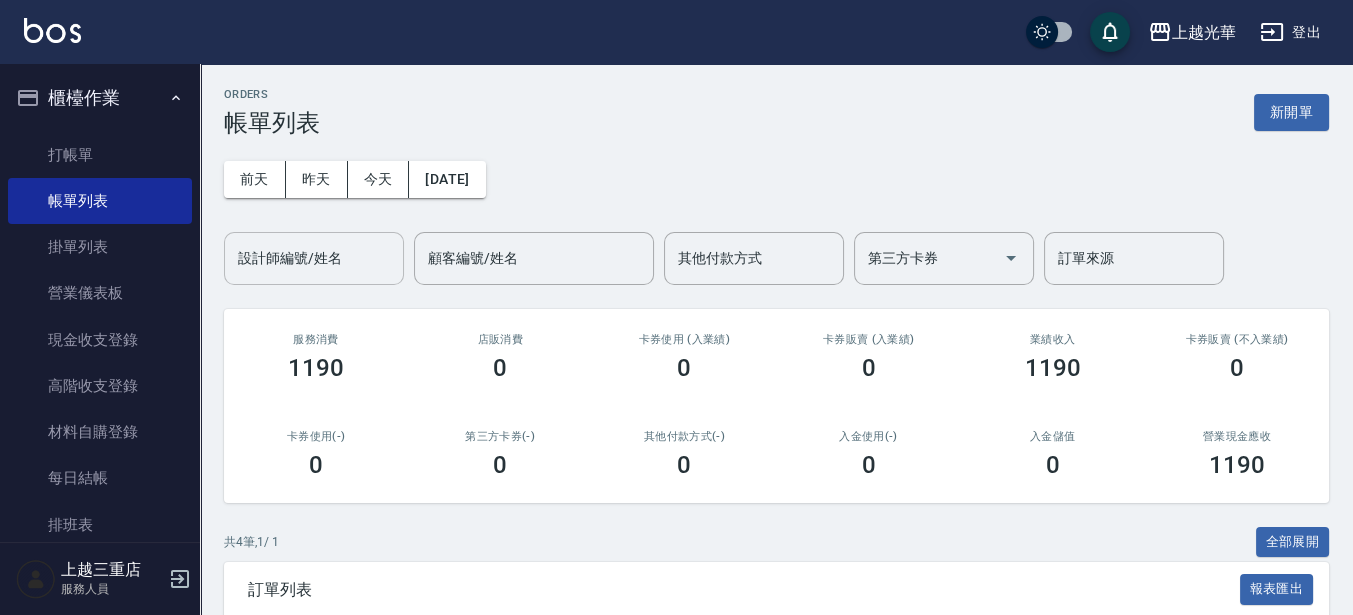 drag, startPoint x: 275, startPoint y: 262, endPoint x: 303, endPoint y: 261, distance: 28.01785 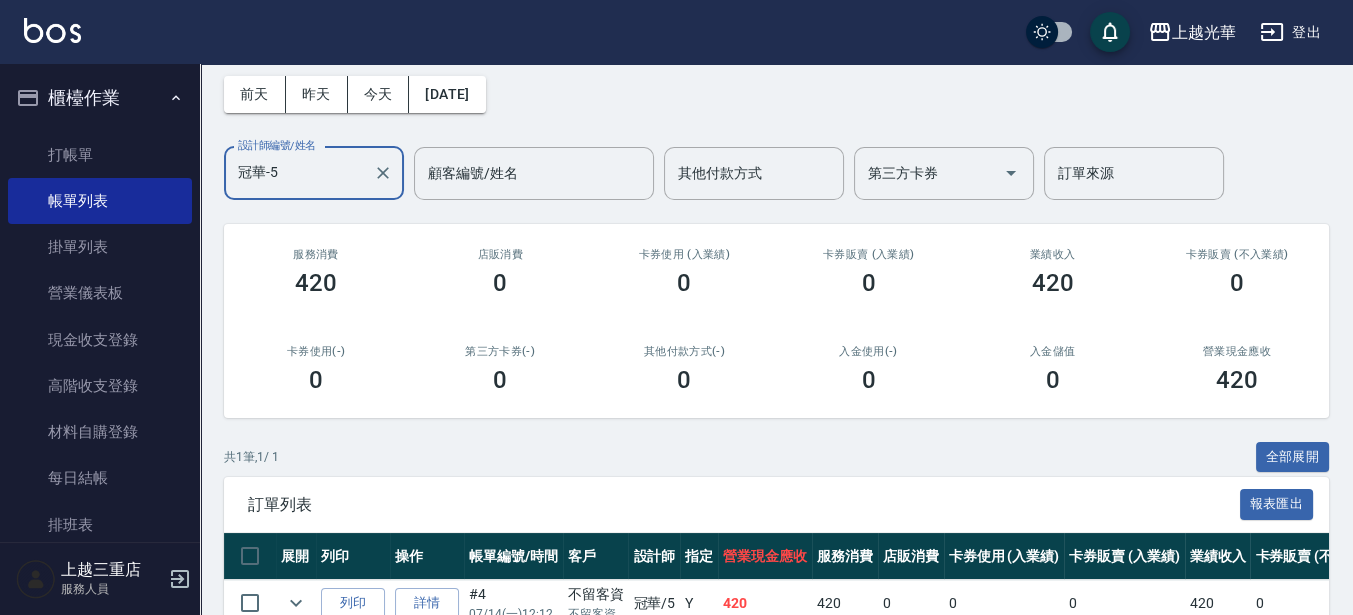 scroll, scrollTop: 193, scrollLeft: 0, axis: vertical 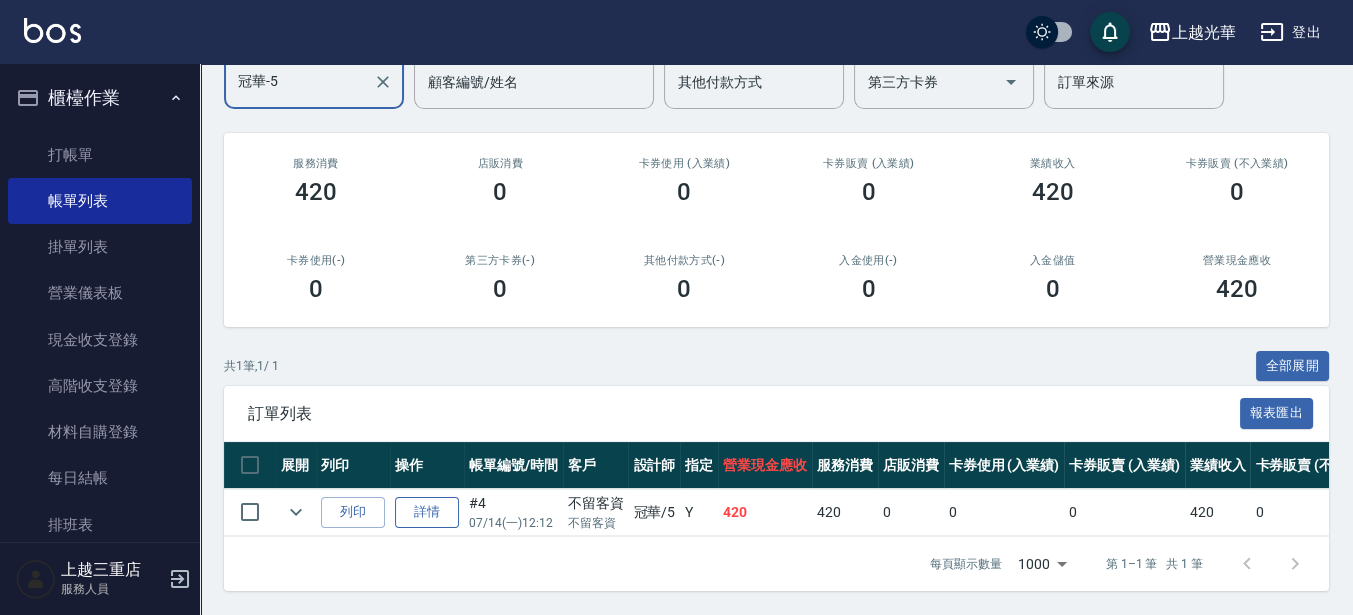 type on "冠華-5" 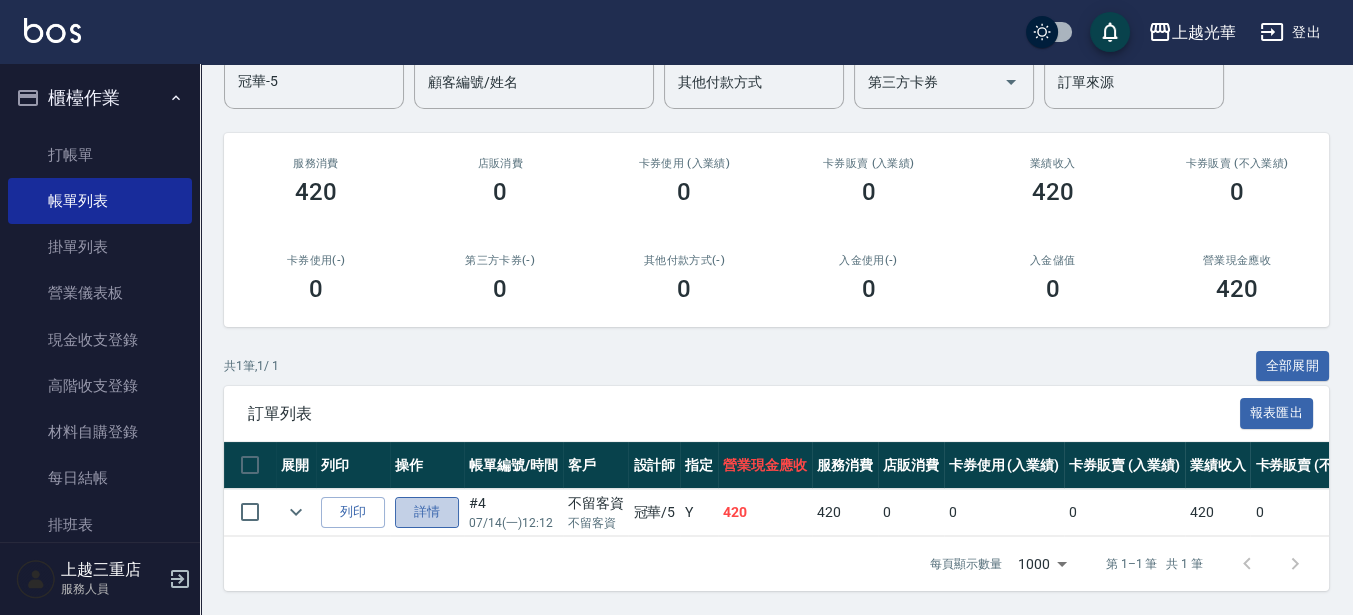 click on "詳情" at bounding box center [427, 512] 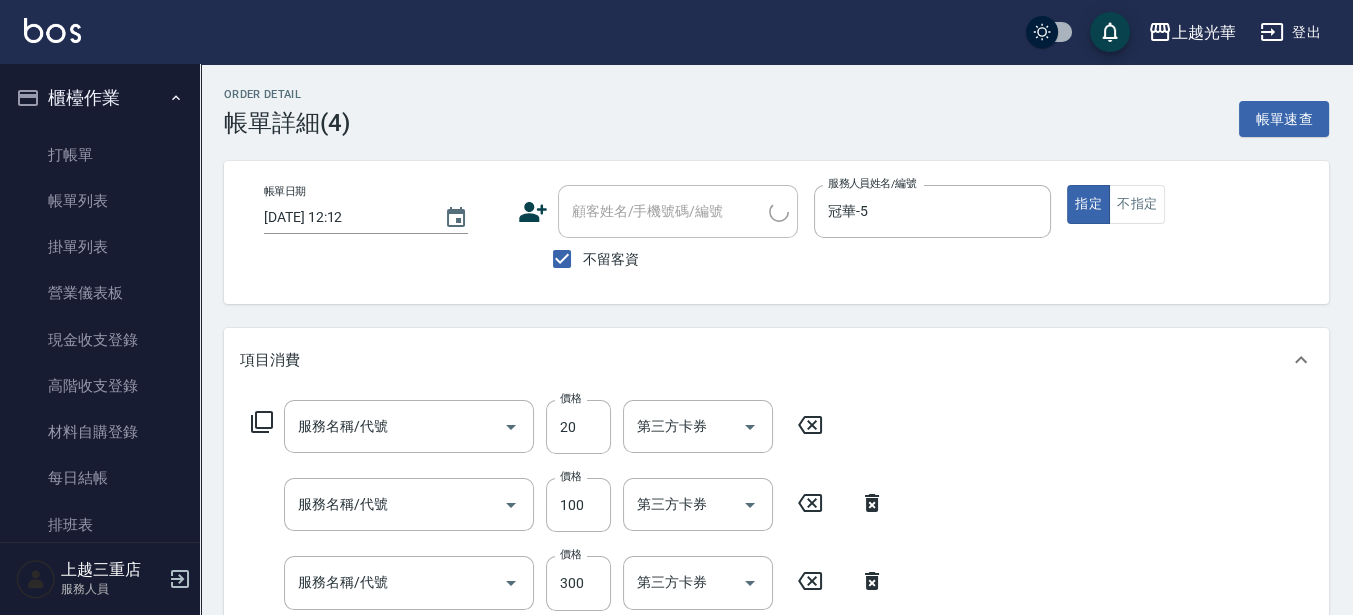 type on "[DATE] 12:12" 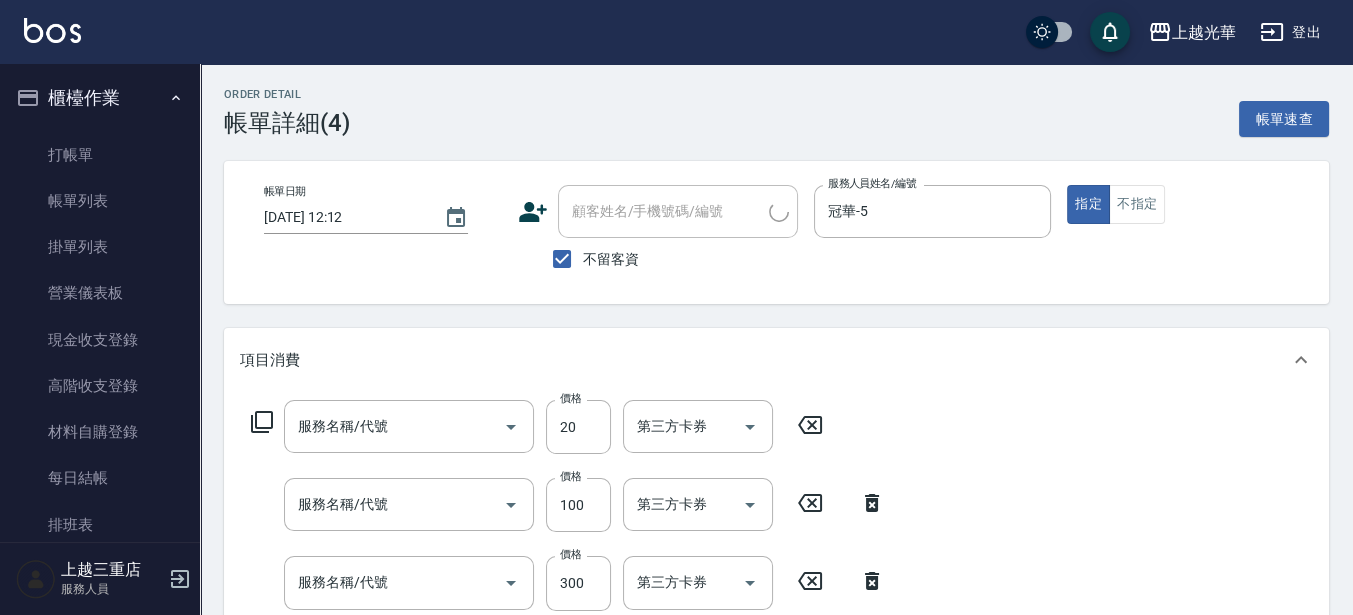 checkbox on "true" 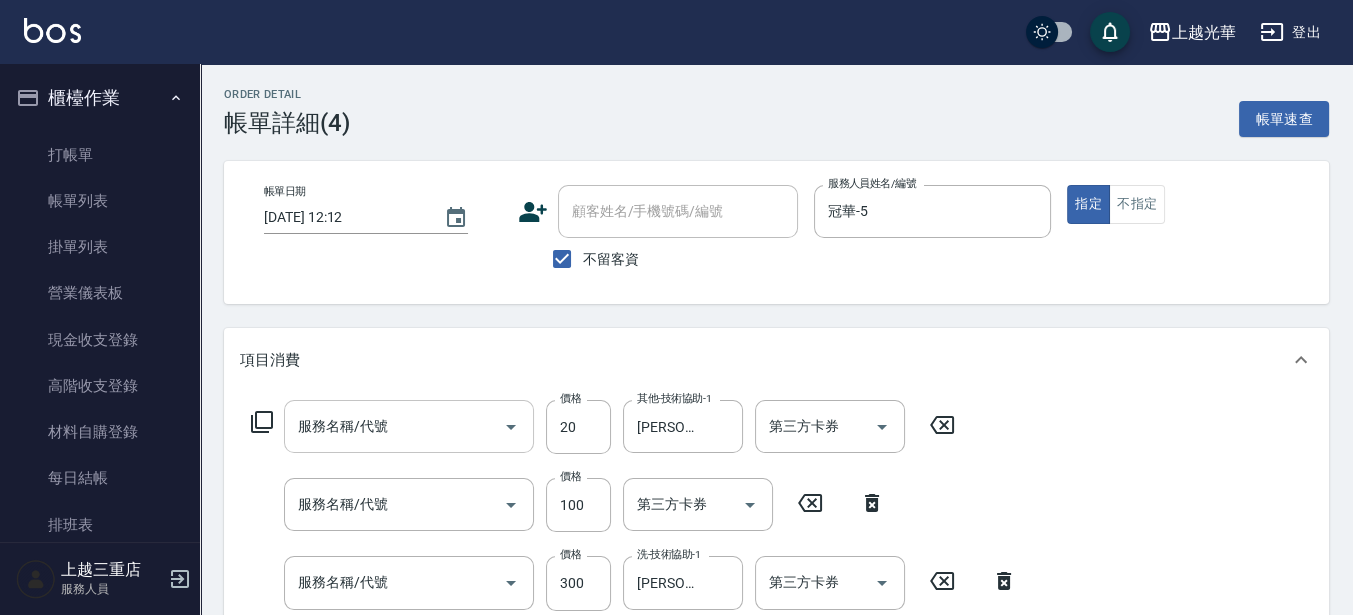 type on "潤絲(801)" 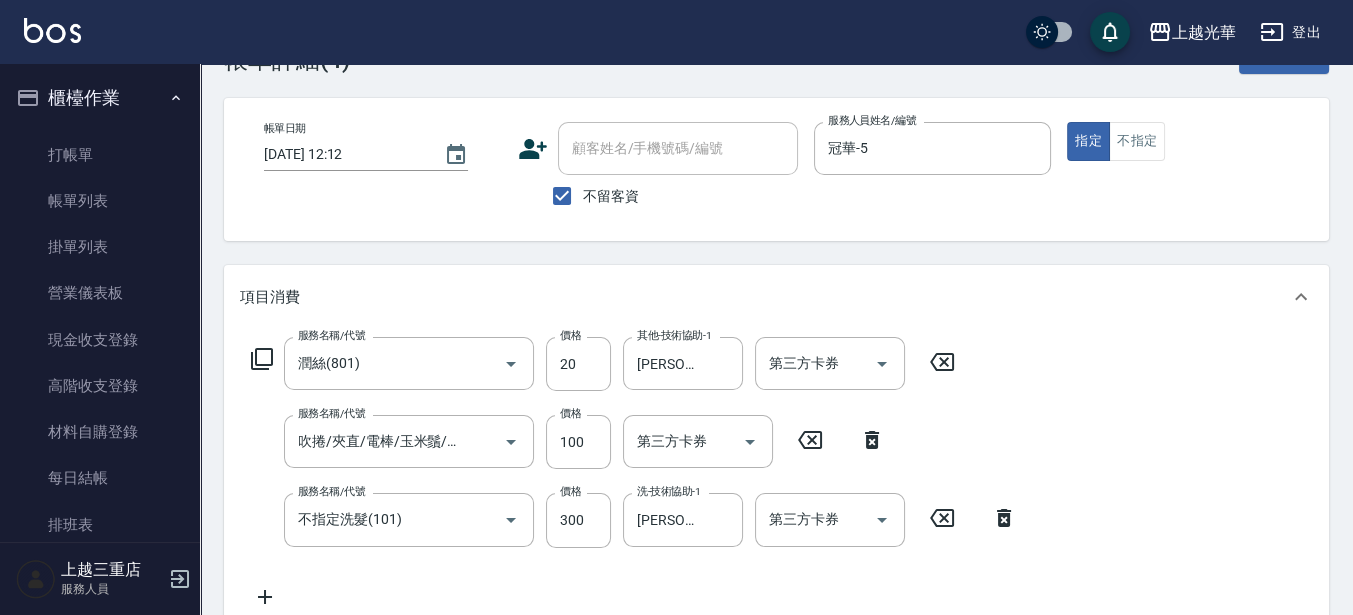 scroll, scrollTop: 0, scrollLeft: 0, axis: both 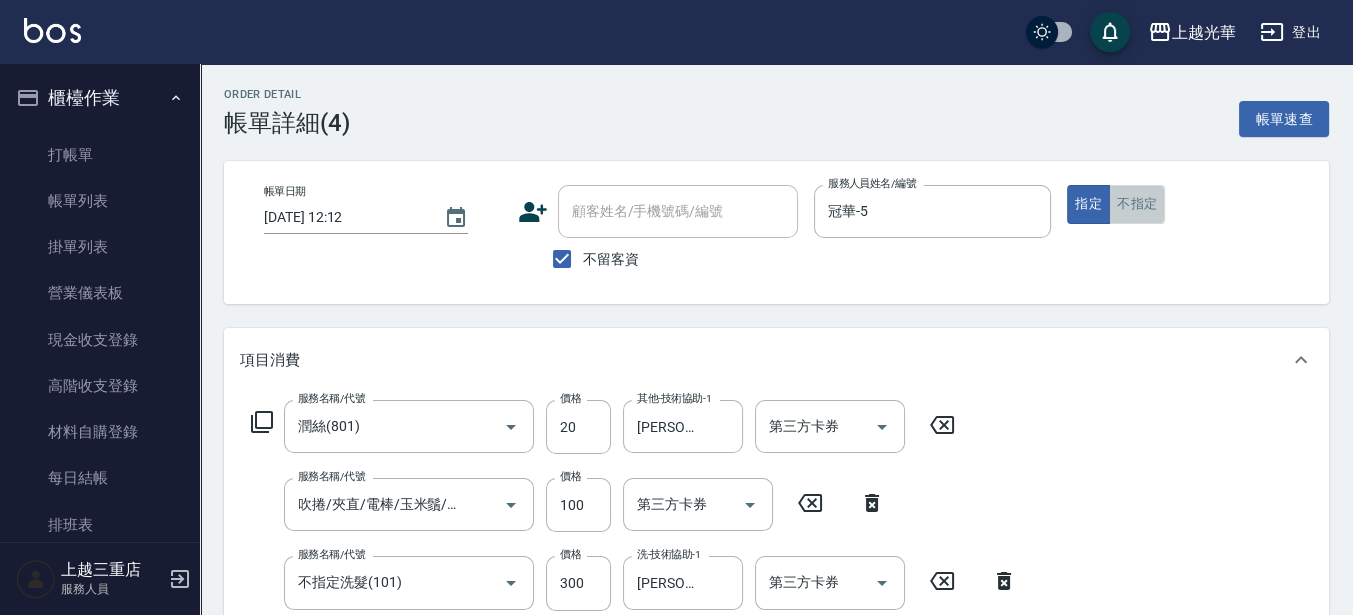 click on "不指定" at bounding box center (1137, 204) 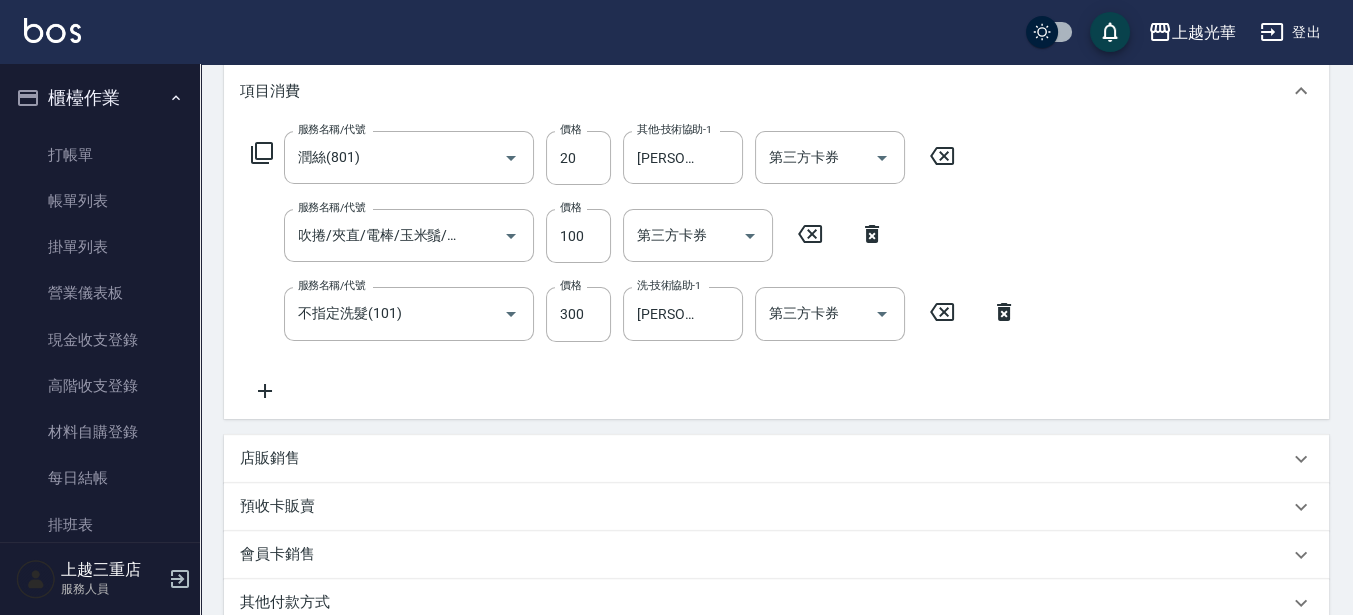 scroll, scrollTop: 540, scrollLeft: 0, axis: vertical 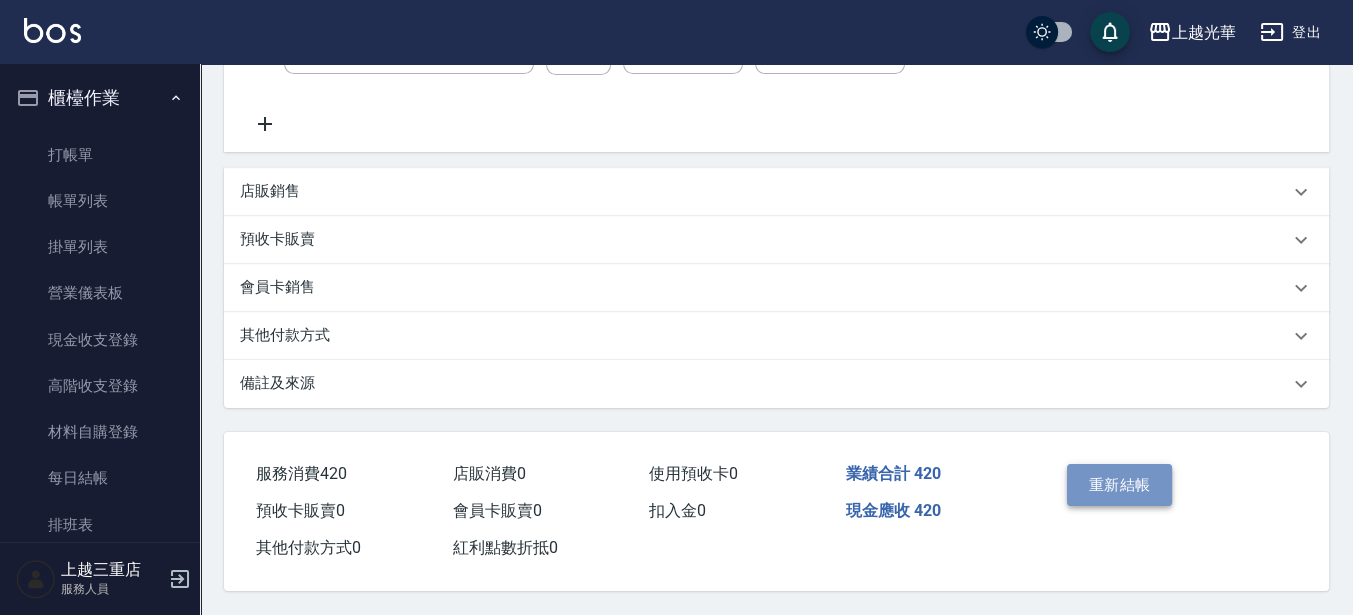 click on "重新結帳" at bounding box center (1120, 485) 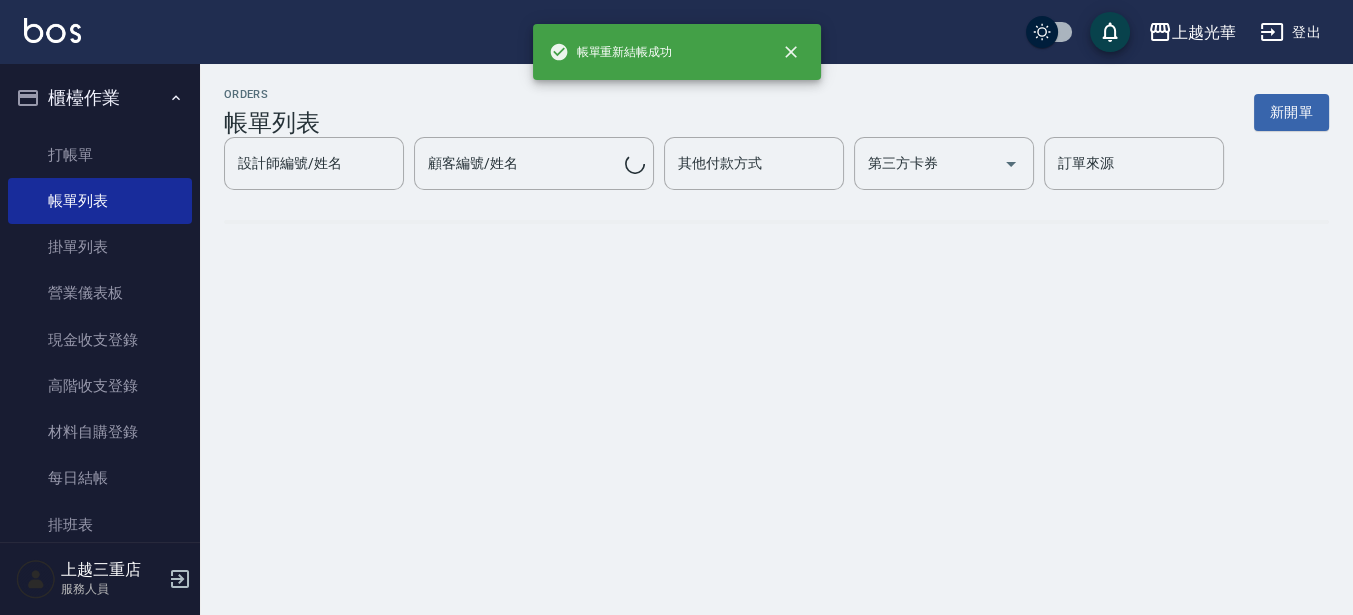 scroll, scrollTop: 0, scrollLeft: 0, axis: both 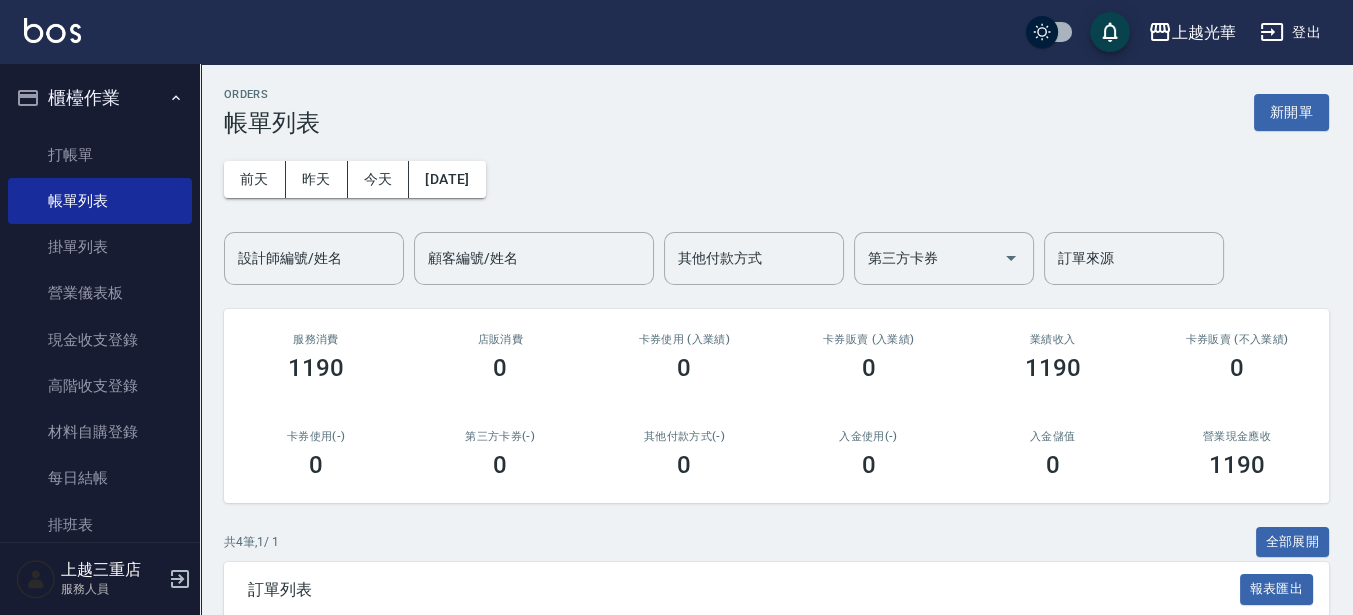 click on "ORDERS 帳單列表 新開單" at bounding box center (776, 112) 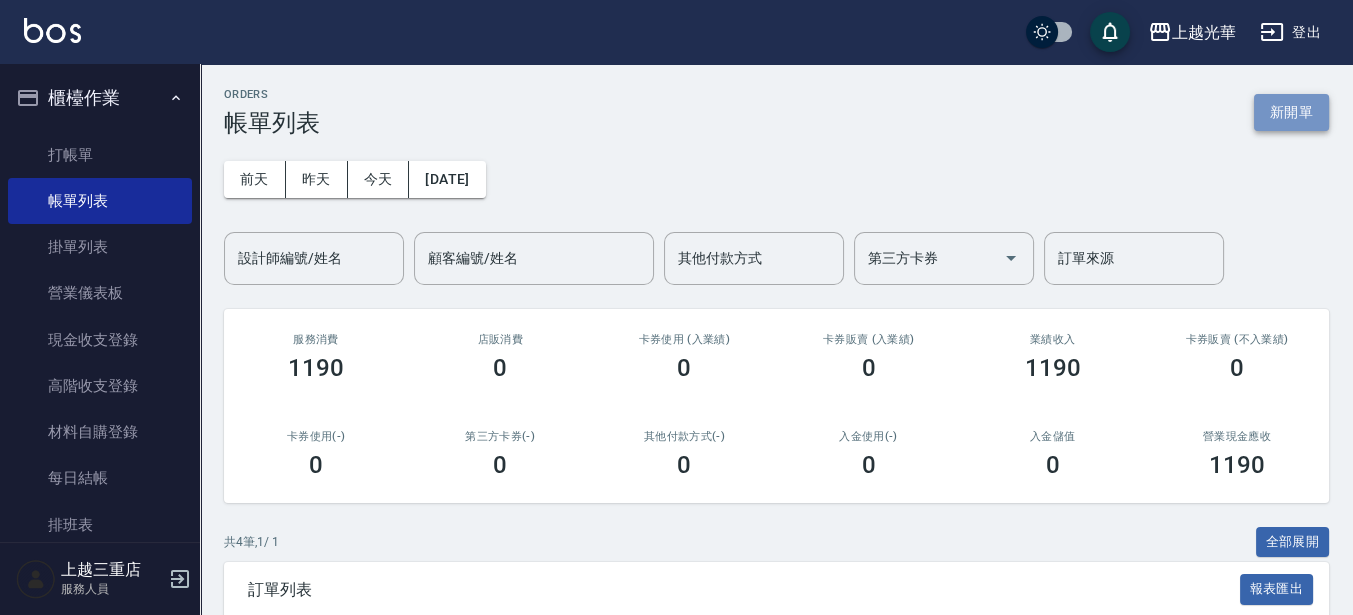 click on "新開單" at bounding box center [1291, 112] 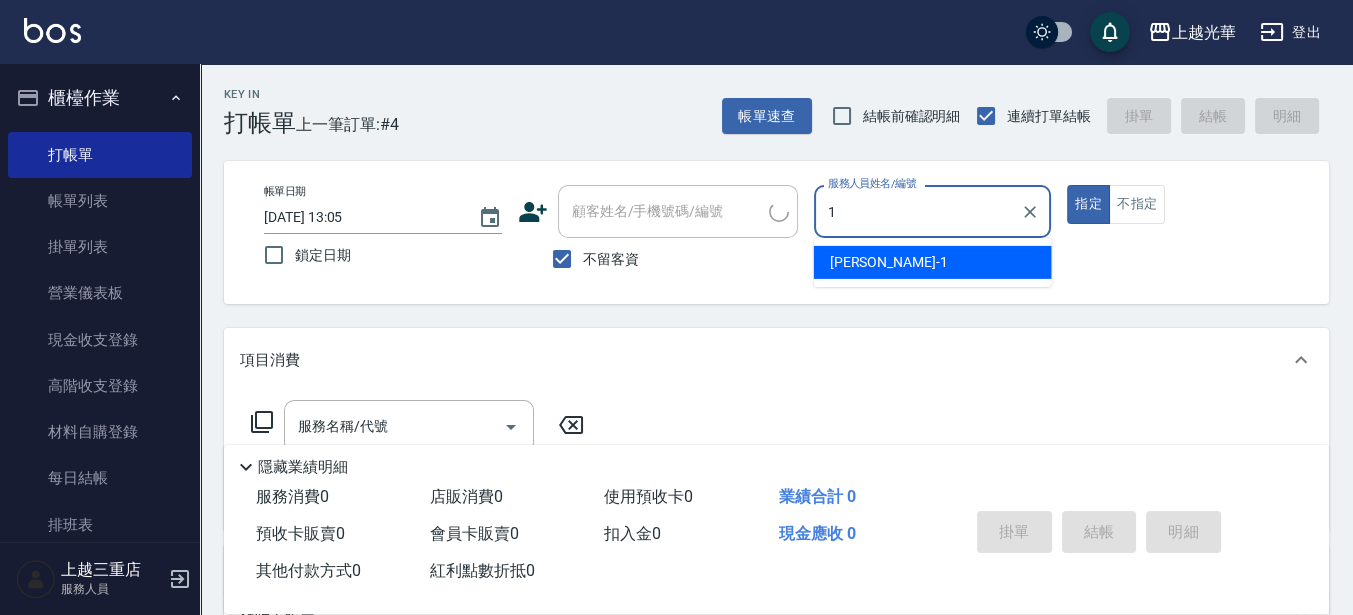 type on "1" 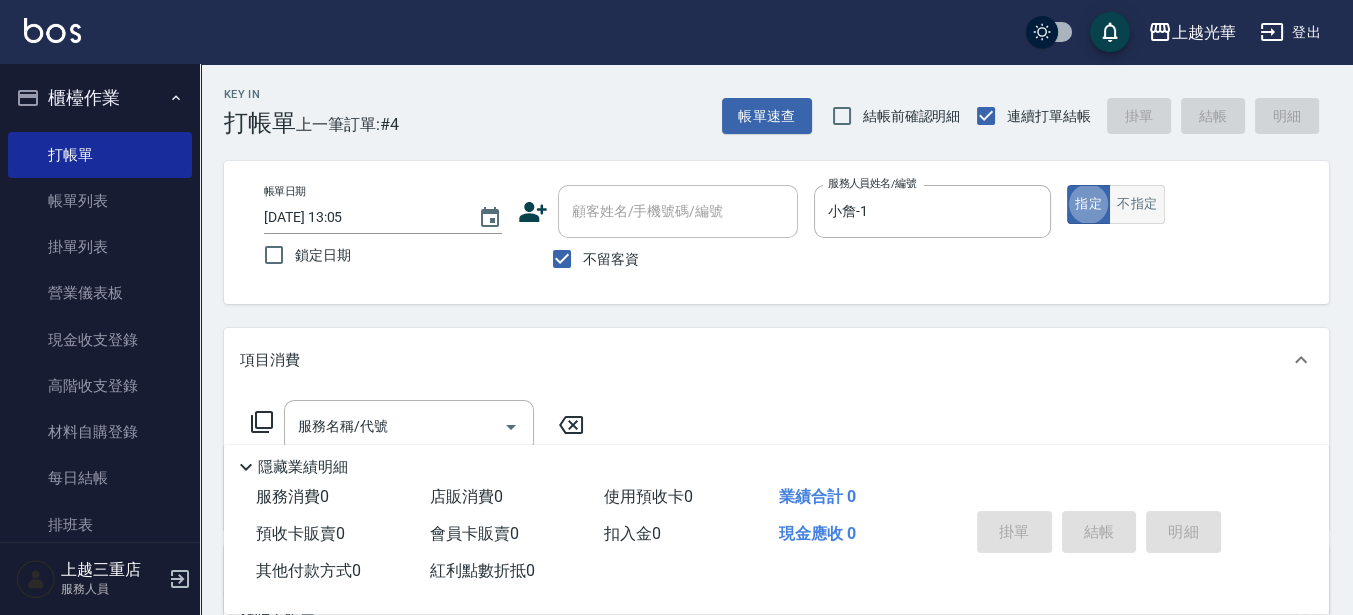 click on "不指定" at bounding box center [1137, 204] 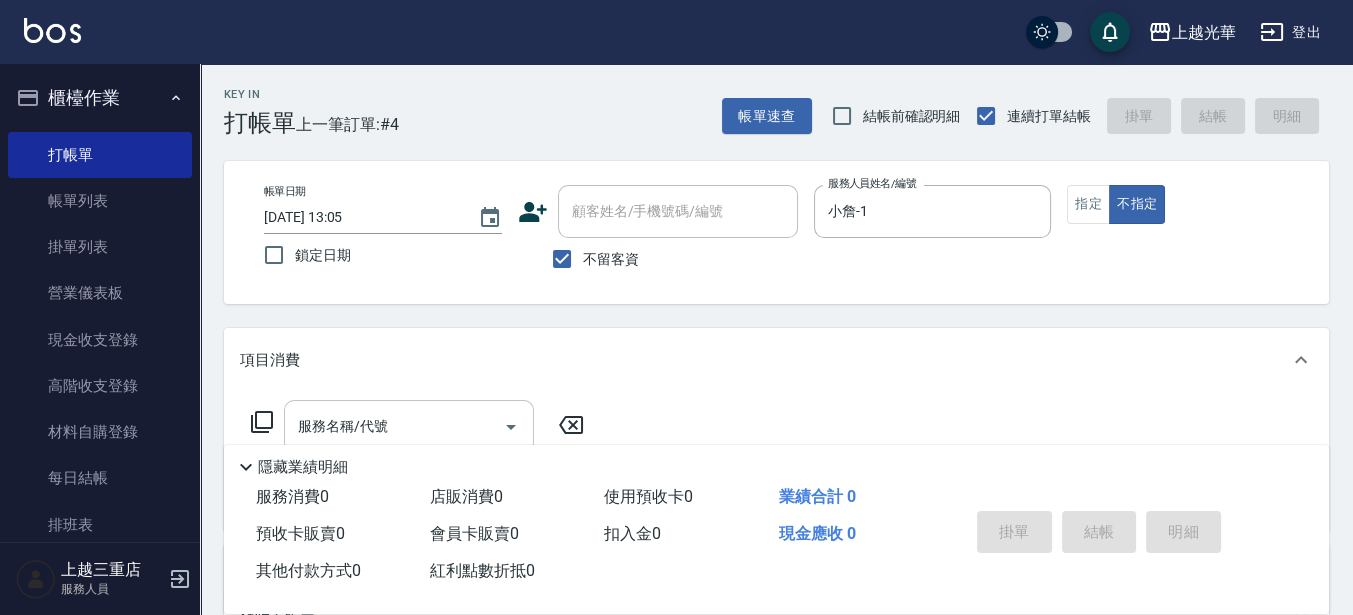 click on "服務名稱/代號" at bounding box center [409, 426] 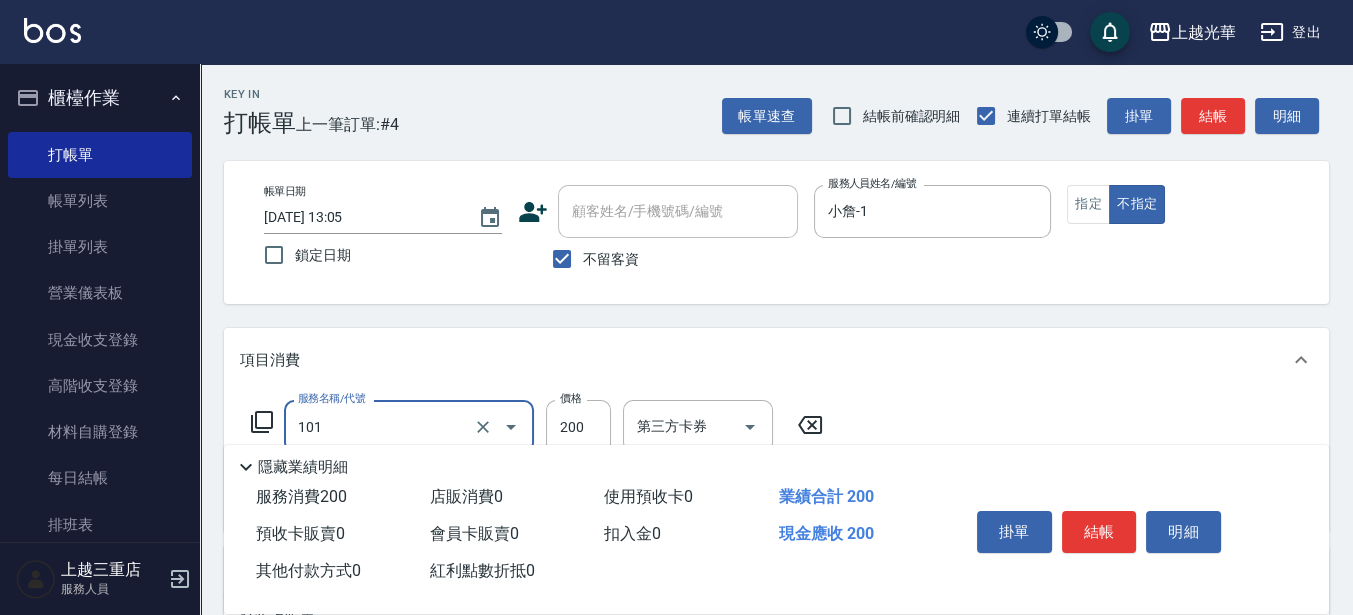 type on "不指定洗髮(101)" 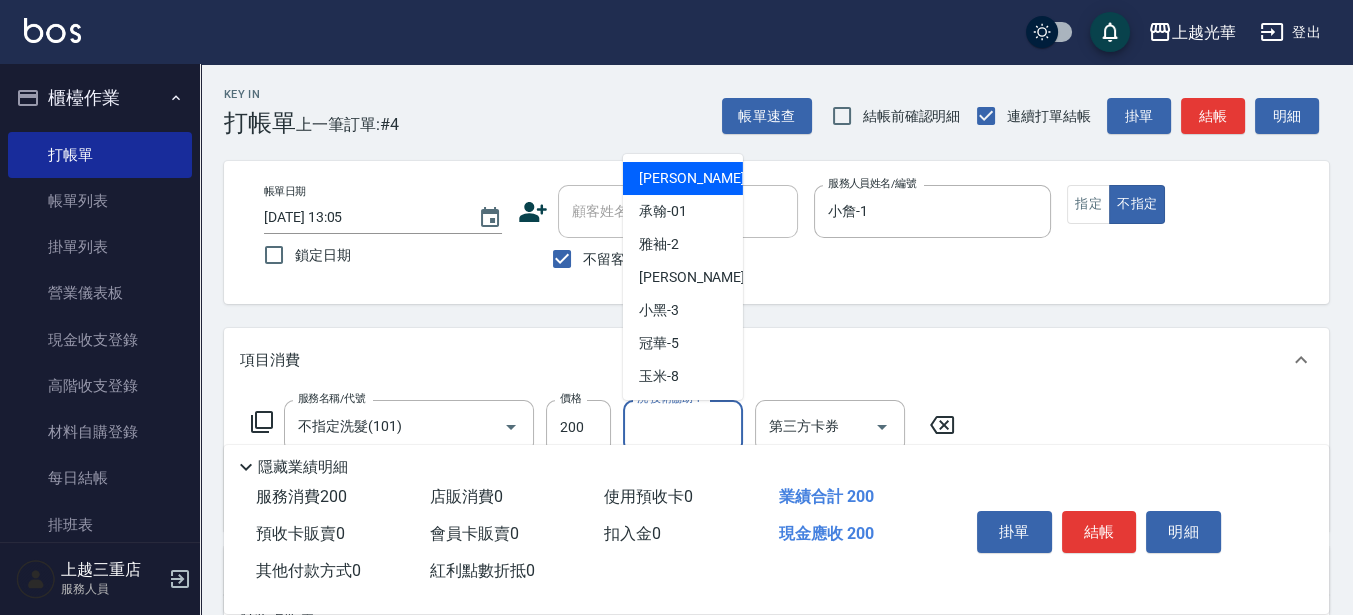 click on "洗-技術協助-1" at bounding box center [683, 426] 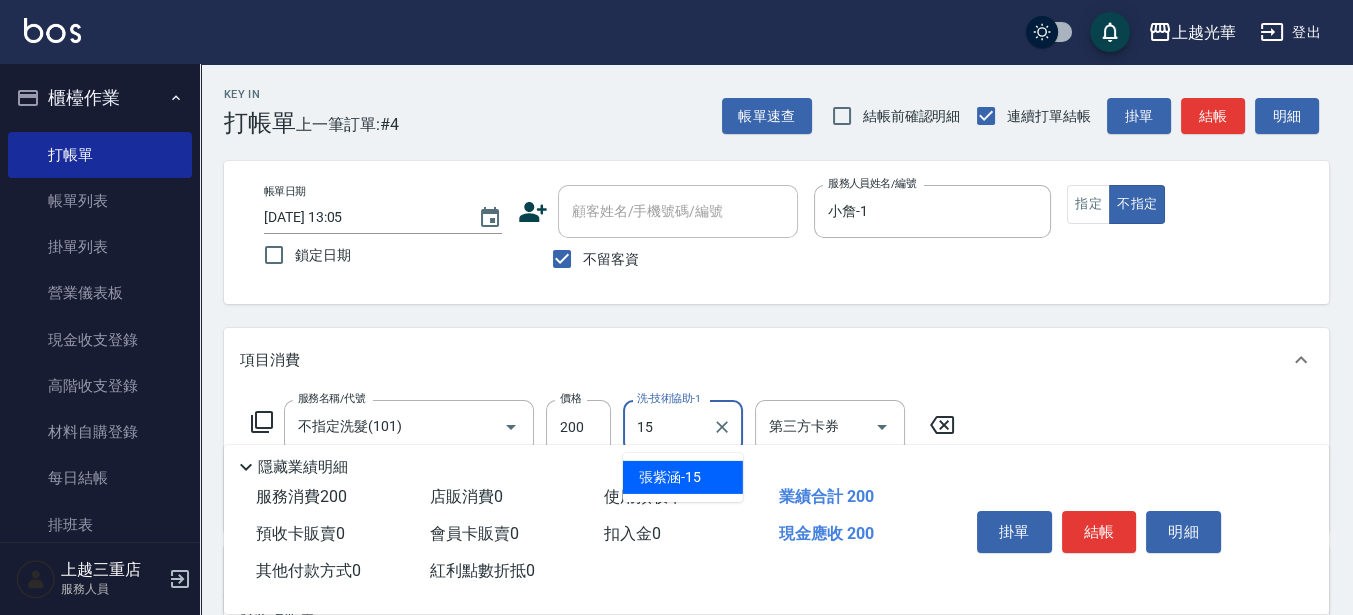 type on "[PERSON_NAME]-15" 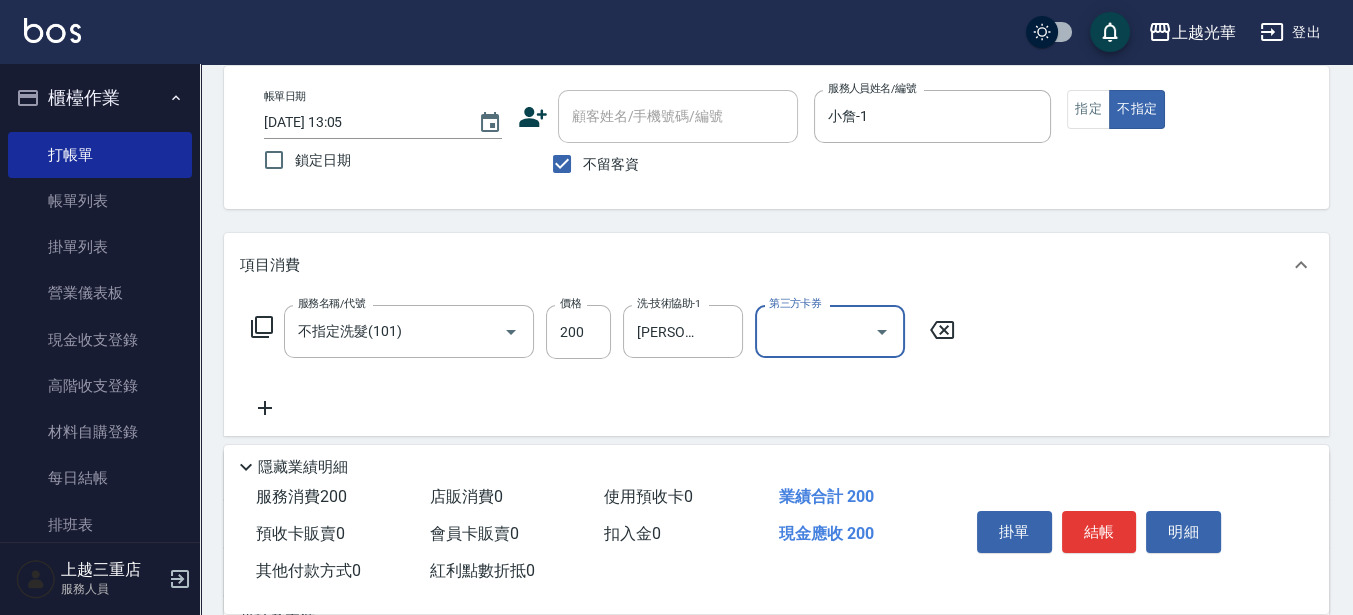 scroll, scrollTop: 125, scrollLeft: 0, axis: vertical 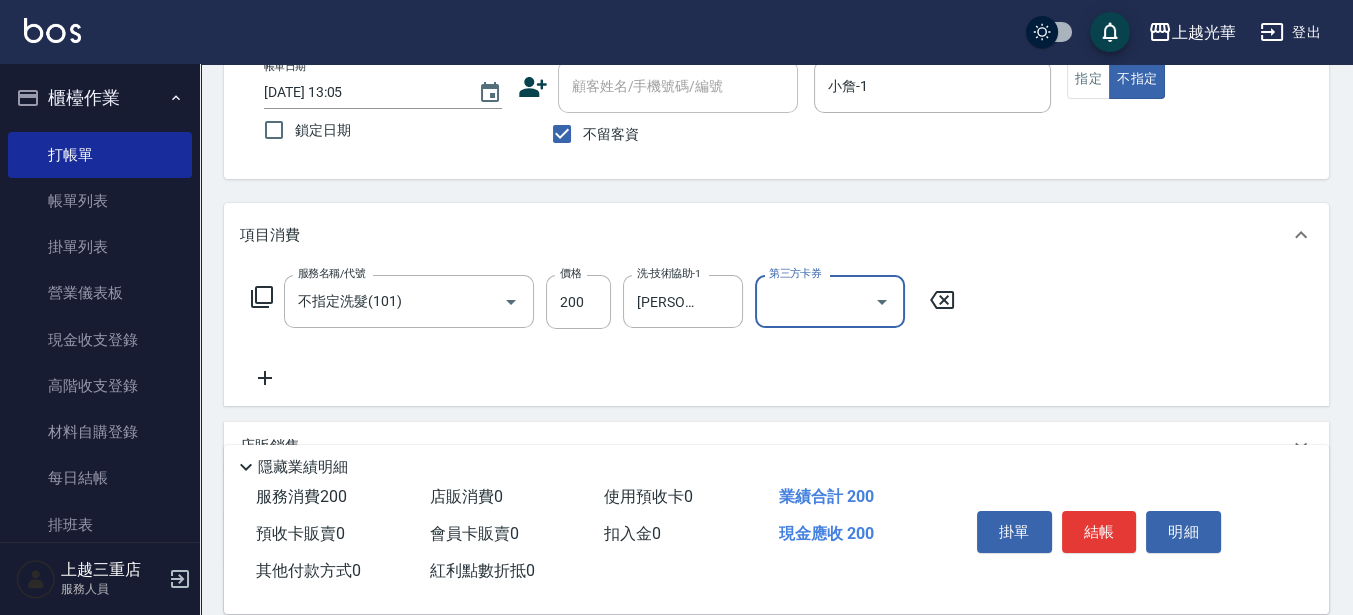 click 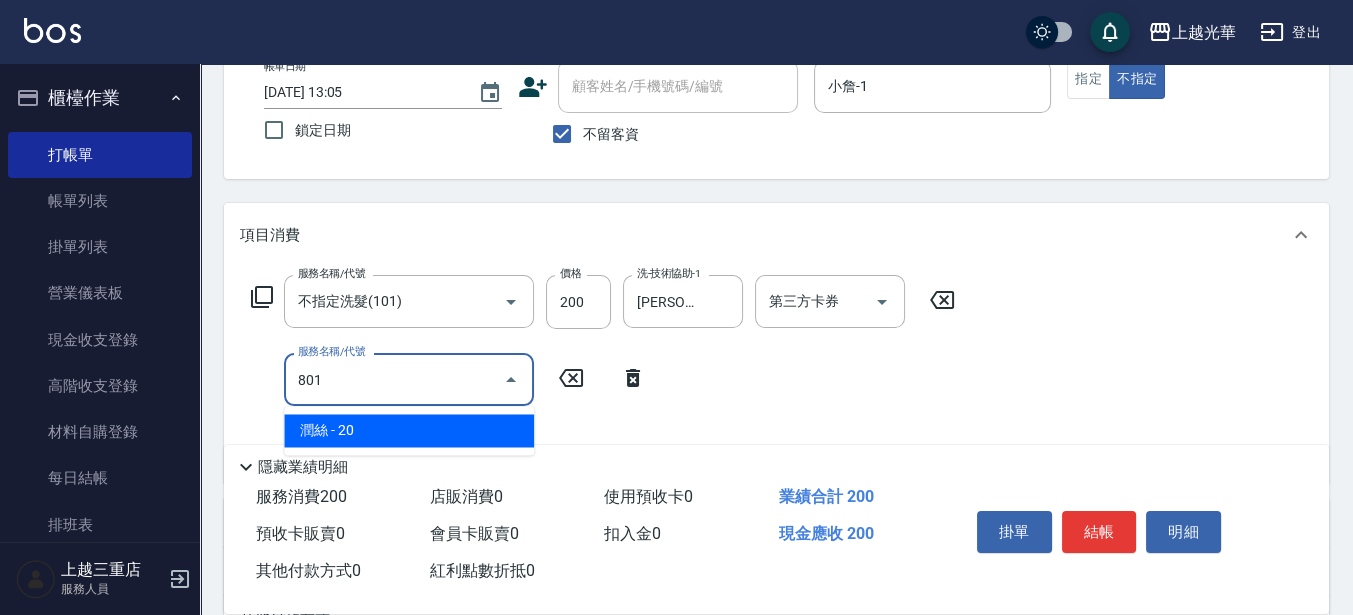 type on "潤絲(801)" 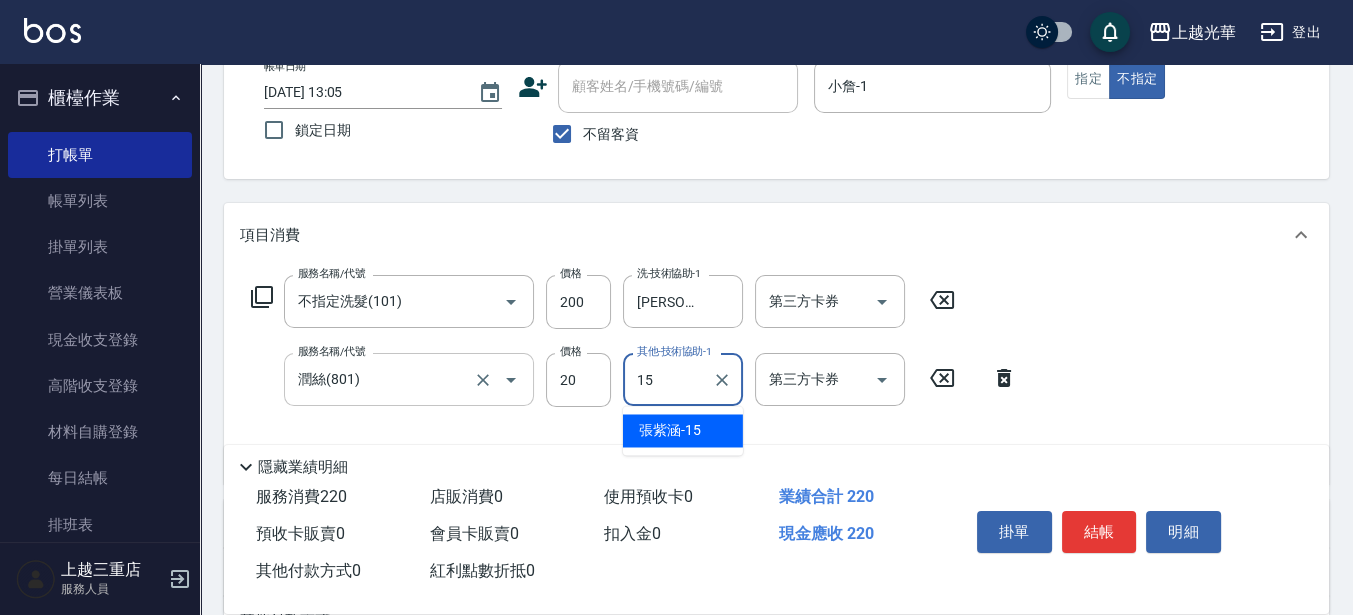 type on "[PERSON_NAME]-15" 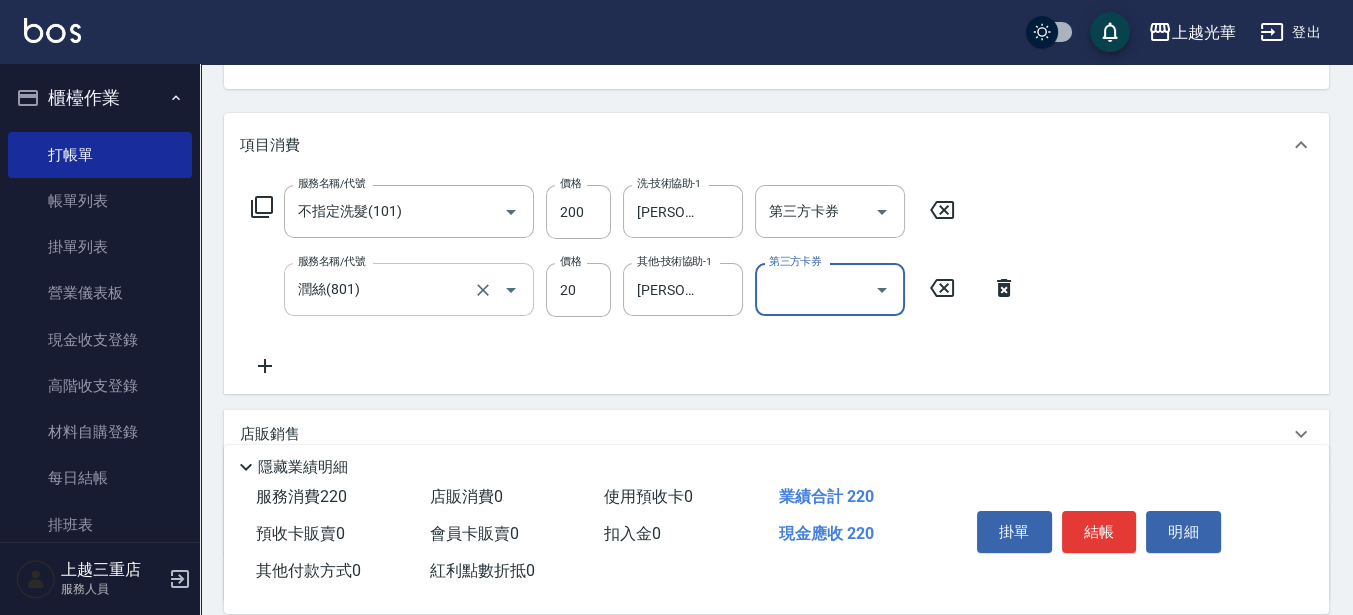 scroll, scrollTop: 250, scrollLeft: 0, axis: vertical 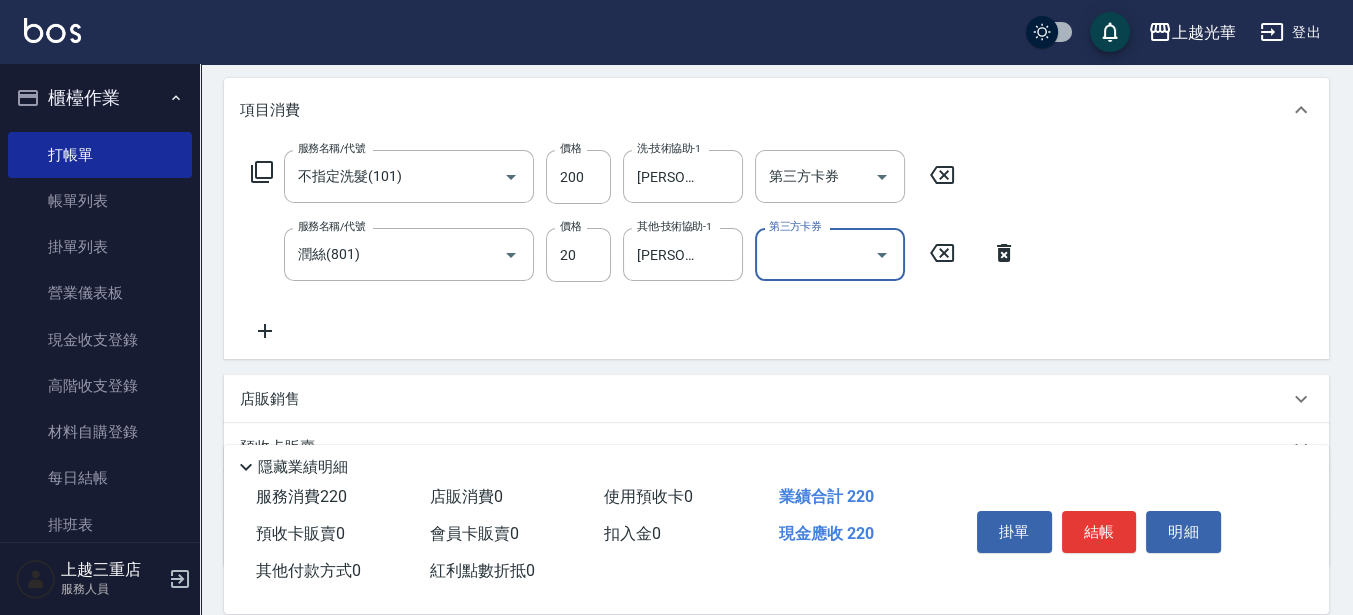 click on "服務名稱/代號 不指定洗髮(101) 服務名稱/代號 價格 200 價格 洗-技術協助-1 [PERSON_NAME]-15 洗-技術協助-1 第三方卡券 第三方卡券 服務名稱/代號 [PERSON_NAME](801) 服務名稱/代號 價格 20 價格 其他-技術協助-1 [PERSON_NAME]-15 其他-技術協助-1 第三方卡券 第三方卡券" at bounding box center [776, 250] 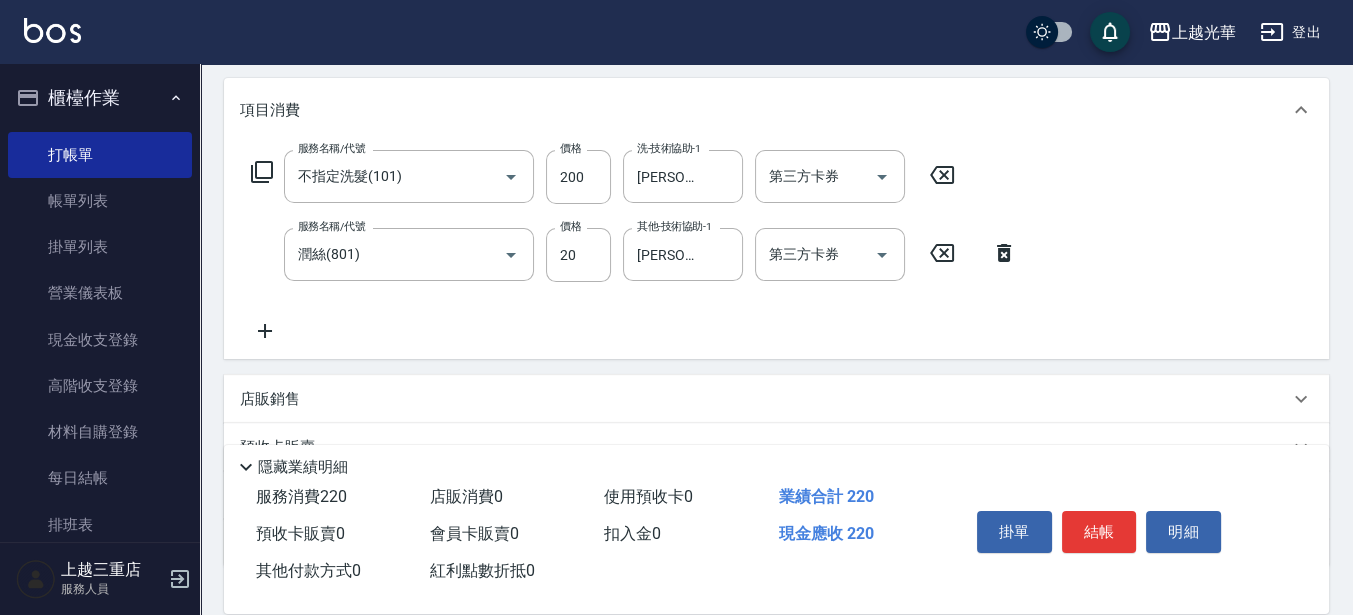 click 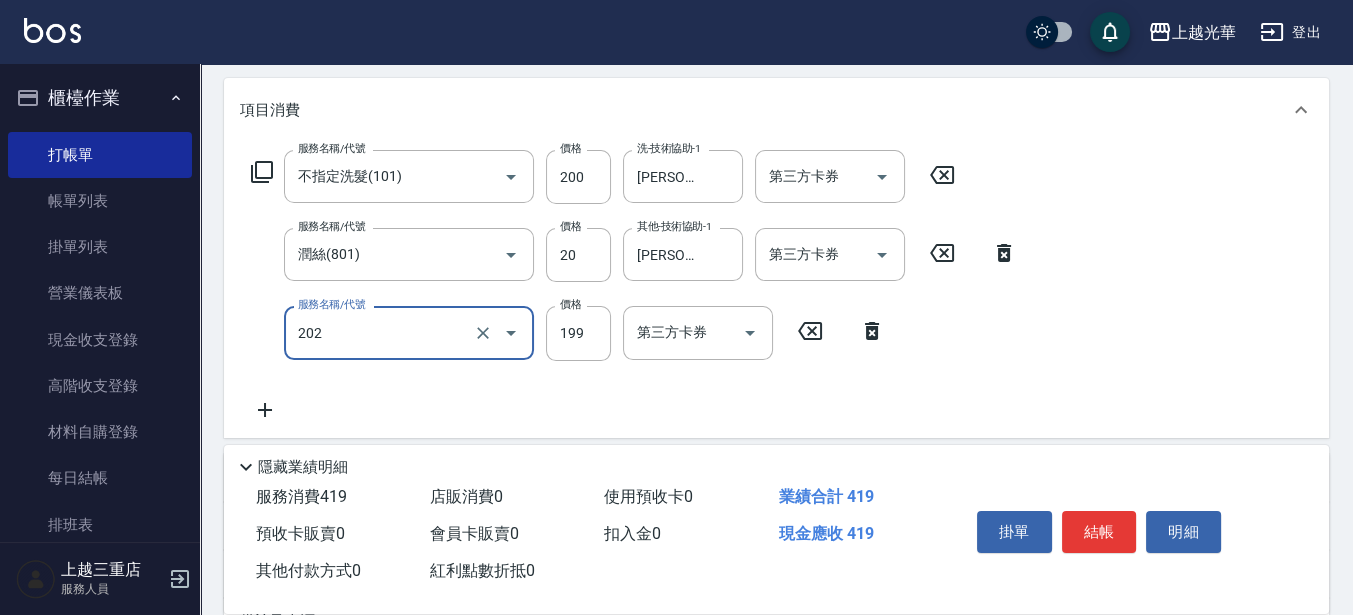 type on "不指定單剪(202)" 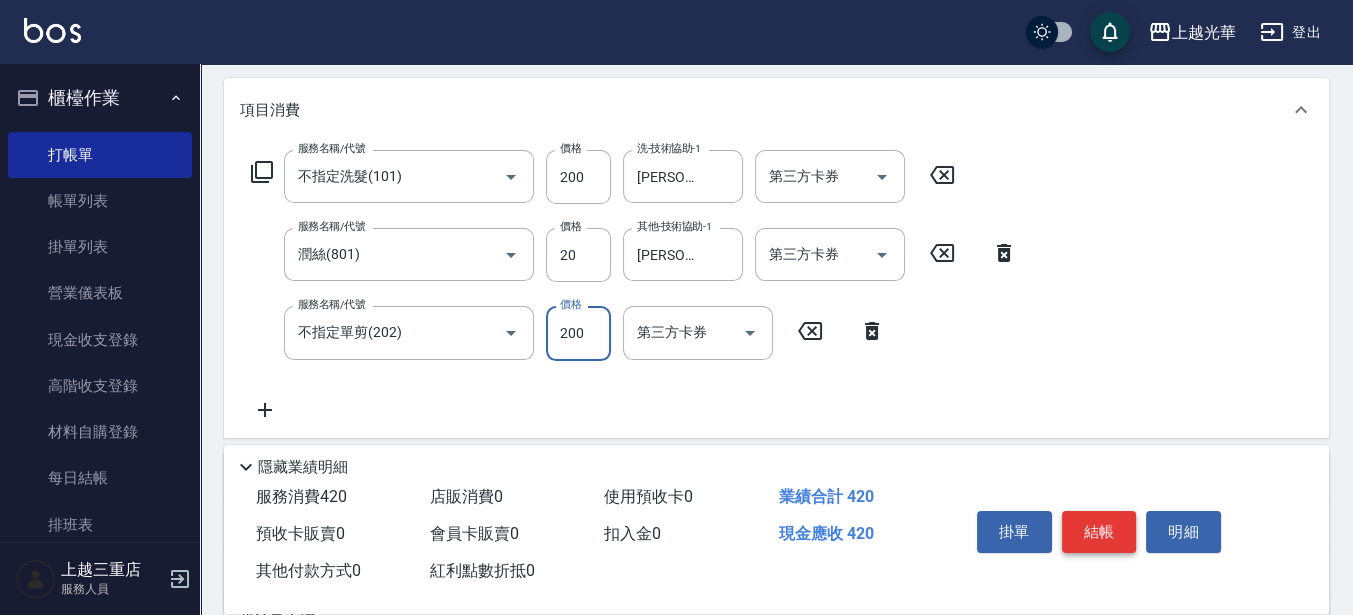 type on "200" 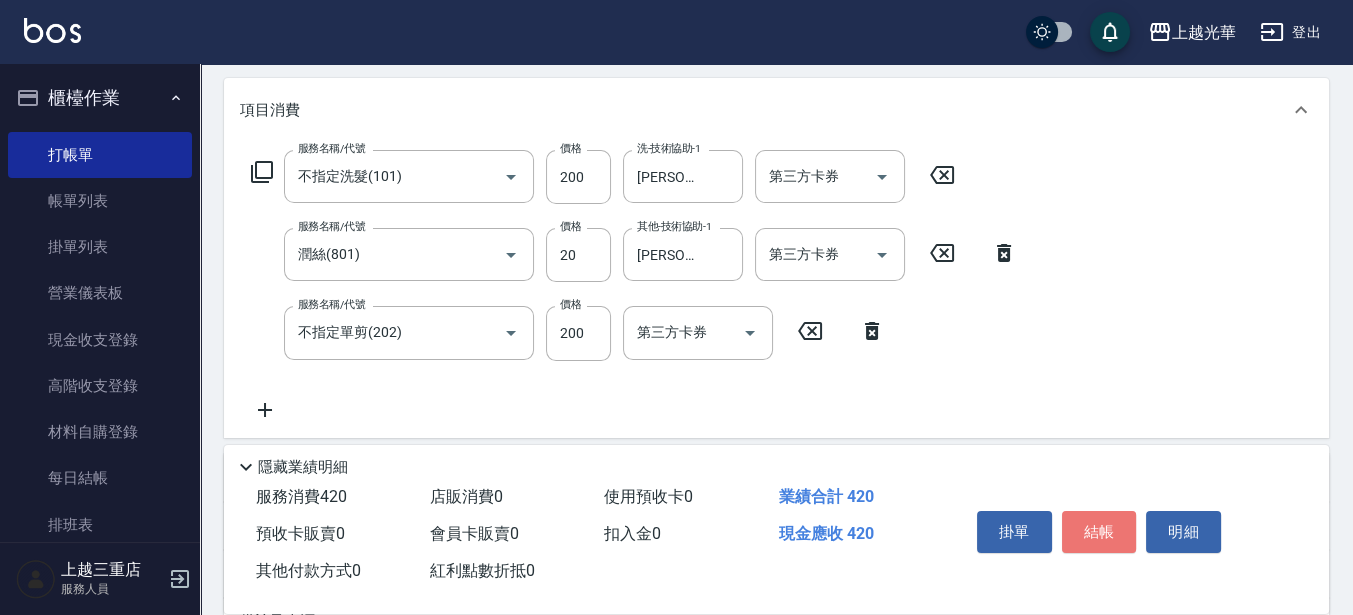 click on "結帳" at bounding box center (1099, 532) 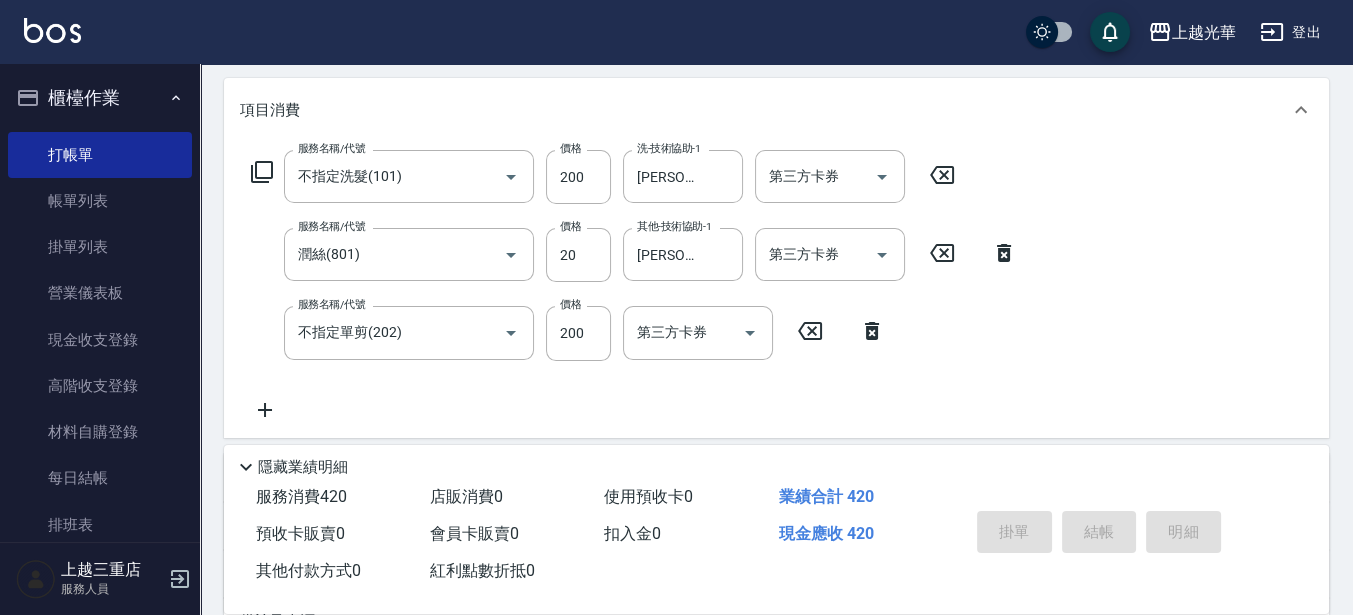 type 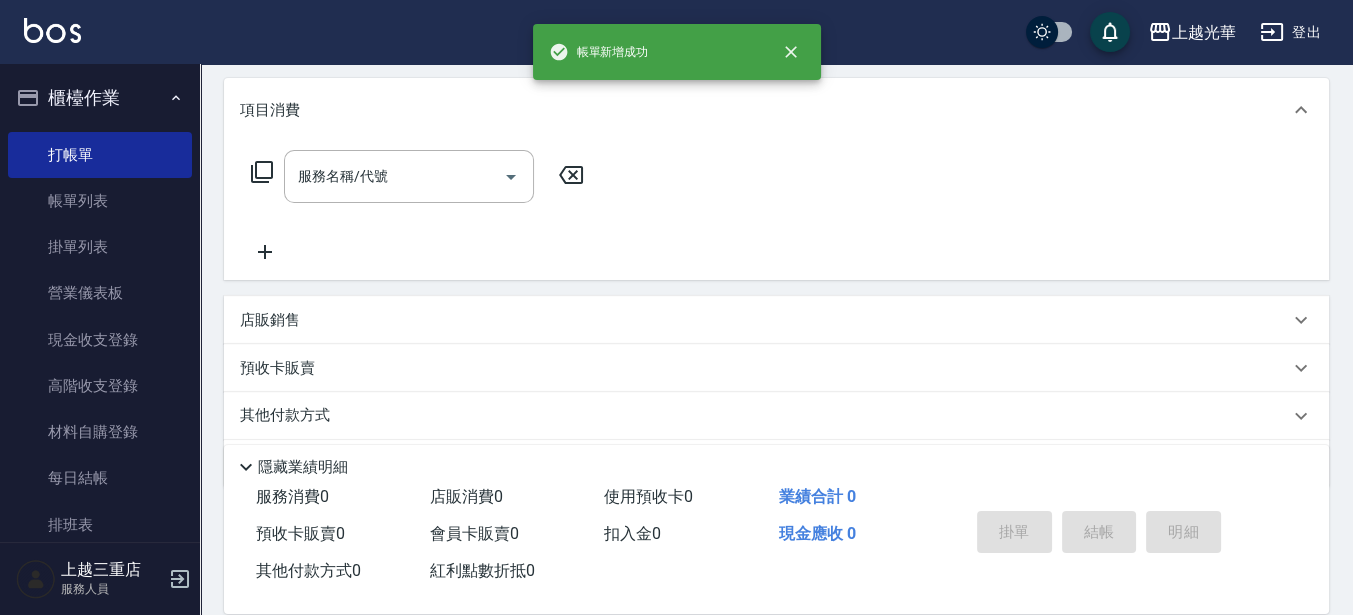 scroll, scrollTop: 0, scrollLeft: 0, axis: both 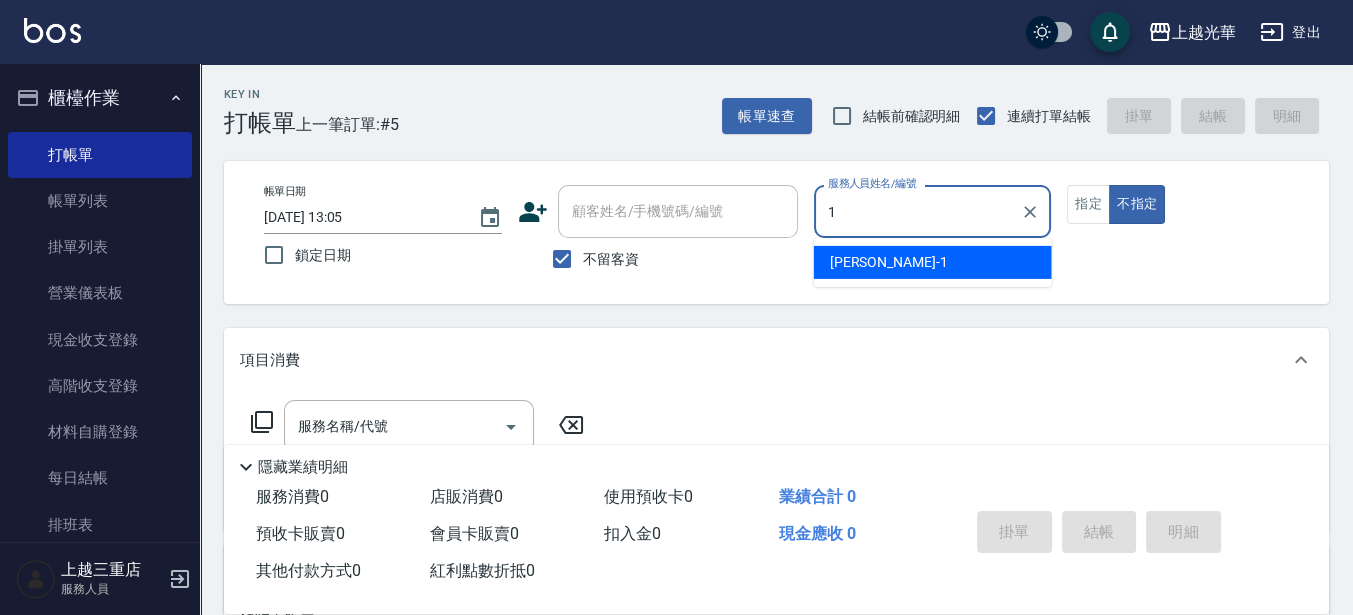 type on "1" 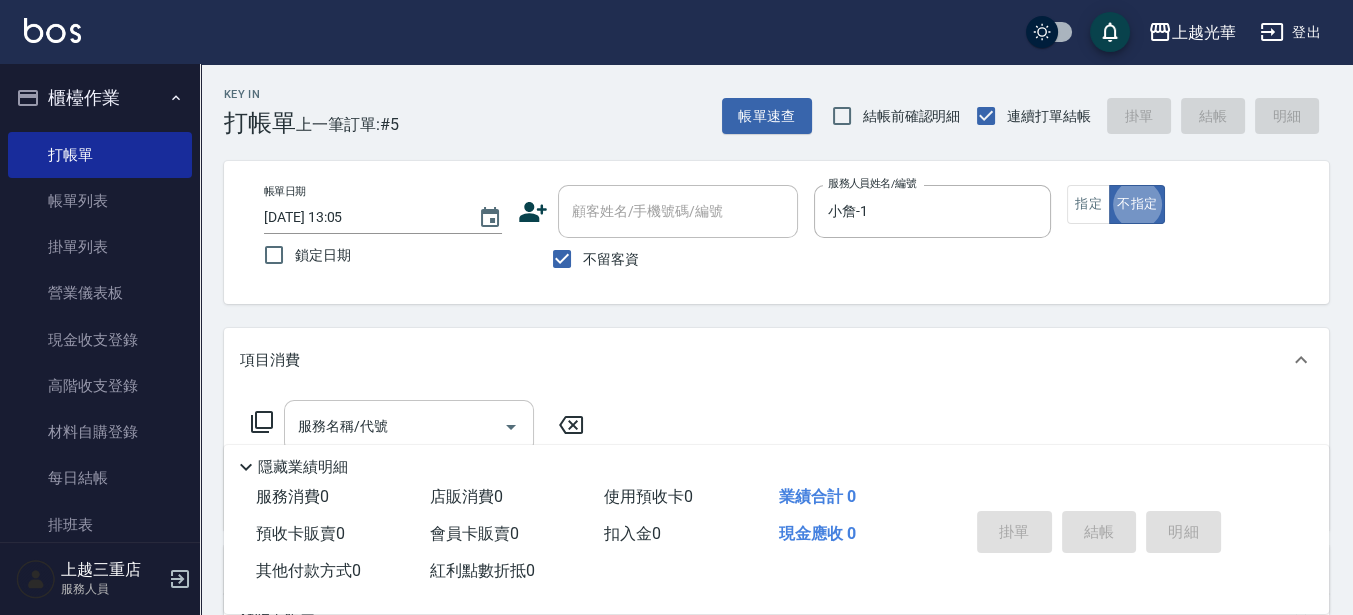 click on "服務名稱/代號 服務名稱/代號" at bounding box center [409, 426] 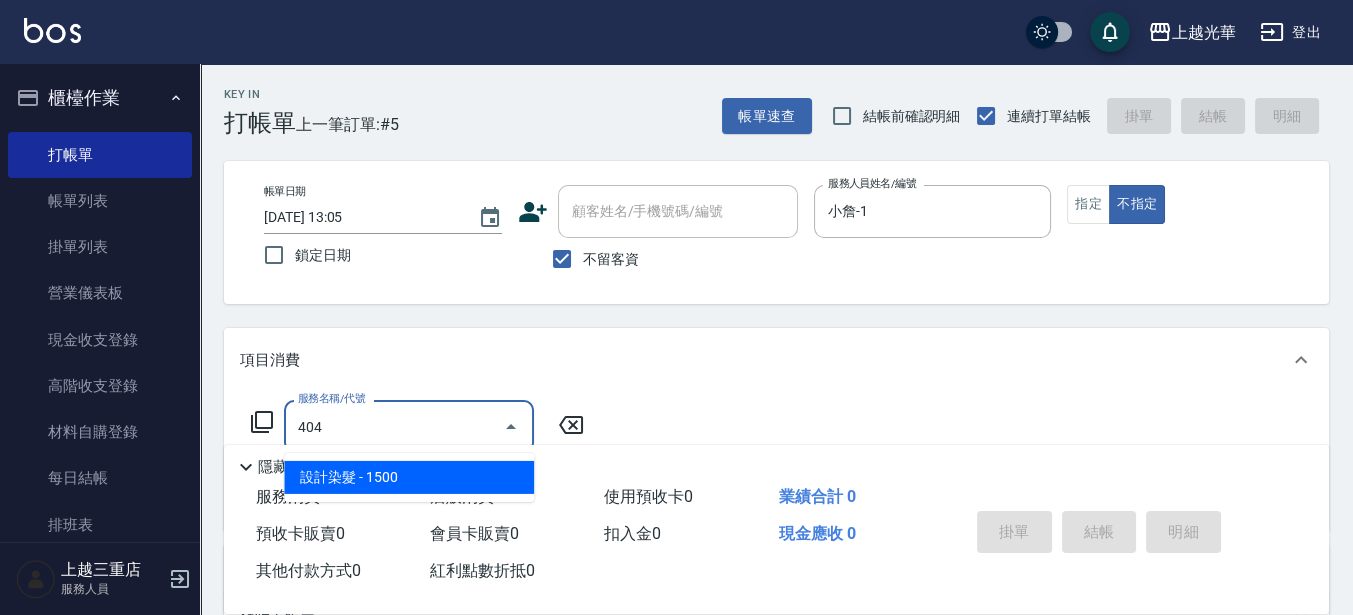 type on "設計染髮(404)" 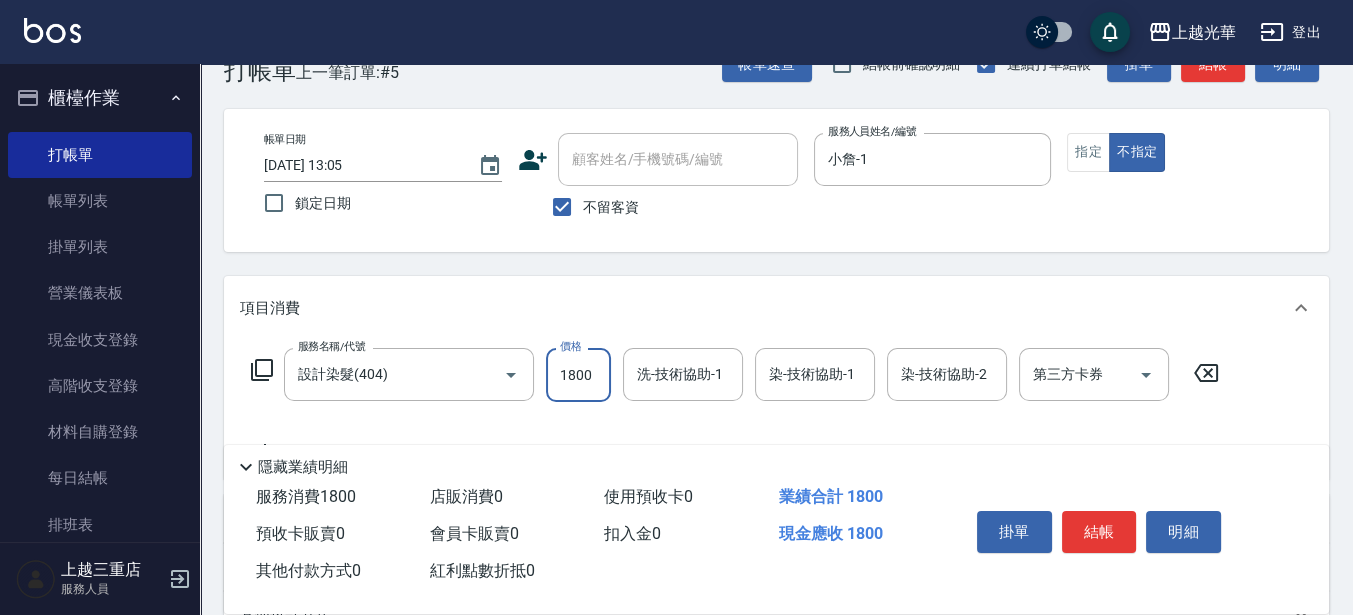 scroll, scrollTop: 125, scrollLeft: 0, axis: vertical 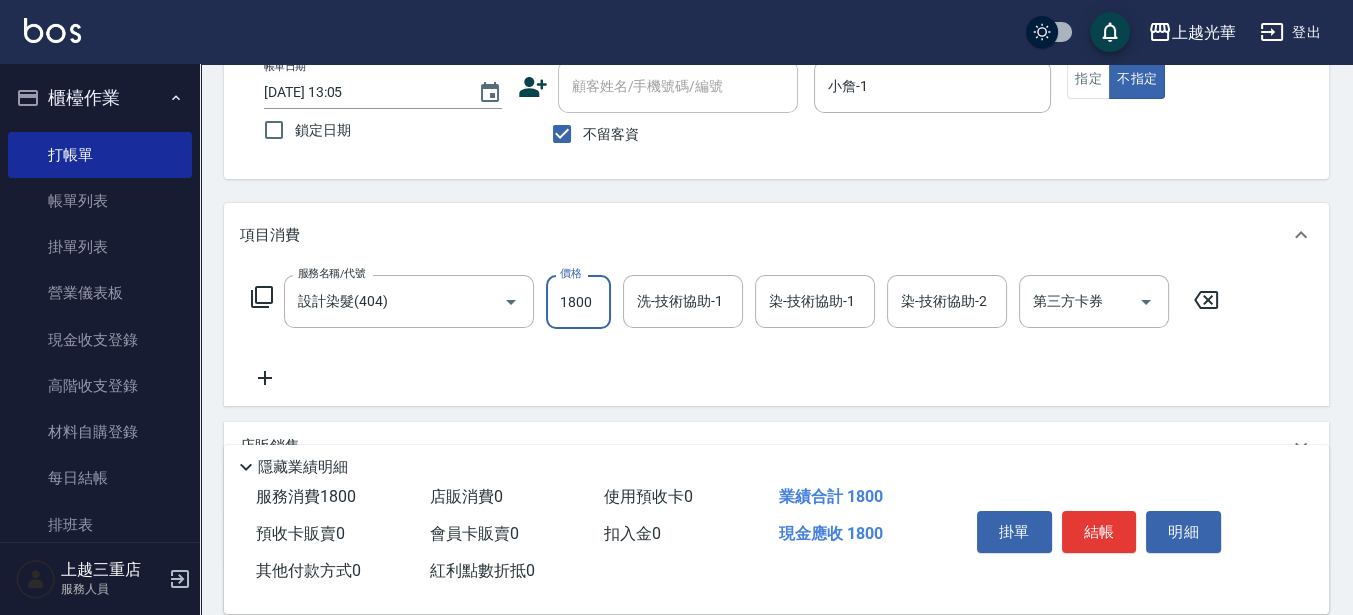 type on "1800" 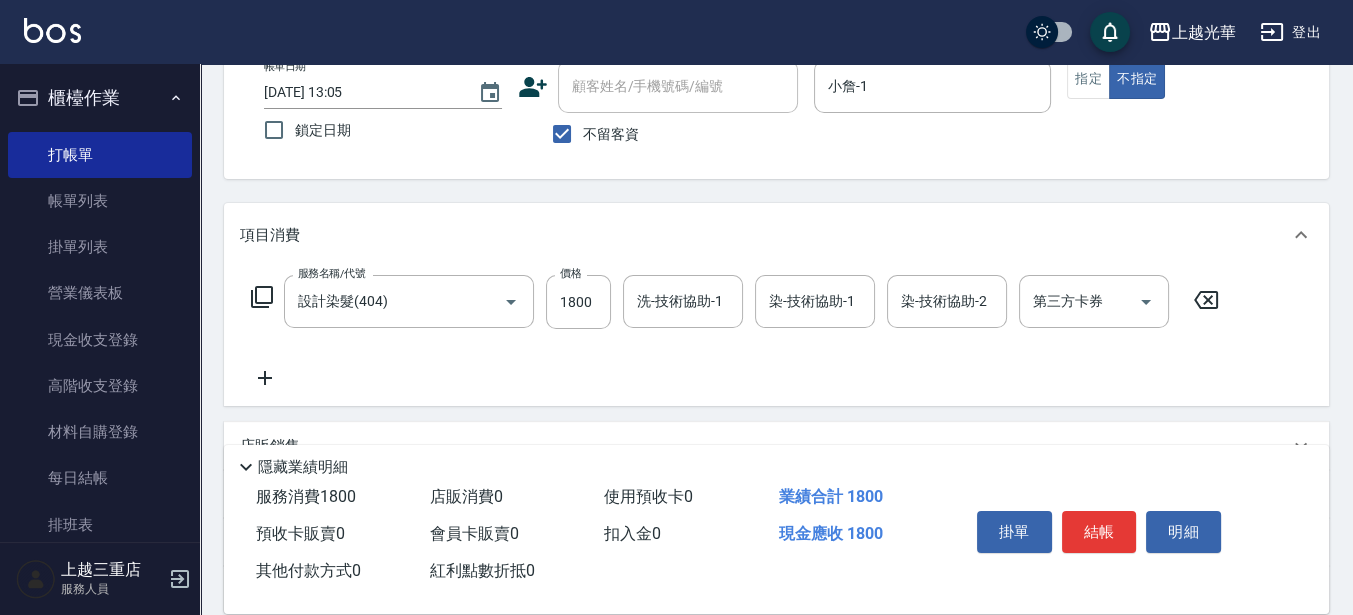 click 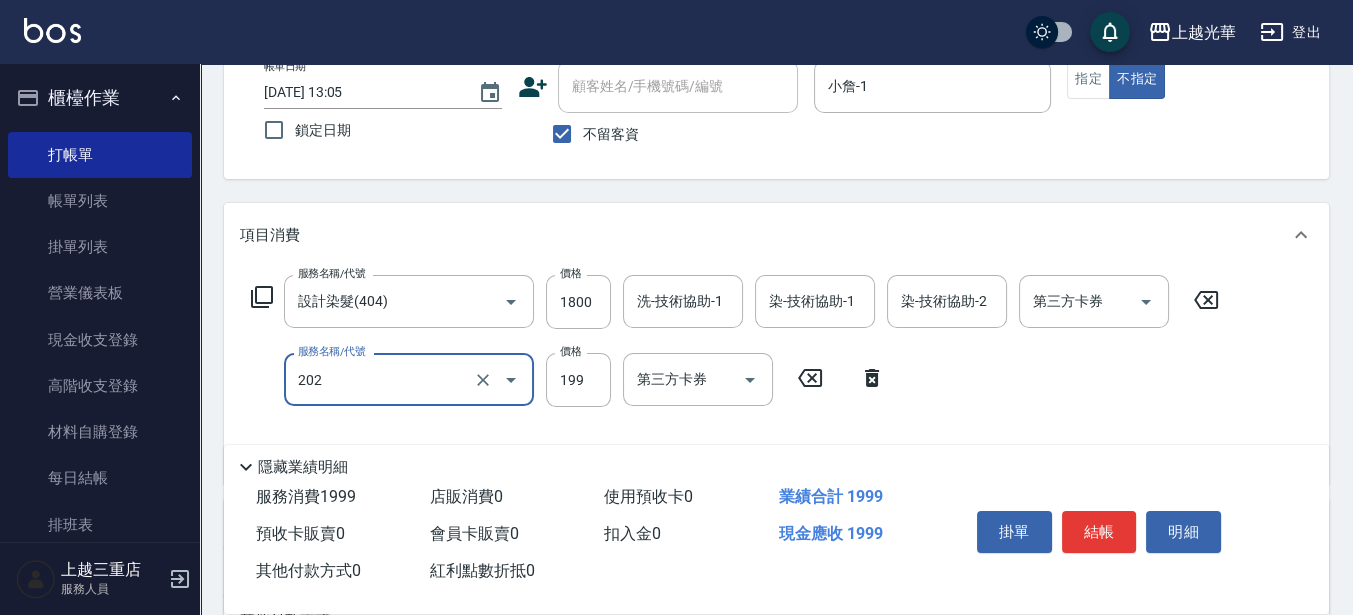 type on "不指定單剪(202)" 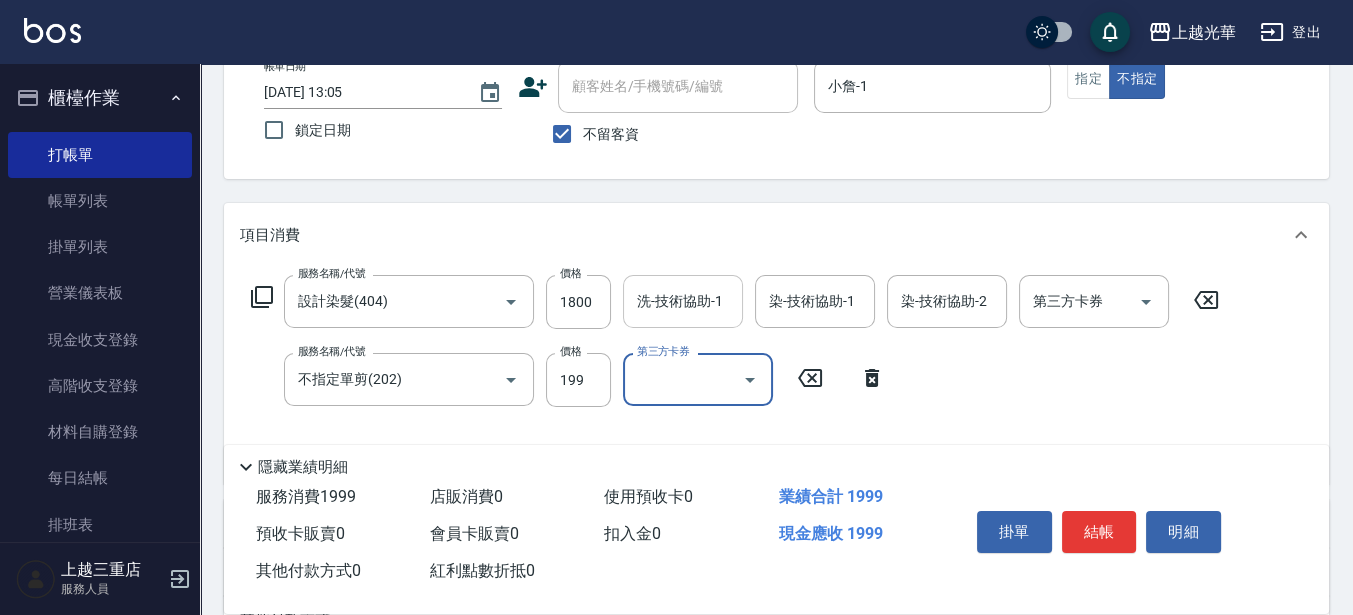 click on "洗-技術協助-1" at bounding box center [683, 301] 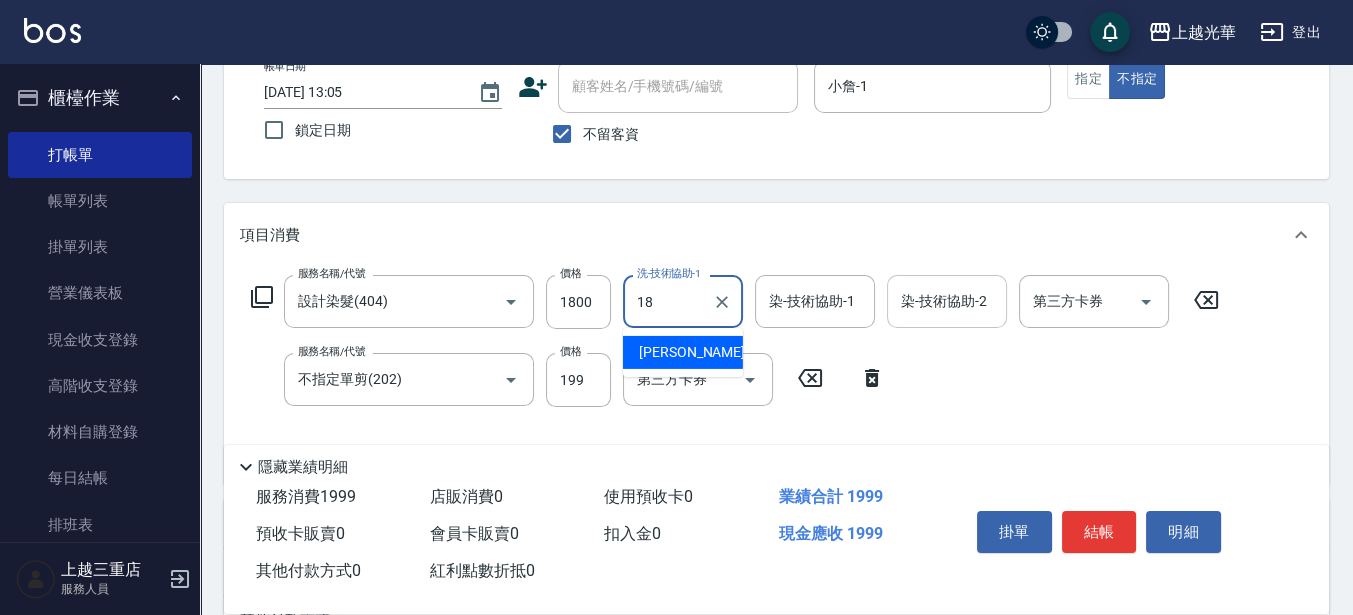 type on "[PERSON_NAME]-18" 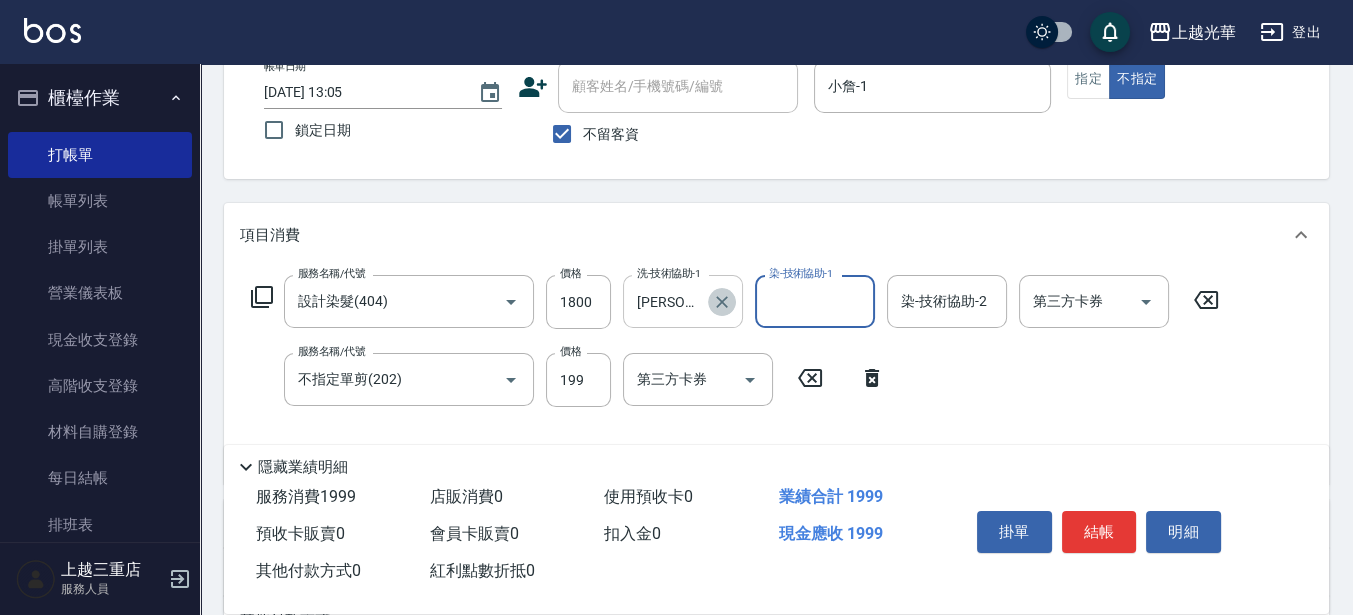click at bounding box center [722, 302] 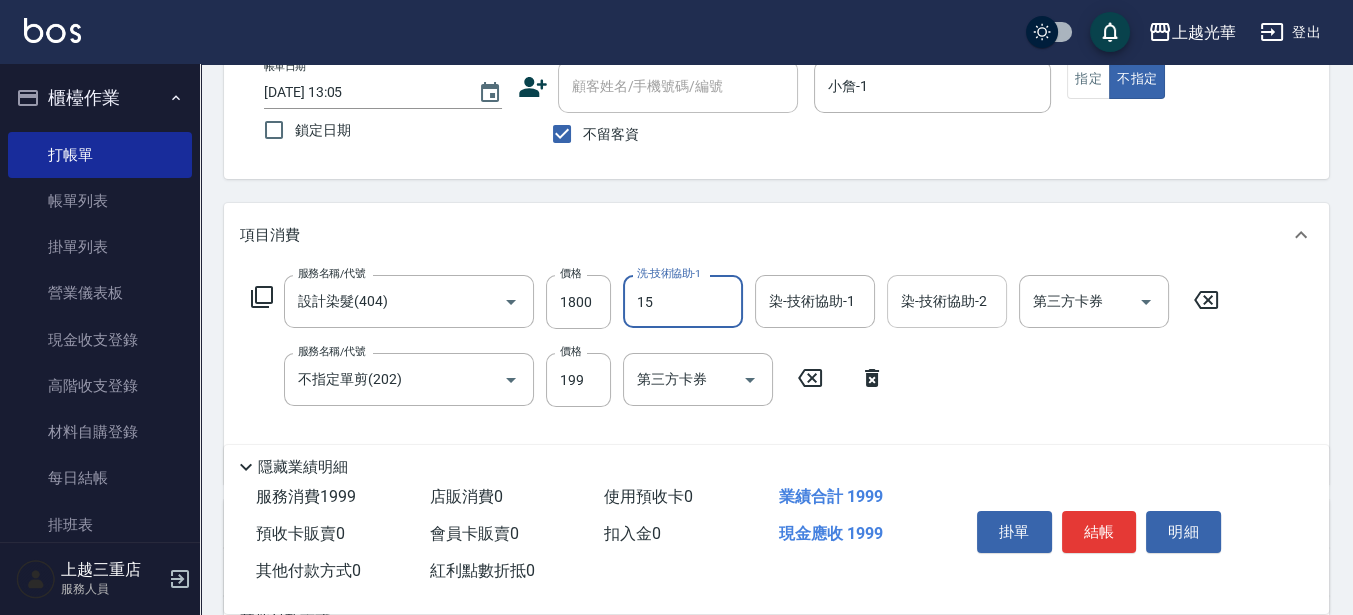 type on "[PERSON_NAME]-15" 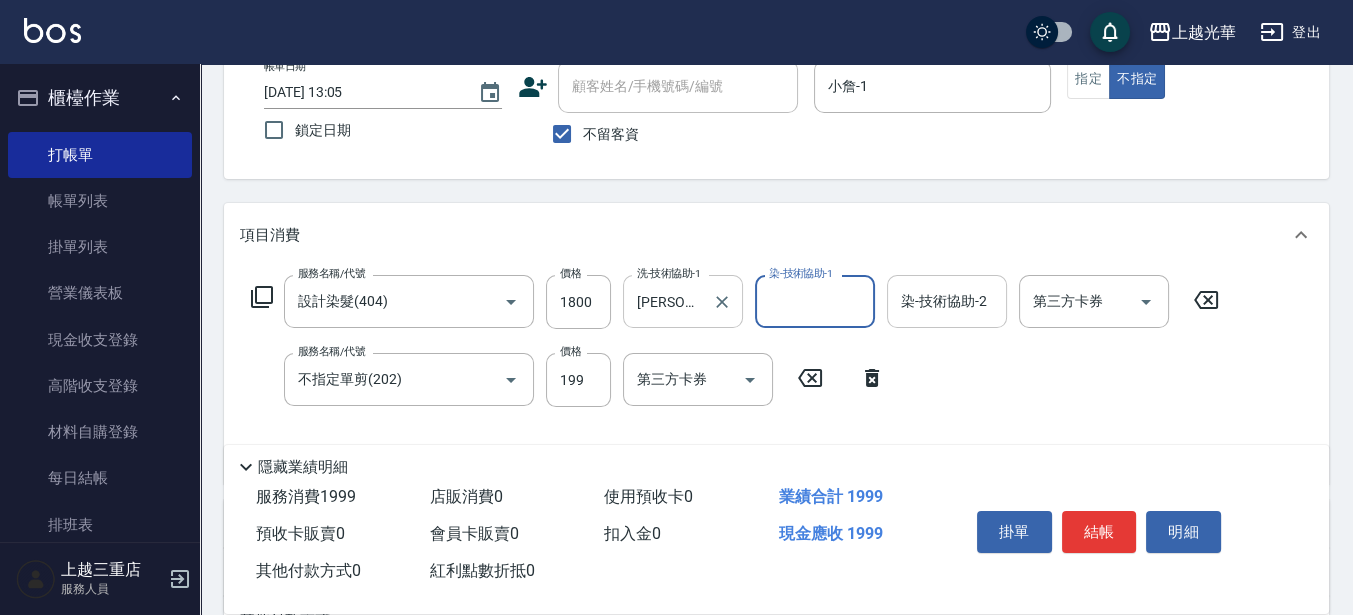 click on "染-技術協助-2" at bounding box center [947, 301] 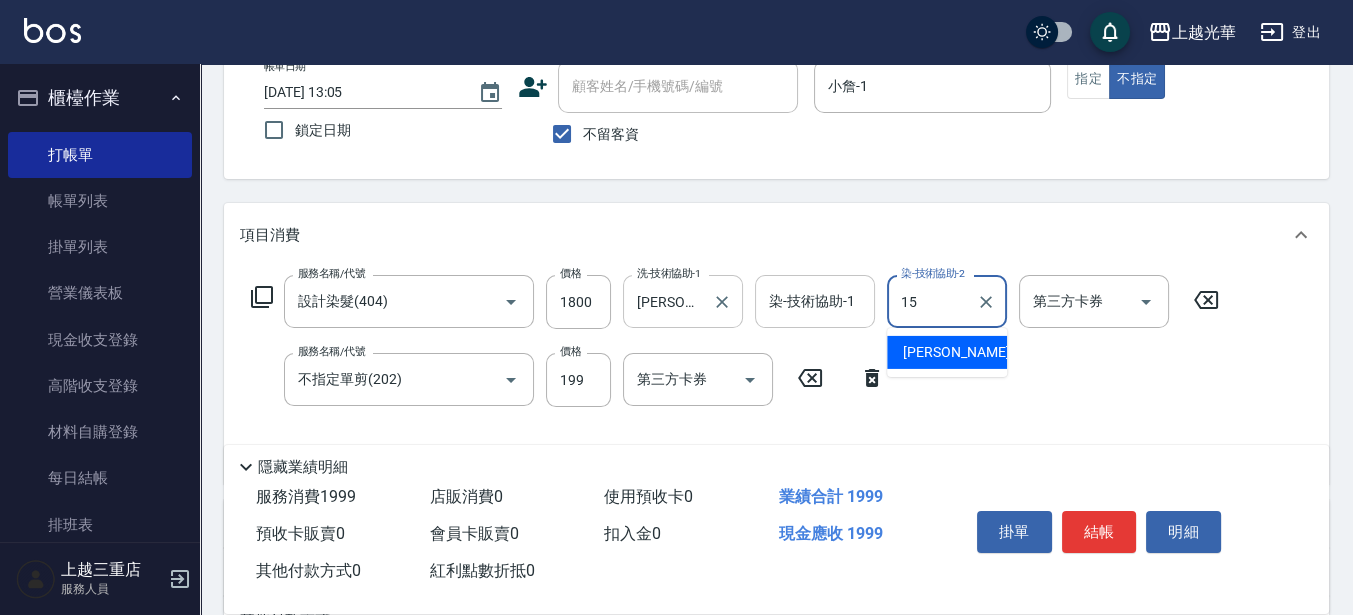 type on "[PERSON_NAME]-15" 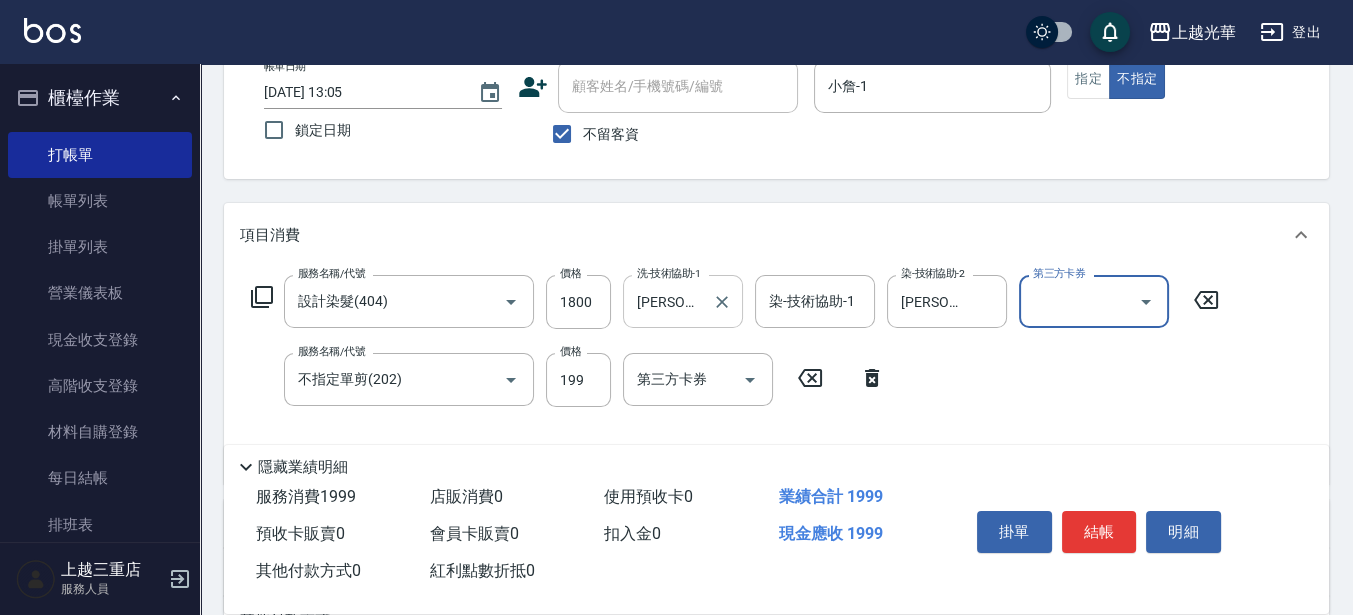scroll, scrollTop: 250, scrollLeft: 0, axis: vertical 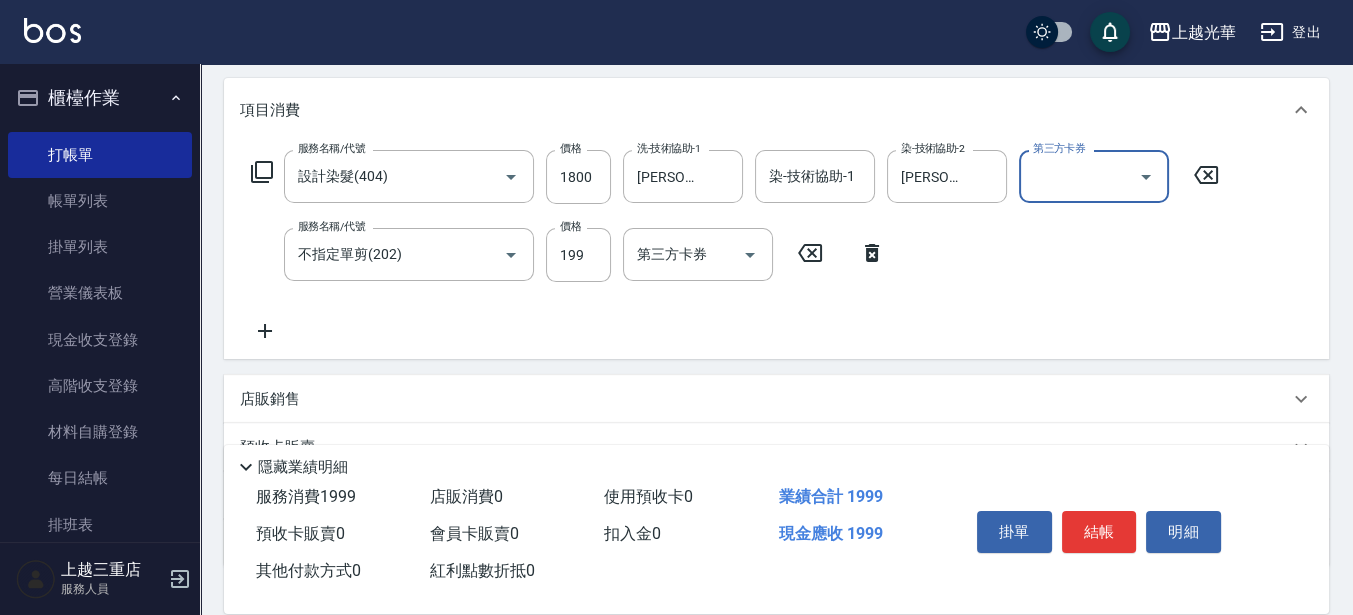 click 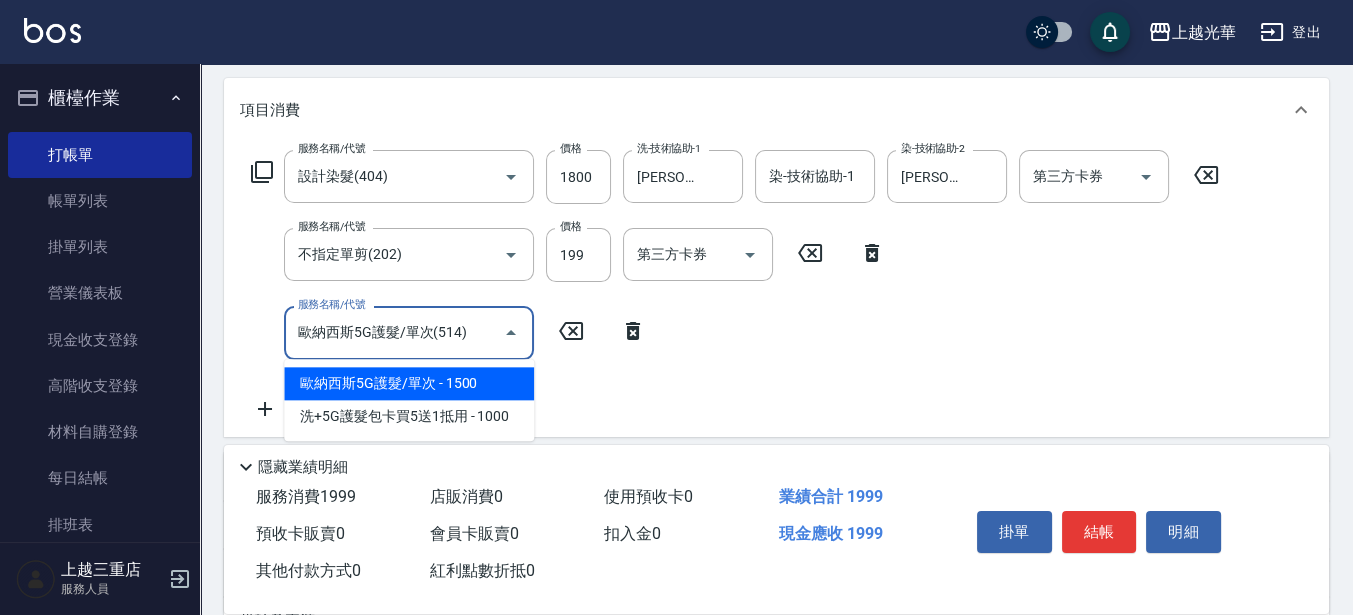 type on "歐納西斯5G護髮/單次(514)" 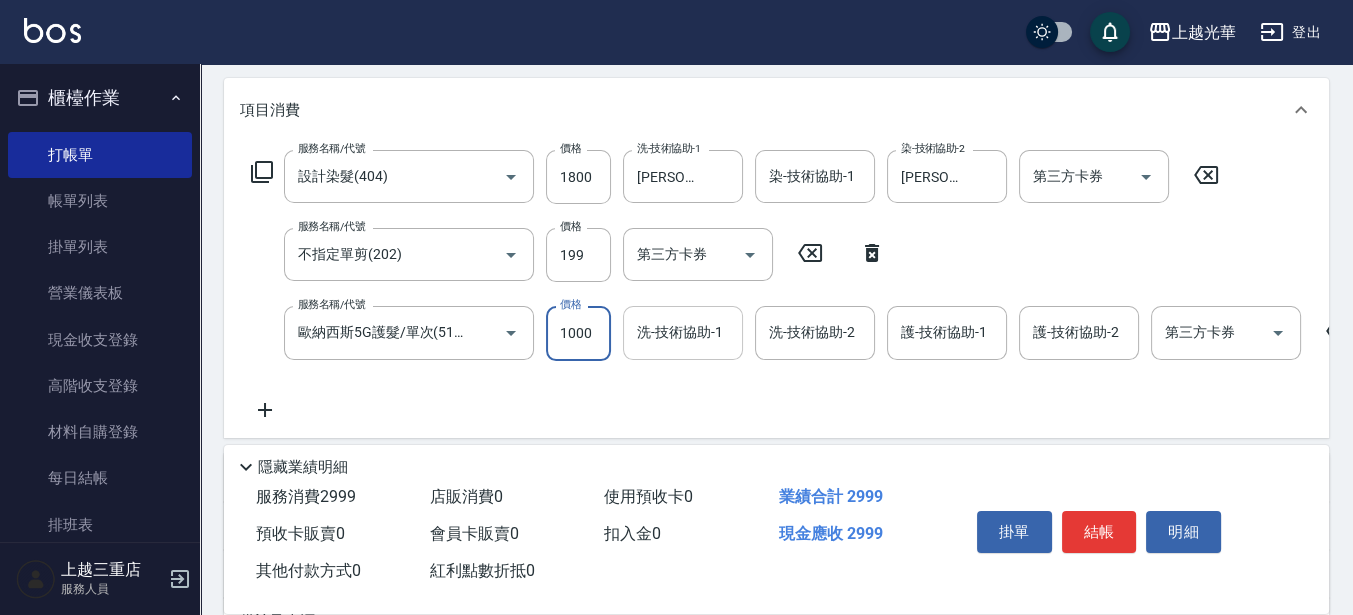 type on "1000" 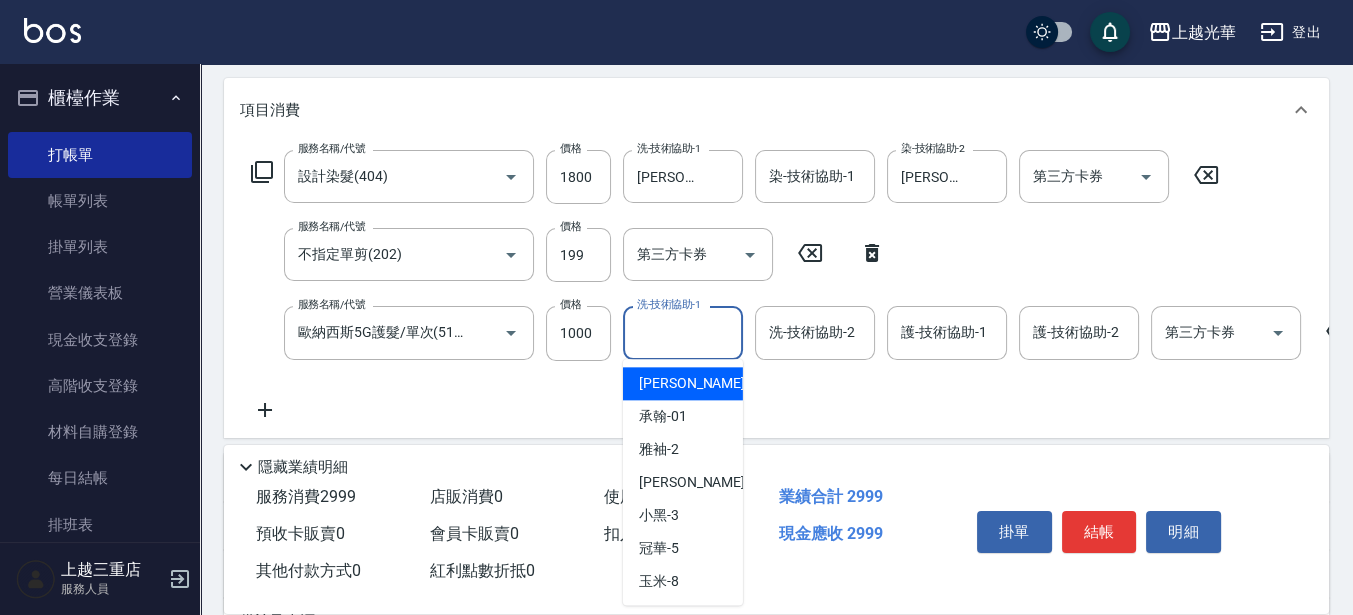 click on "洗-技術協助-1" at bounding box center (683, 332) 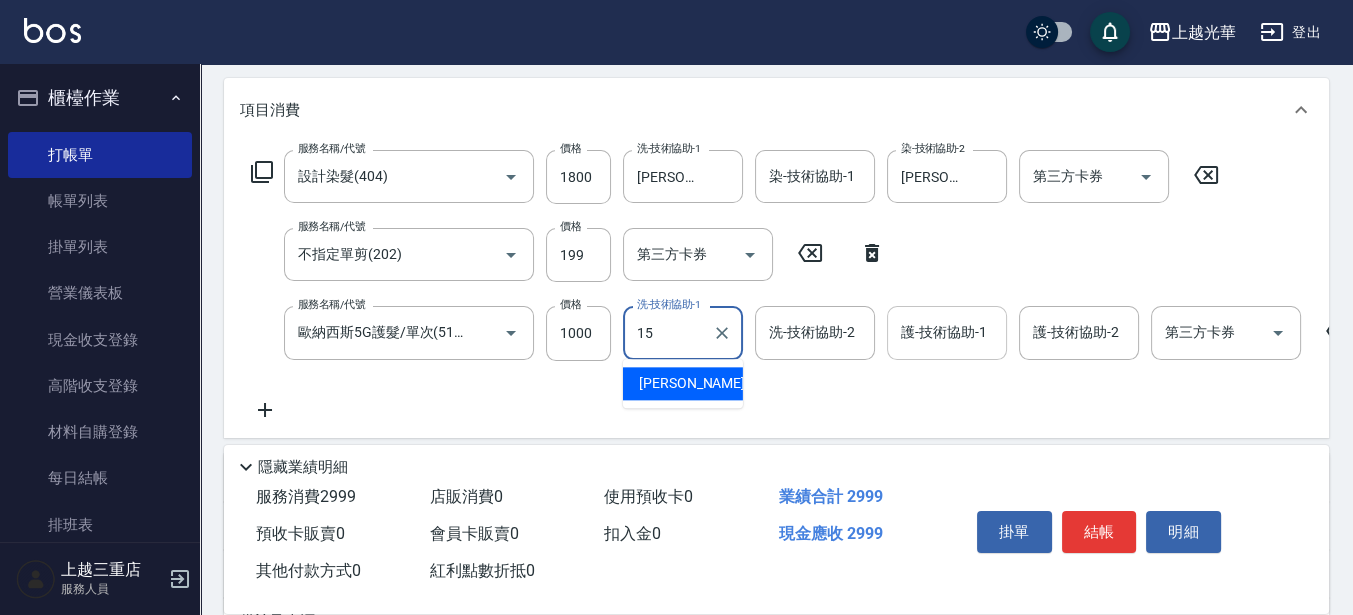 type on "[PERSON_NAME]-15" 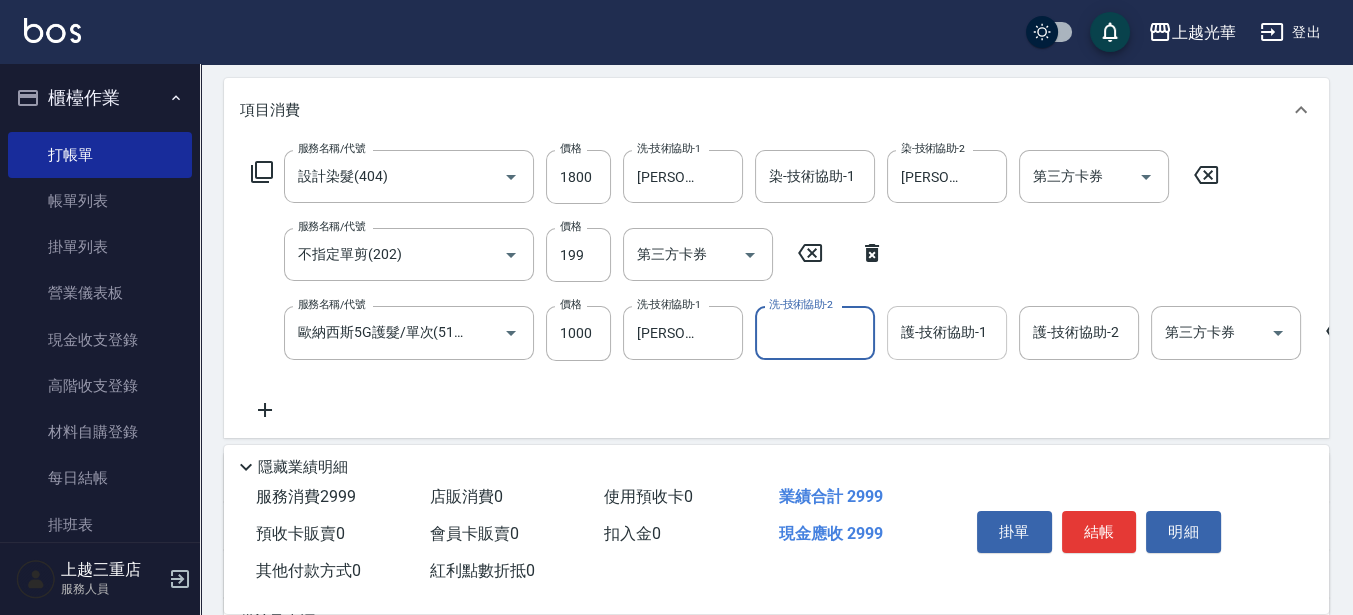 click on "護-技術協助-1" at bounding box center (947, 332) 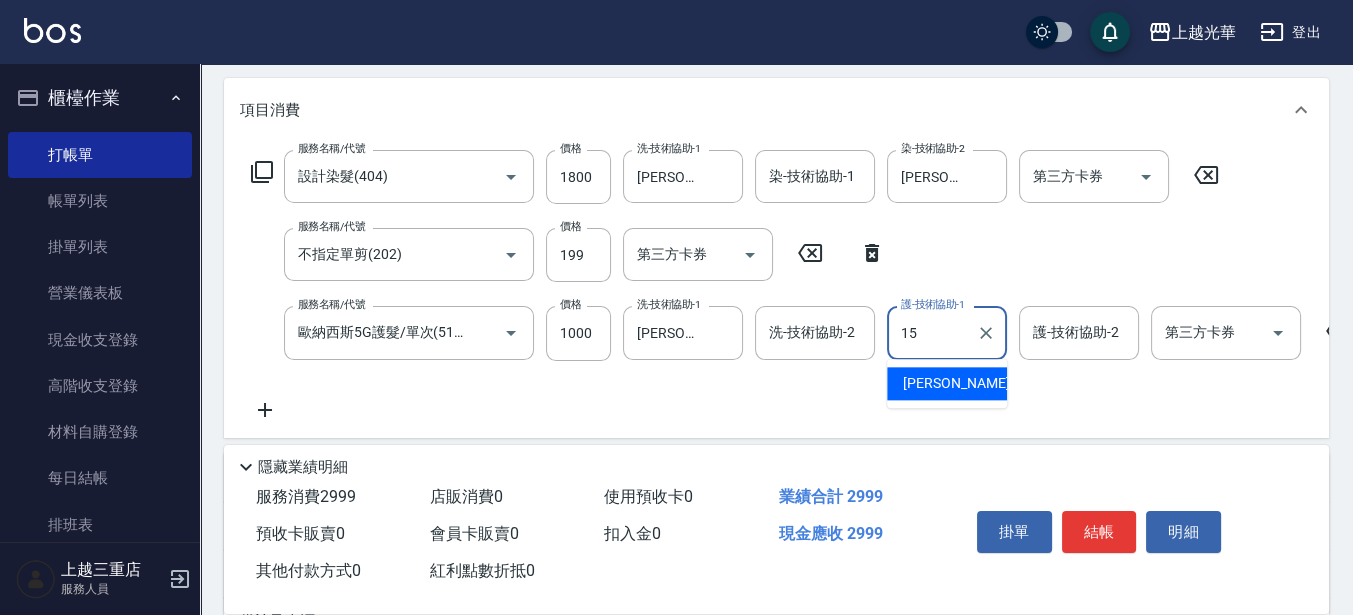 type on "[PERSON_NAME]-15" 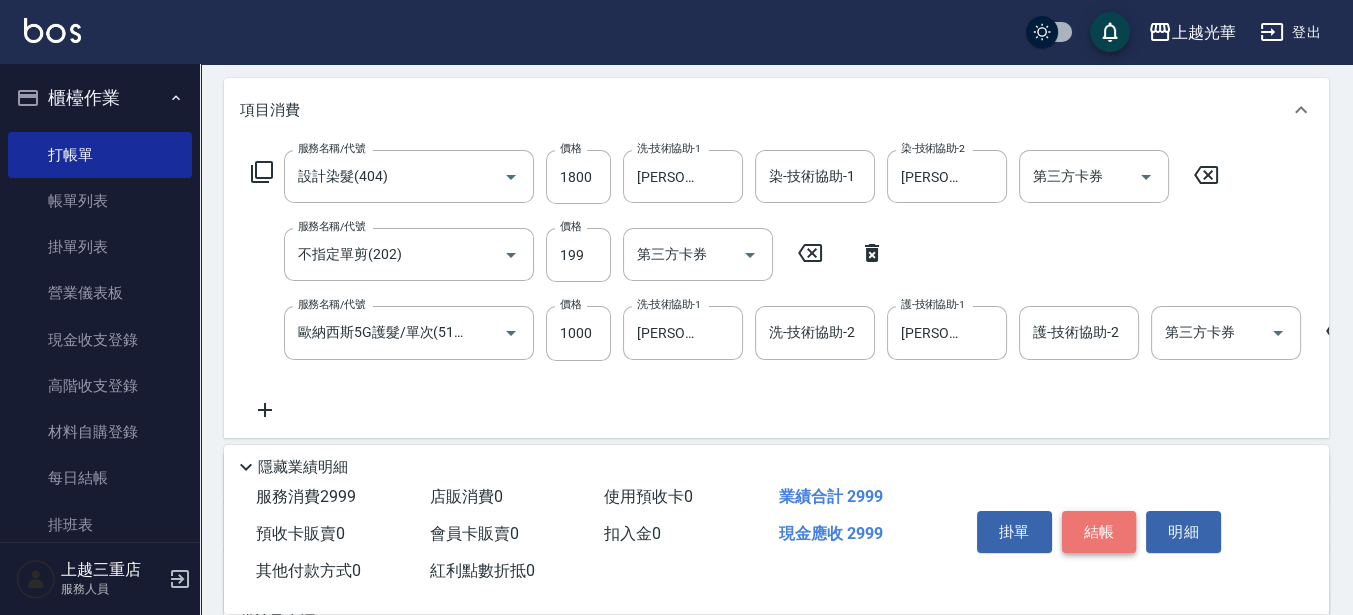 click on "結帳" at bounding box center [1099, 532] 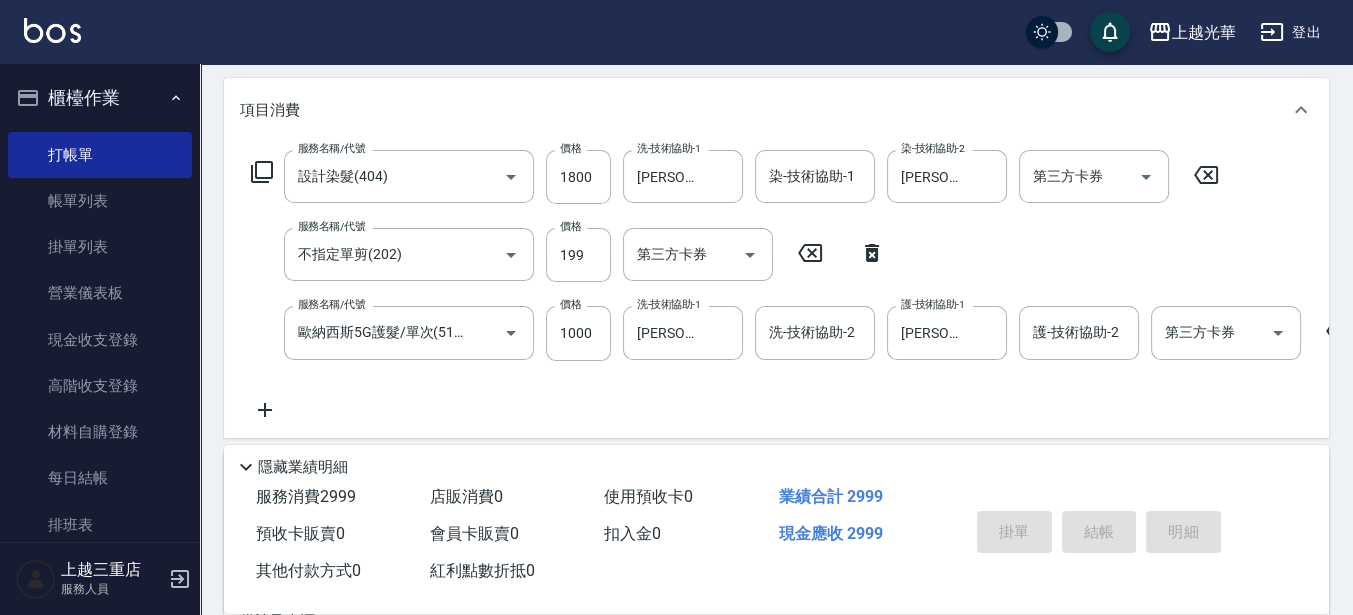 type on "[DATE] 13:20" 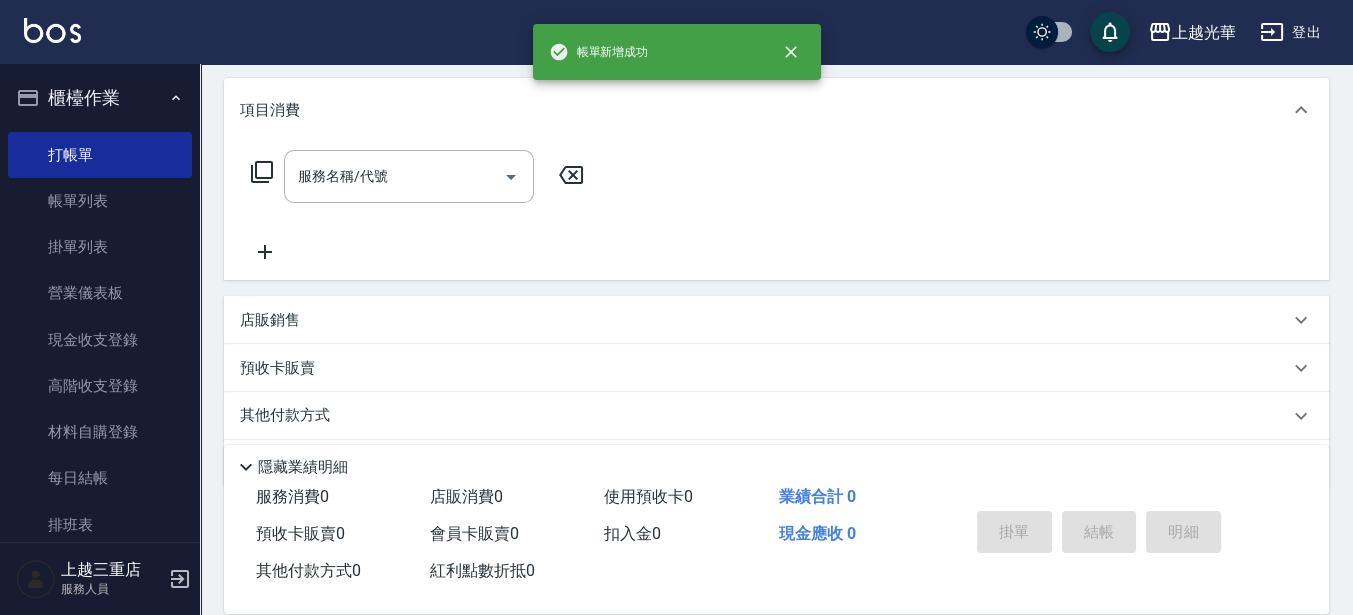 scroll, scrollTop: 0, scrollLeft: 0, axis: both 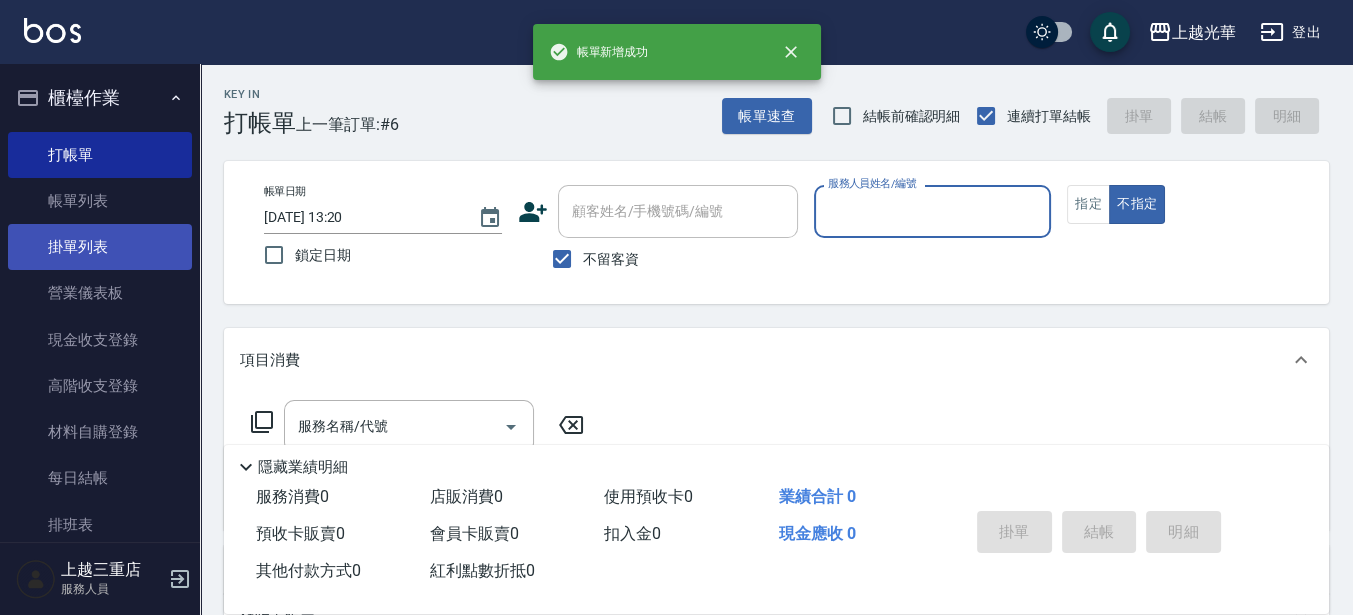 click on "帳單列表" at bounding box center [100, 201] 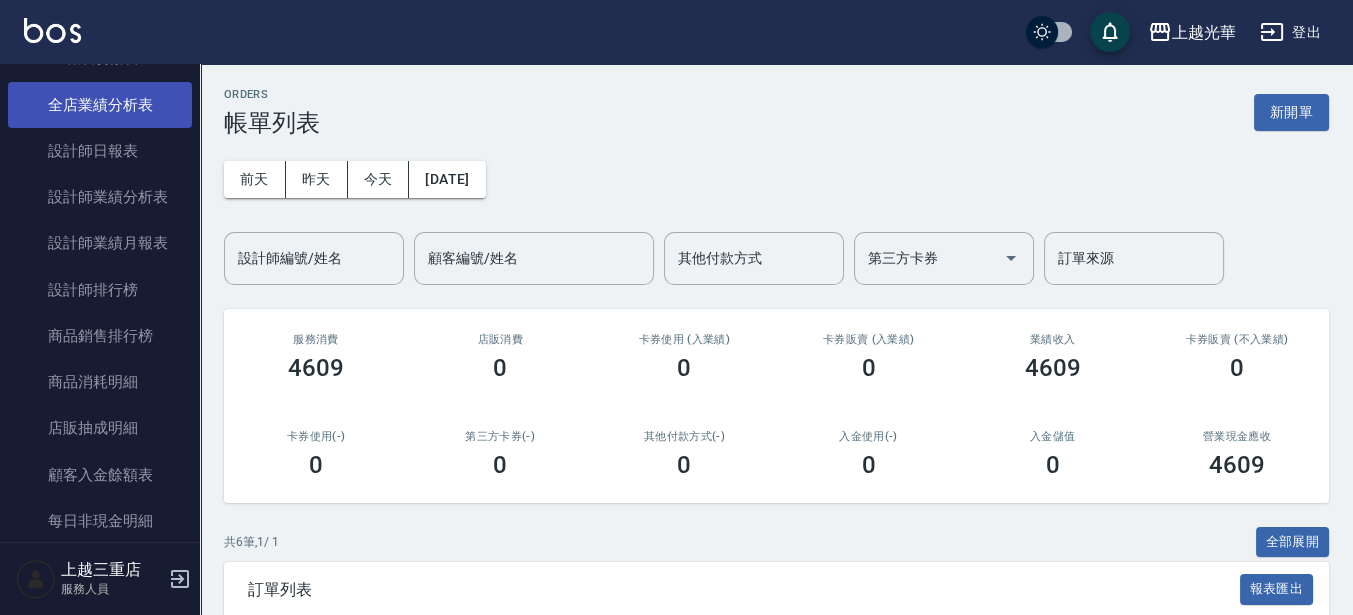 scroll, scrollTop: 875, scrollLeft: 0, axis: vertical 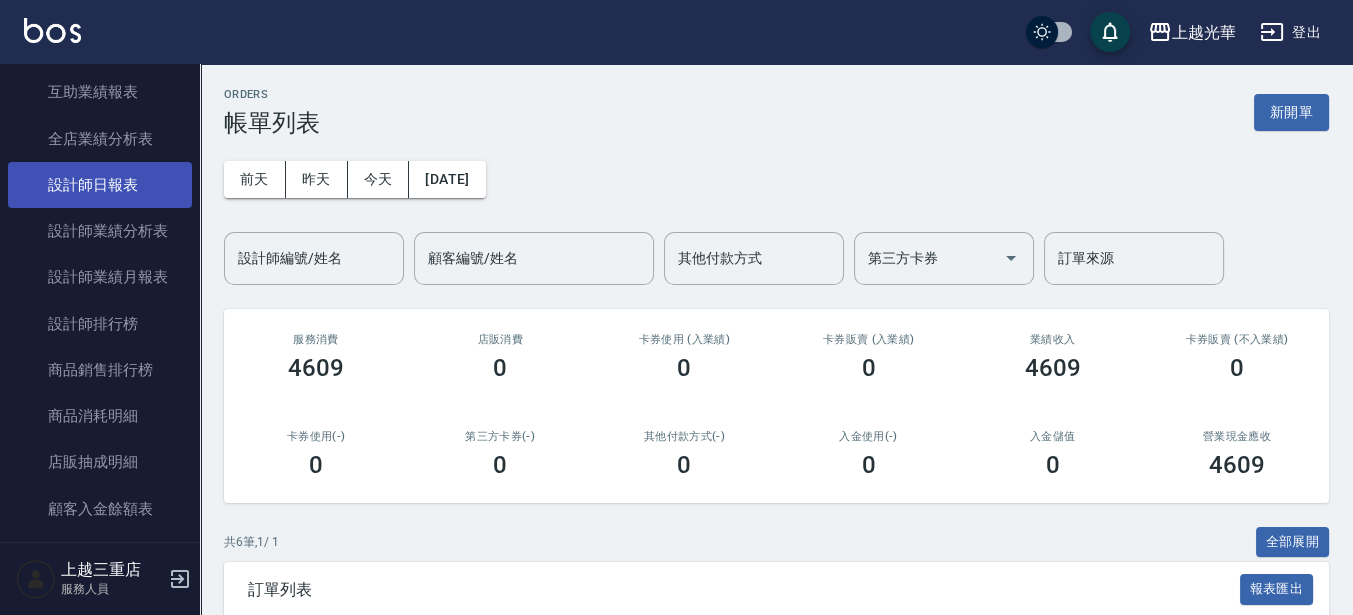 click on "設計師日報表" at bounding box center [100, 185] 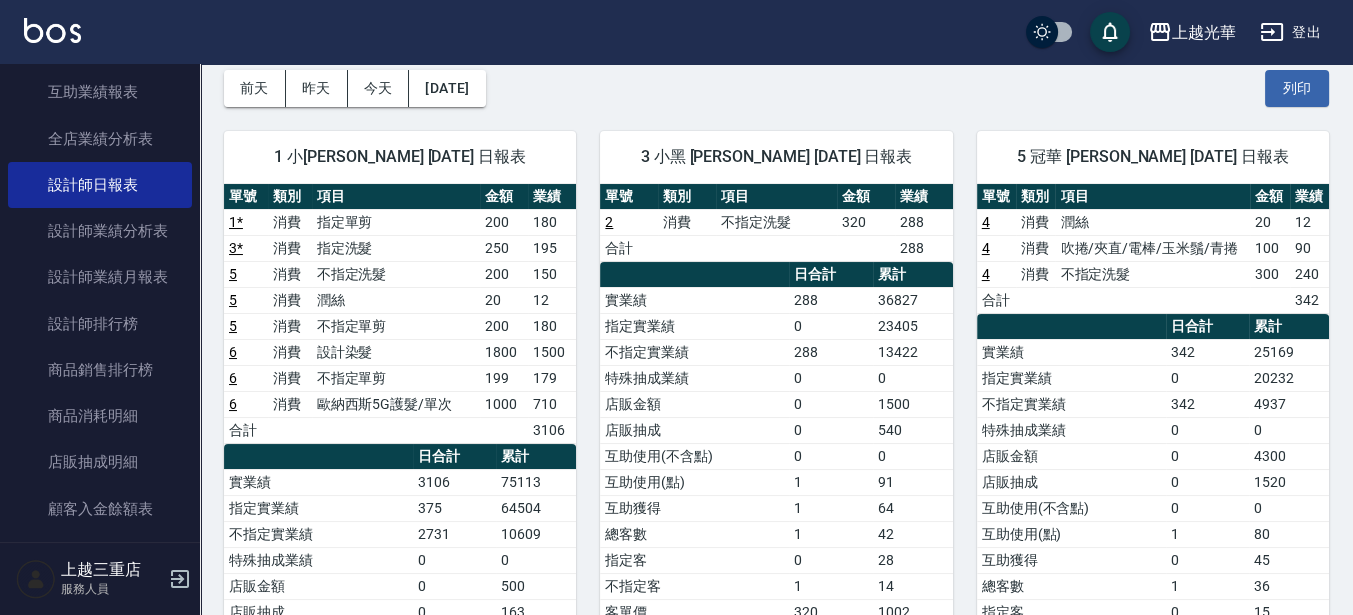 scroll, scrollTop: 125, scrollLeft: 0, axis: vertical 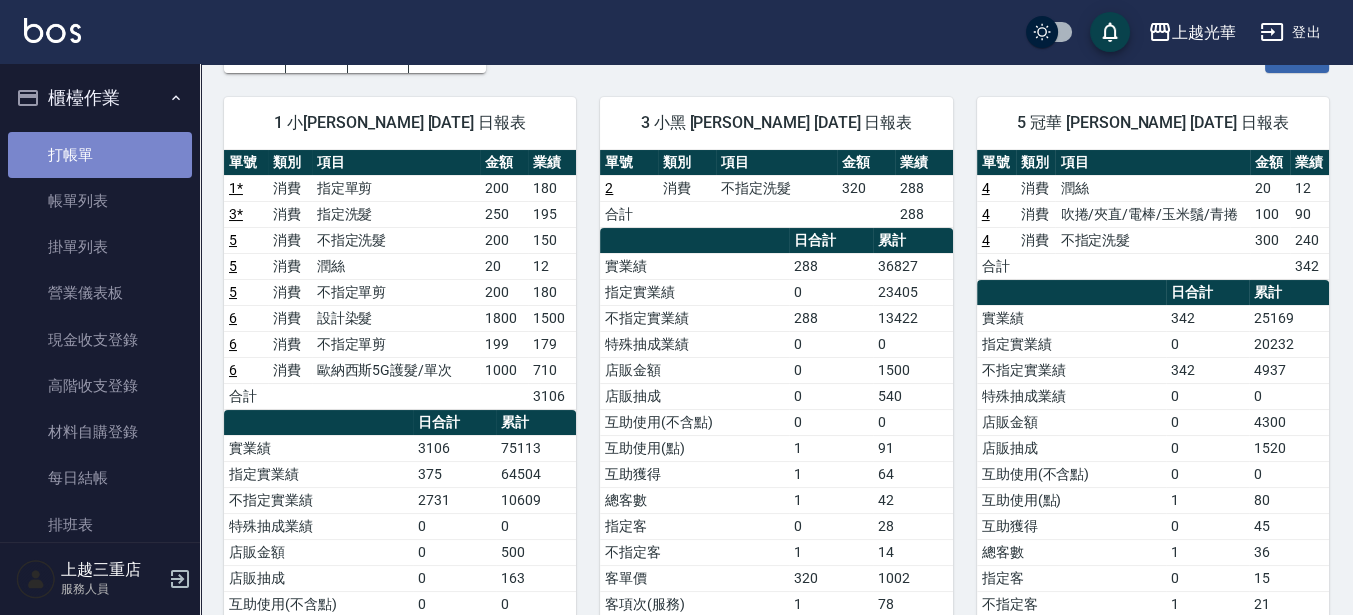 click on "打帳單" at bounding box center (100, 155) 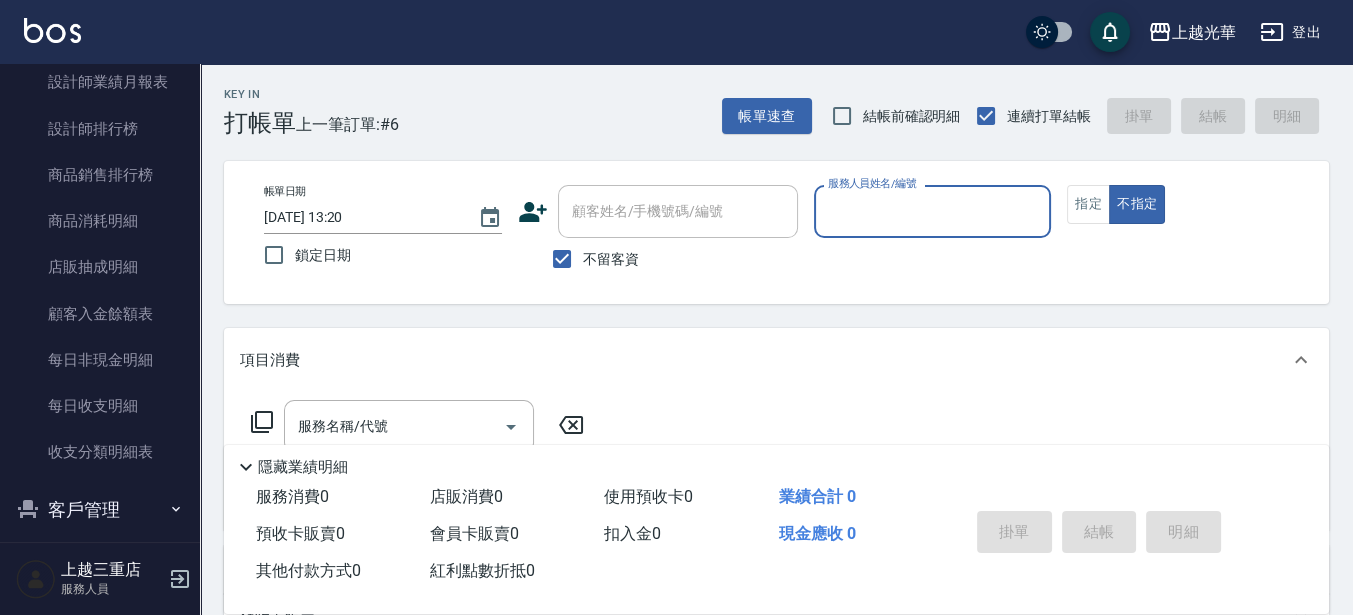 scroll, scrollTop: 1137, scrollLeft: 0, axis: vertical 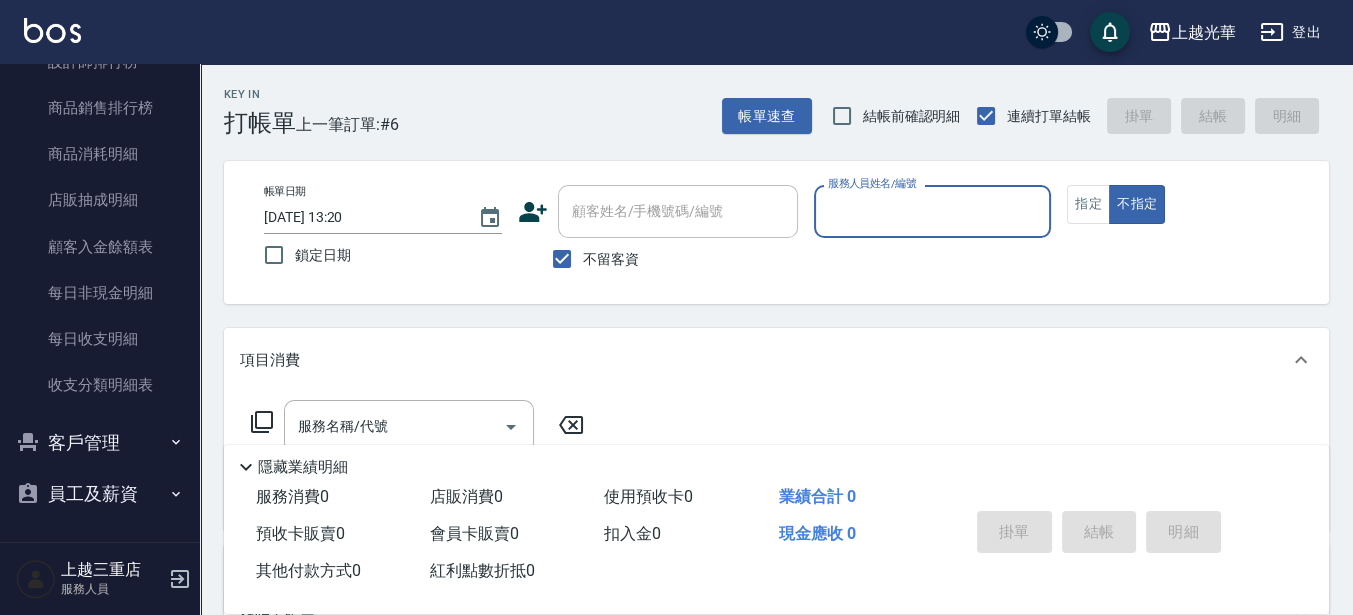 click on "客戶管理" at bounding box center (100, 443) 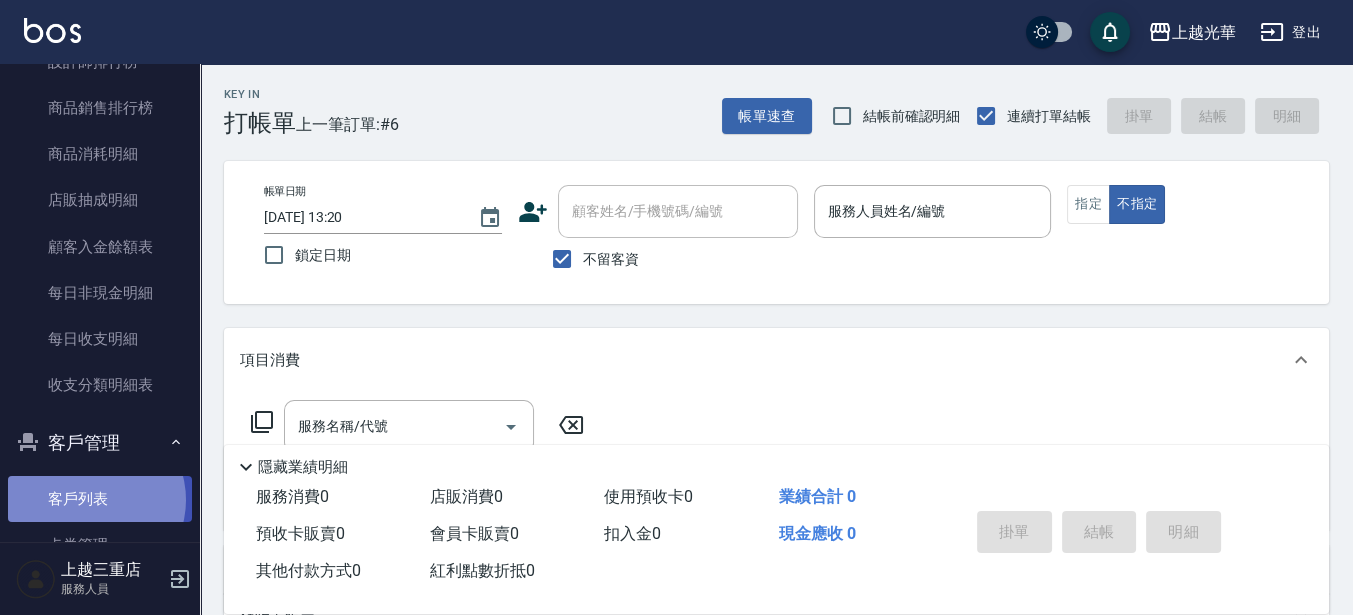 click on "客戶列表" at bounding box center (100, 499) 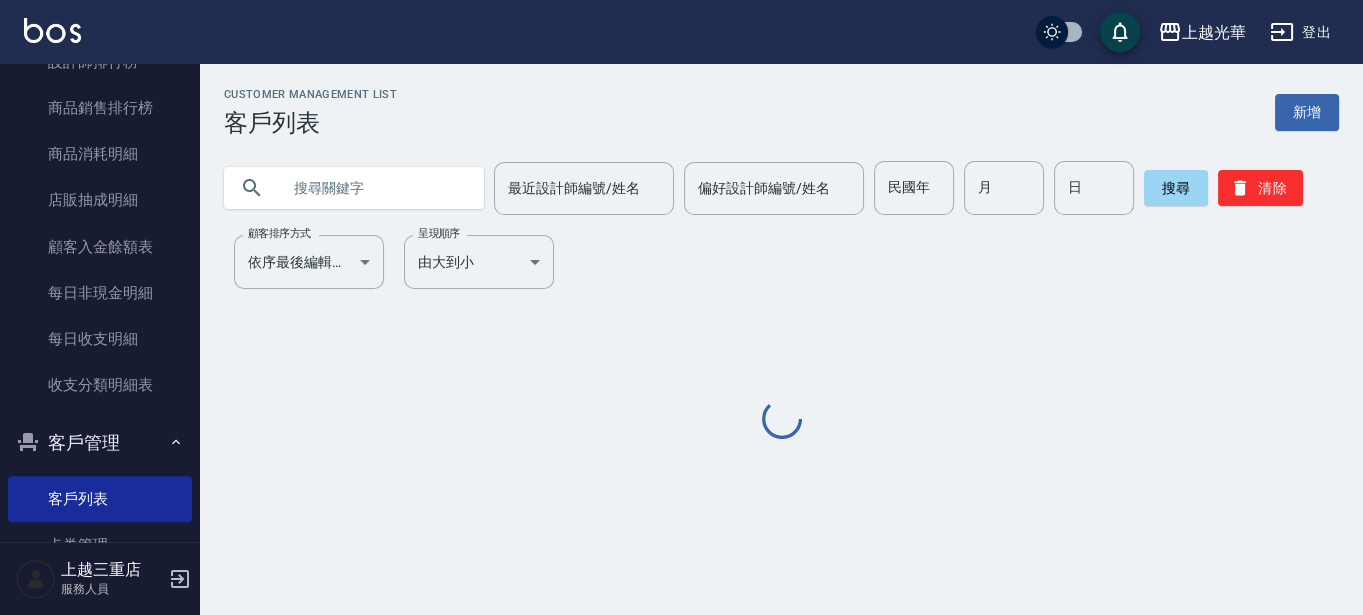 click at bounding box center [374, 188] 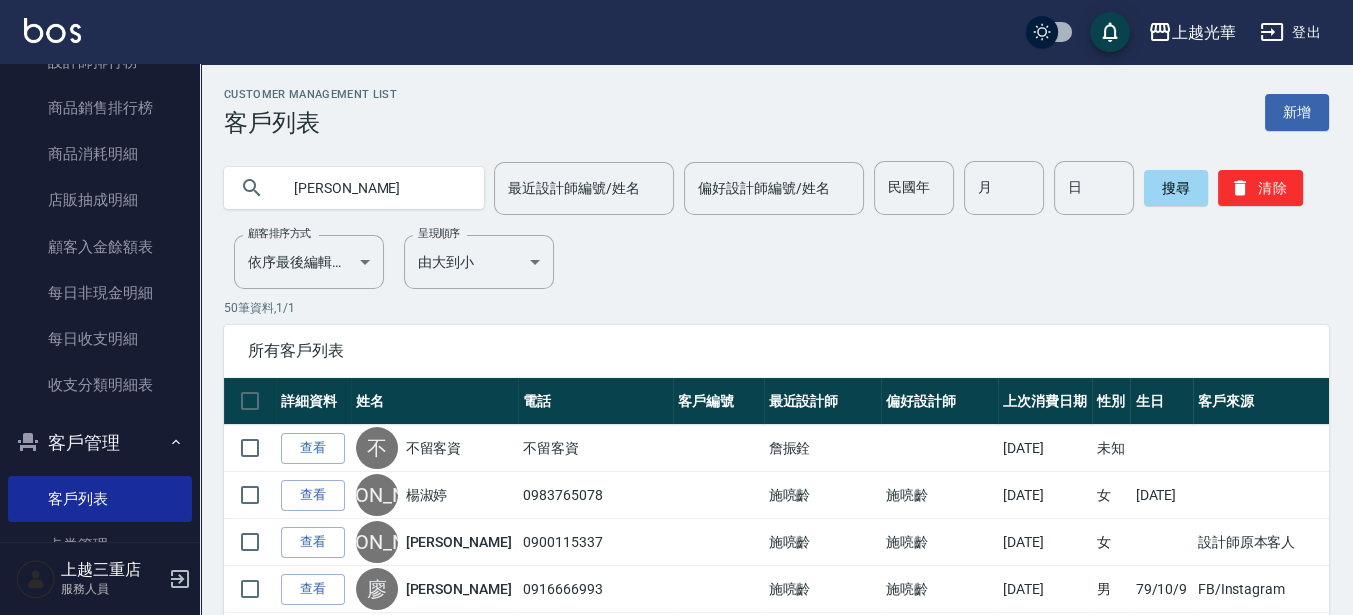 type on "[PERSON_NAME]" 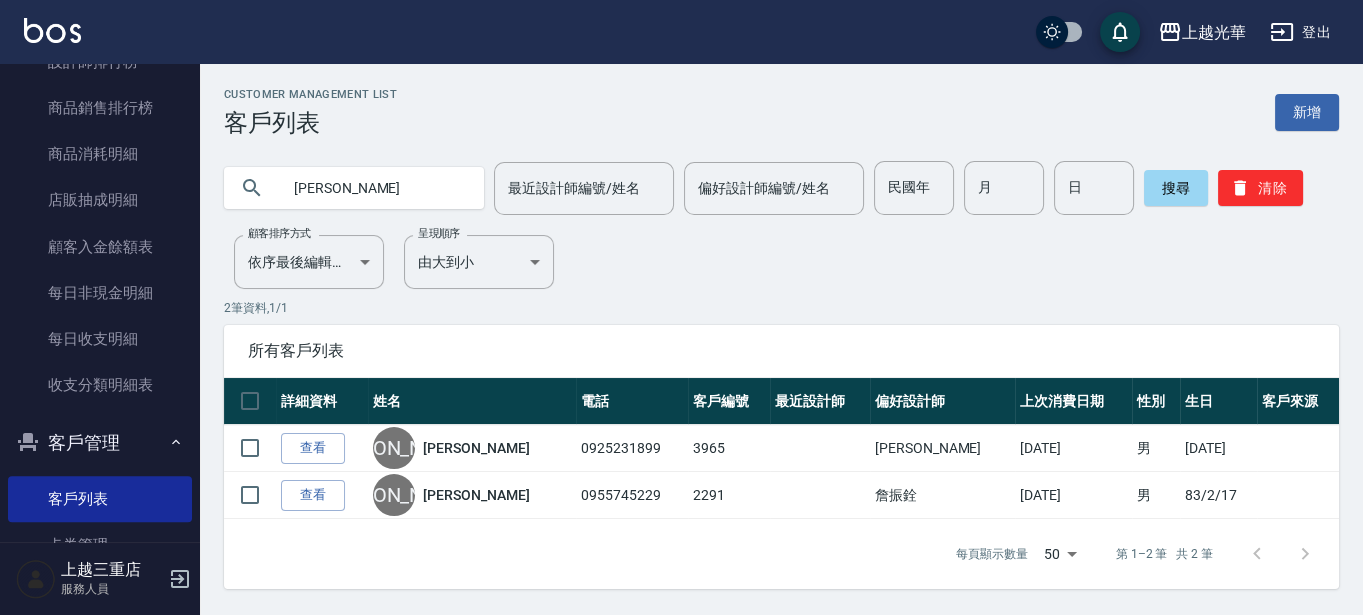 click on "查看" at bounding box center [313, 448] 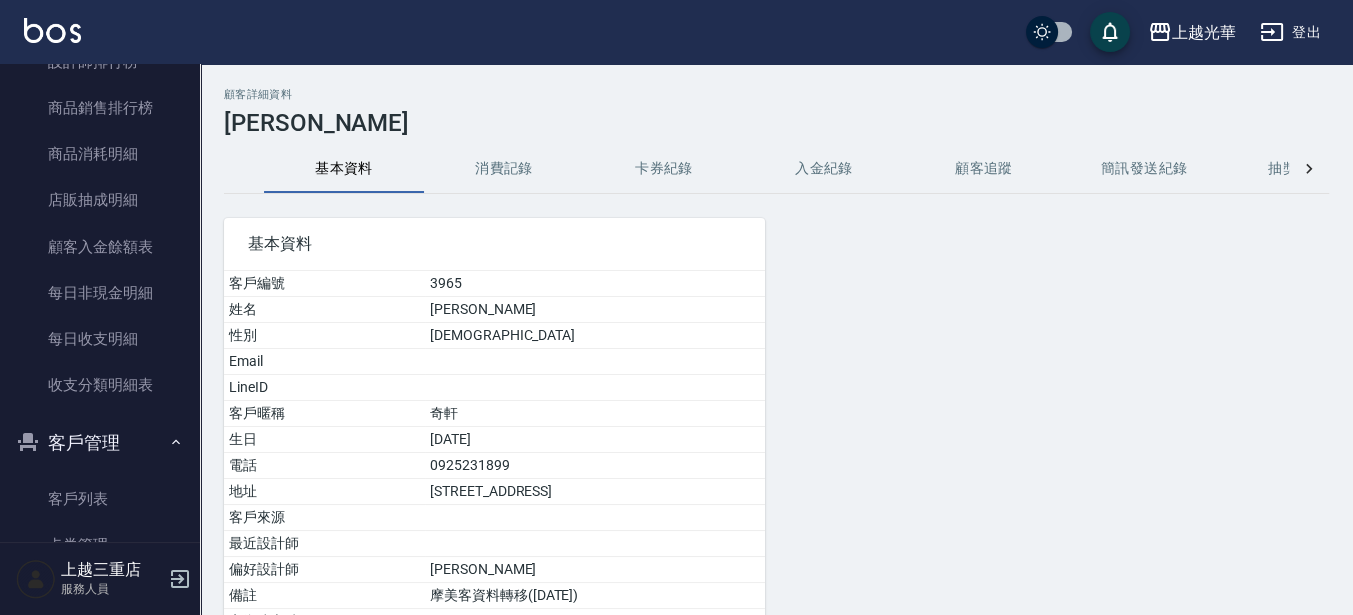 click on "消費記錄" at bounding box center (504, 169) 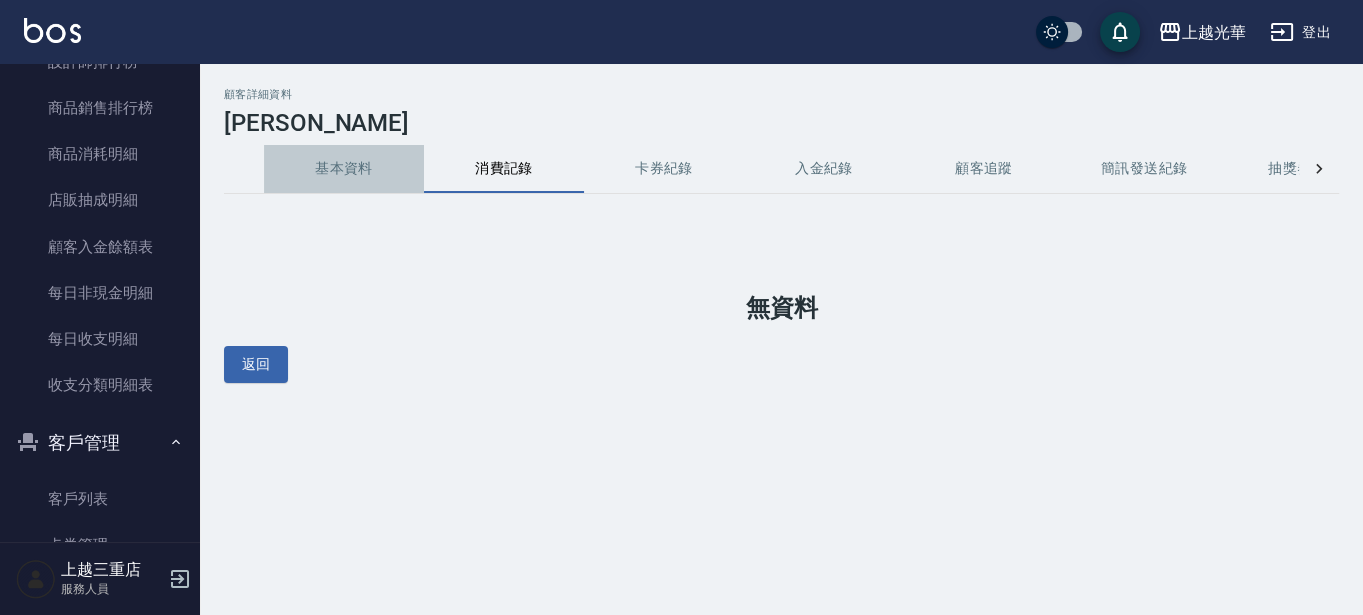 click on "基本資料" at bounding box center [344, 169] 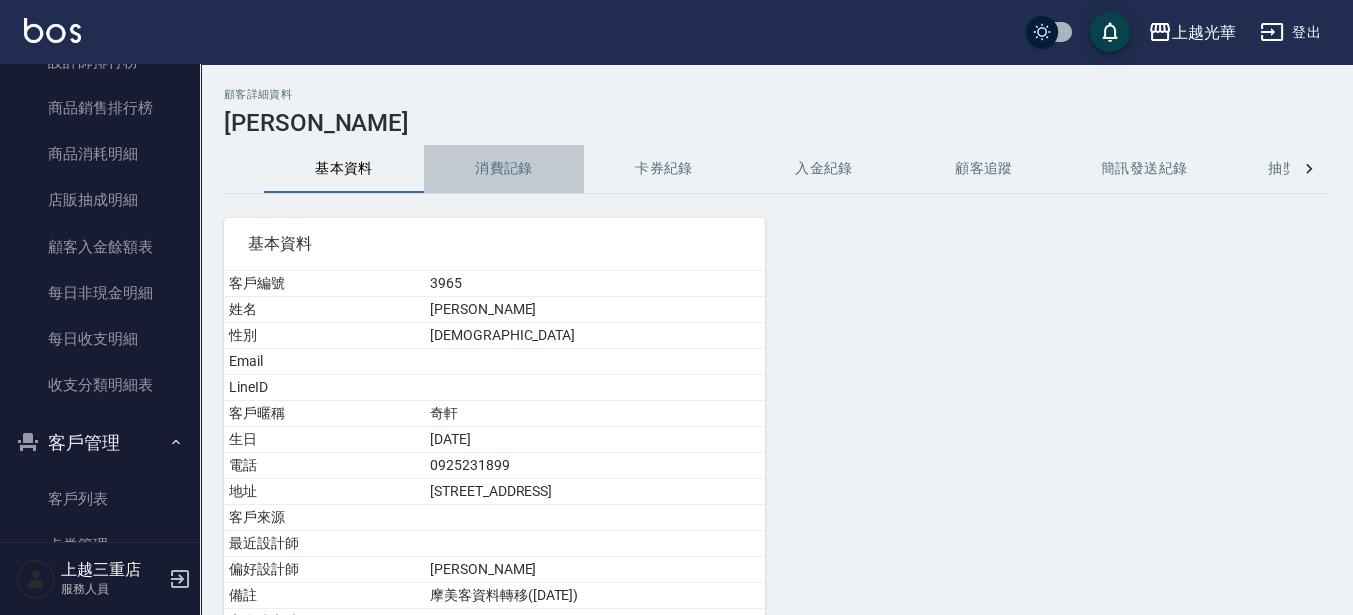 click on "消費記錄" at bounding box center [504, 169] 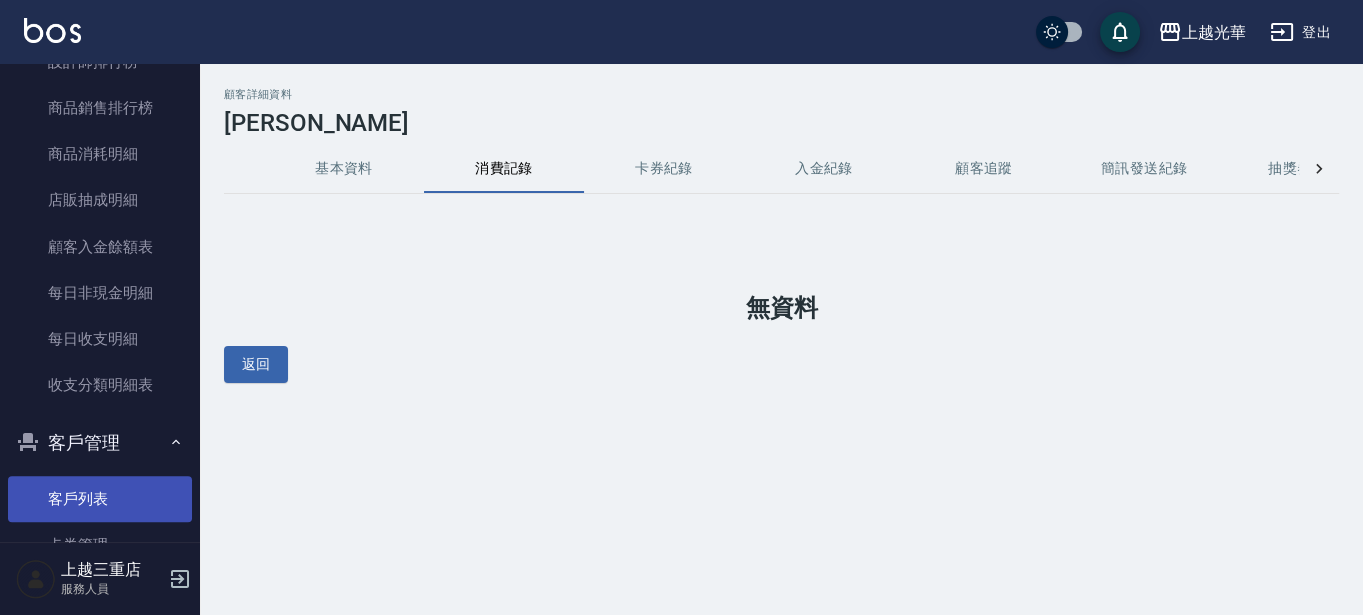 click on "客戶列表" at bounding box center [100, 499] 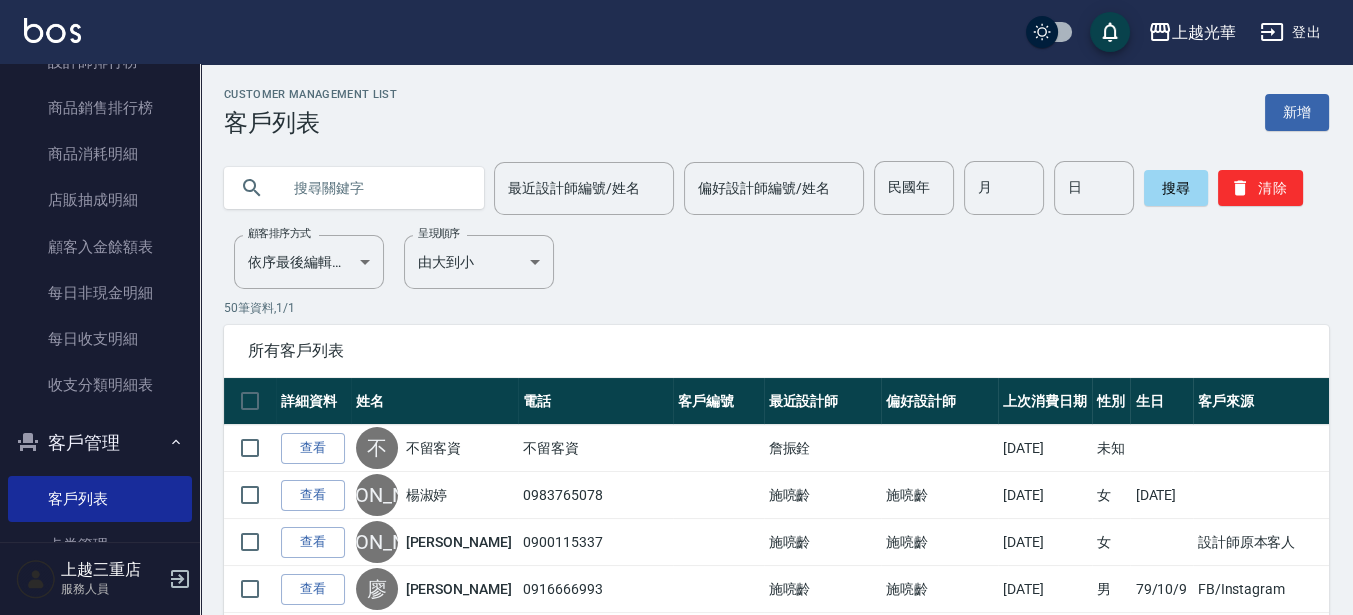 click at bounding box center (374, 188) 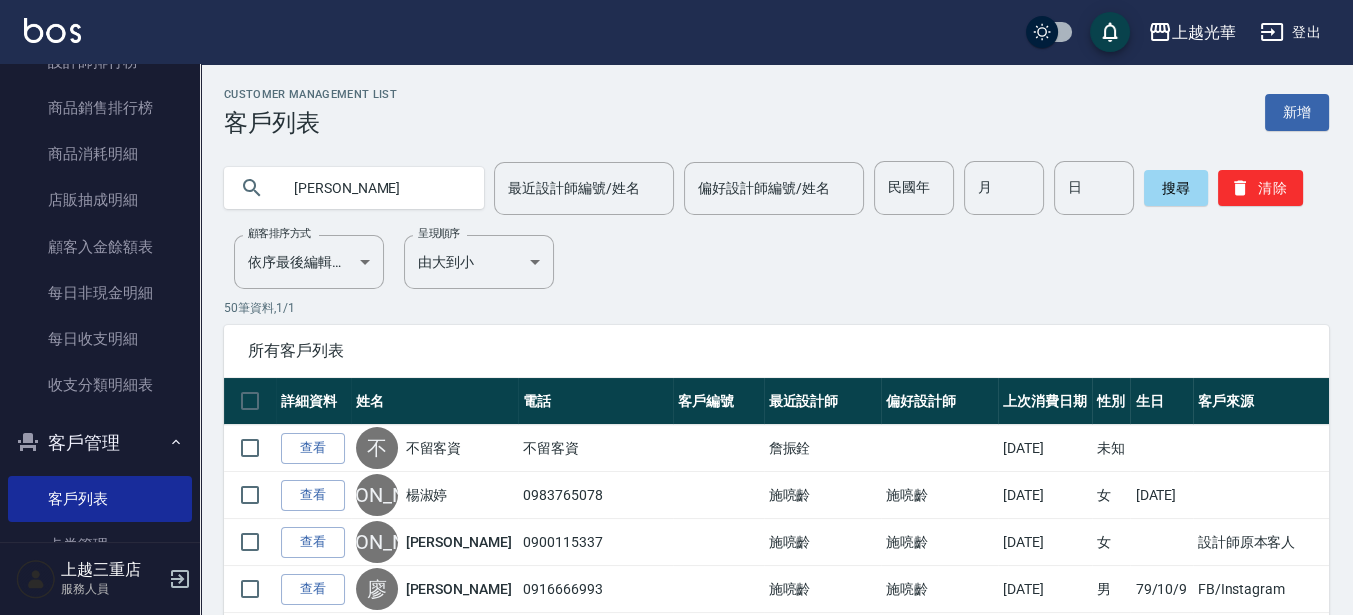 type on "[PERSON_NAME]" 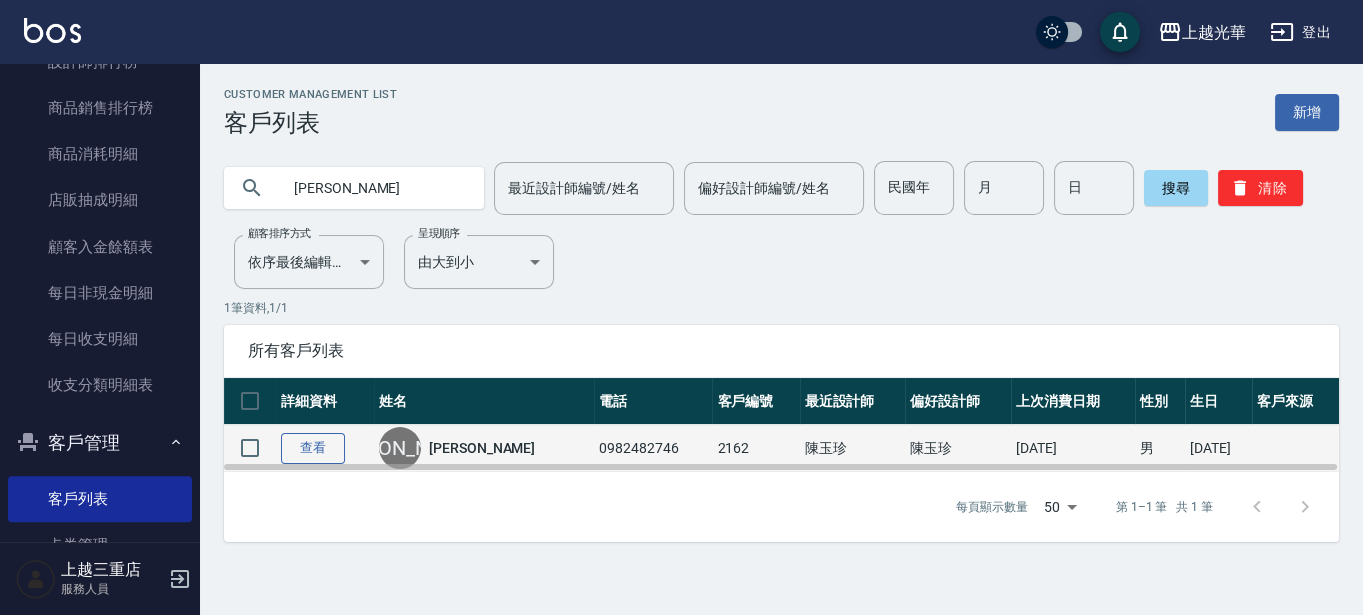 click on "查看" at bounding box center [313, 448] 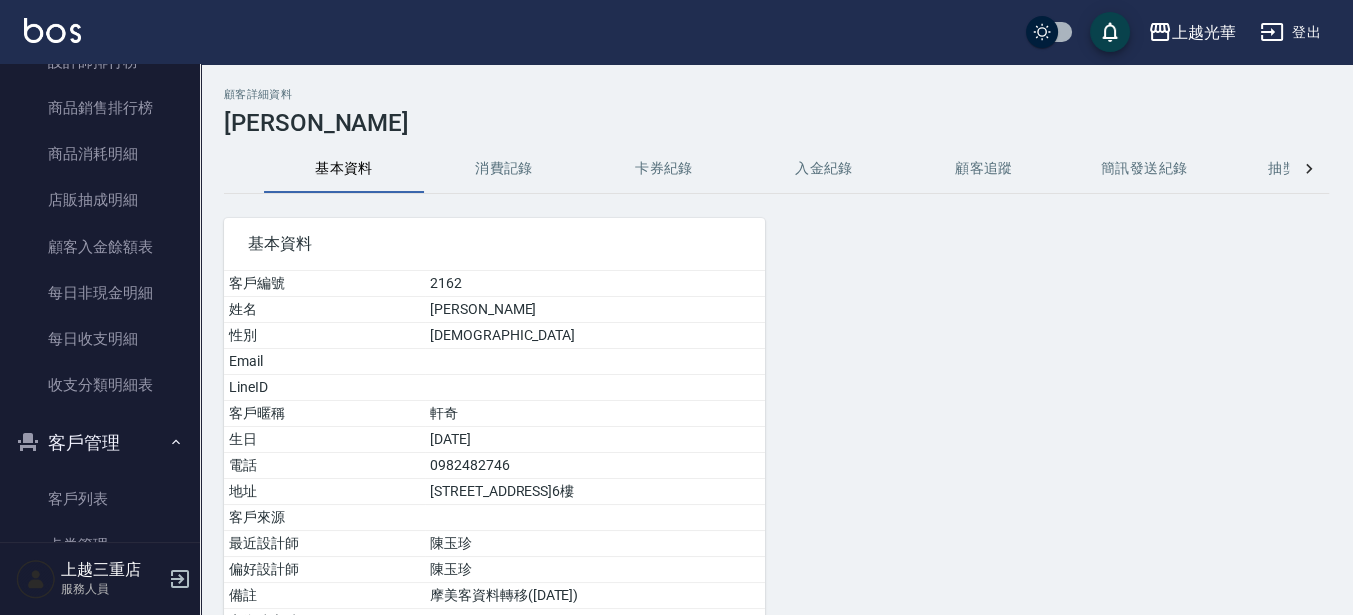 click on "消費記錄" at bounding box center (504, 169) 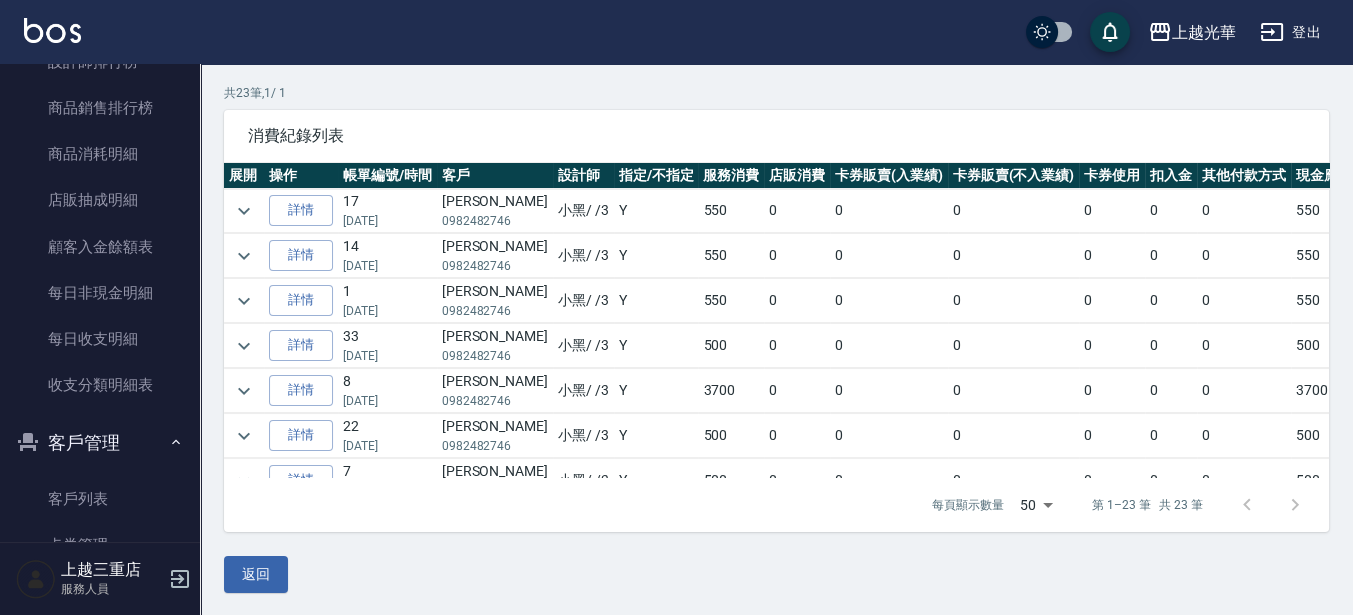 scroll, scrollTop: 135, scrollLeft: 0, axis: vertical 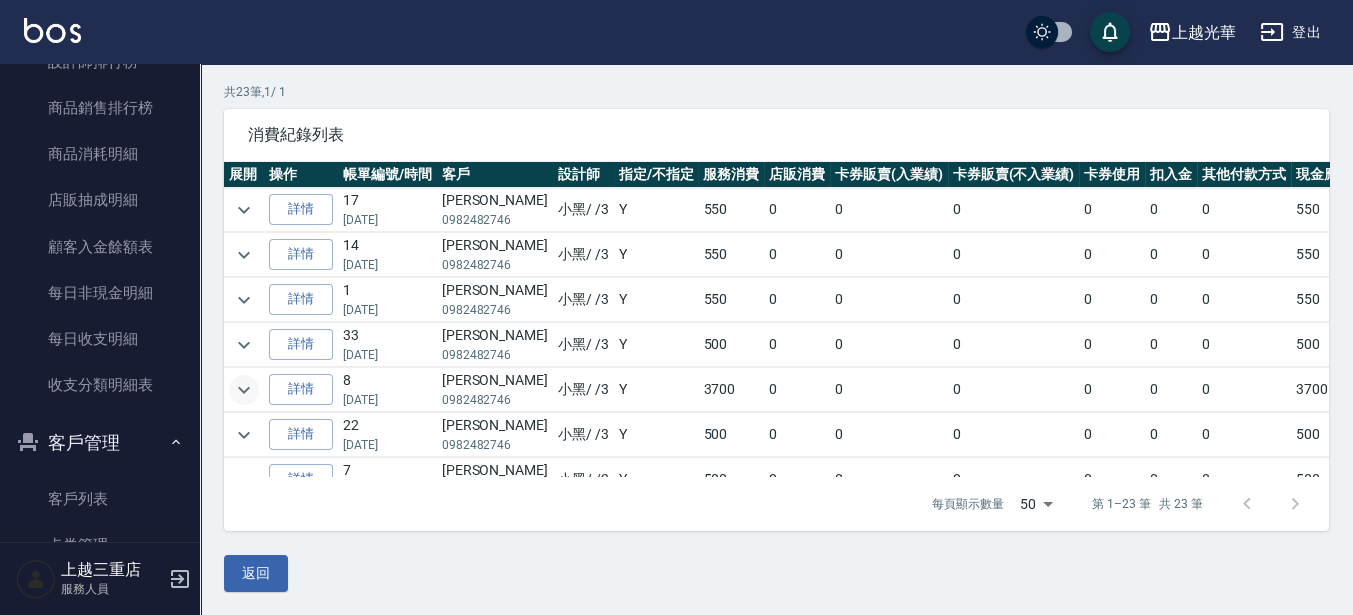 drag, startPoint x: 235, startPoint y: 372, endPoint x: 240, endPoint y: 391, distance: 19.646883 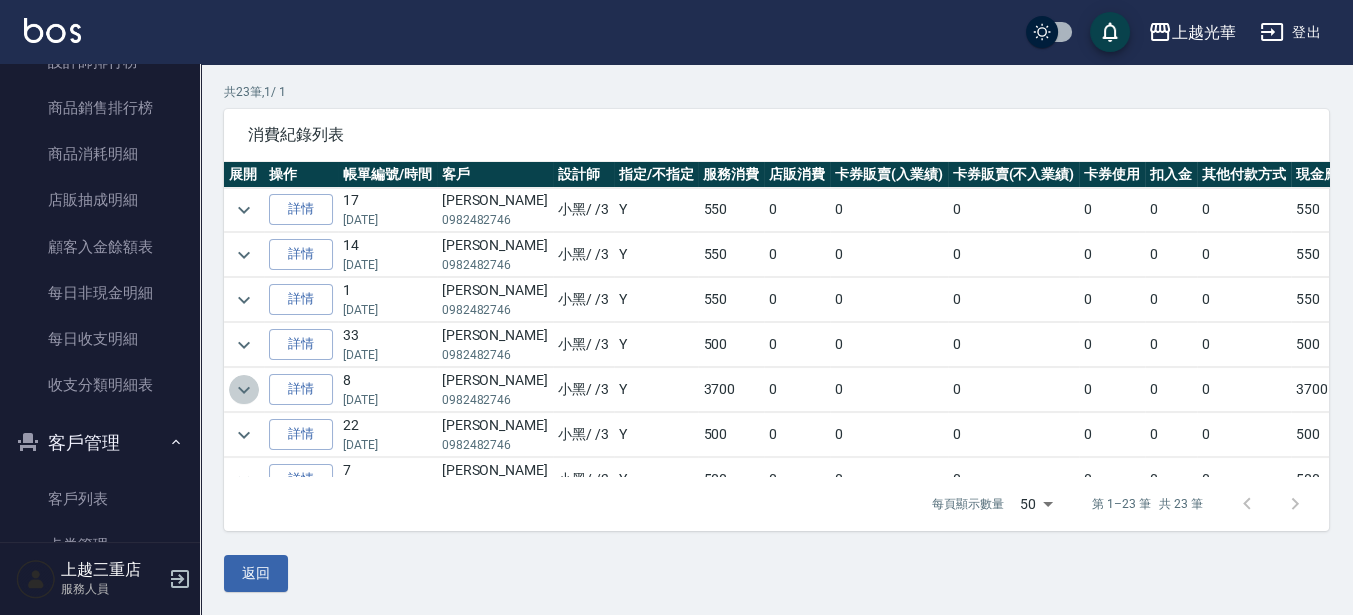 click 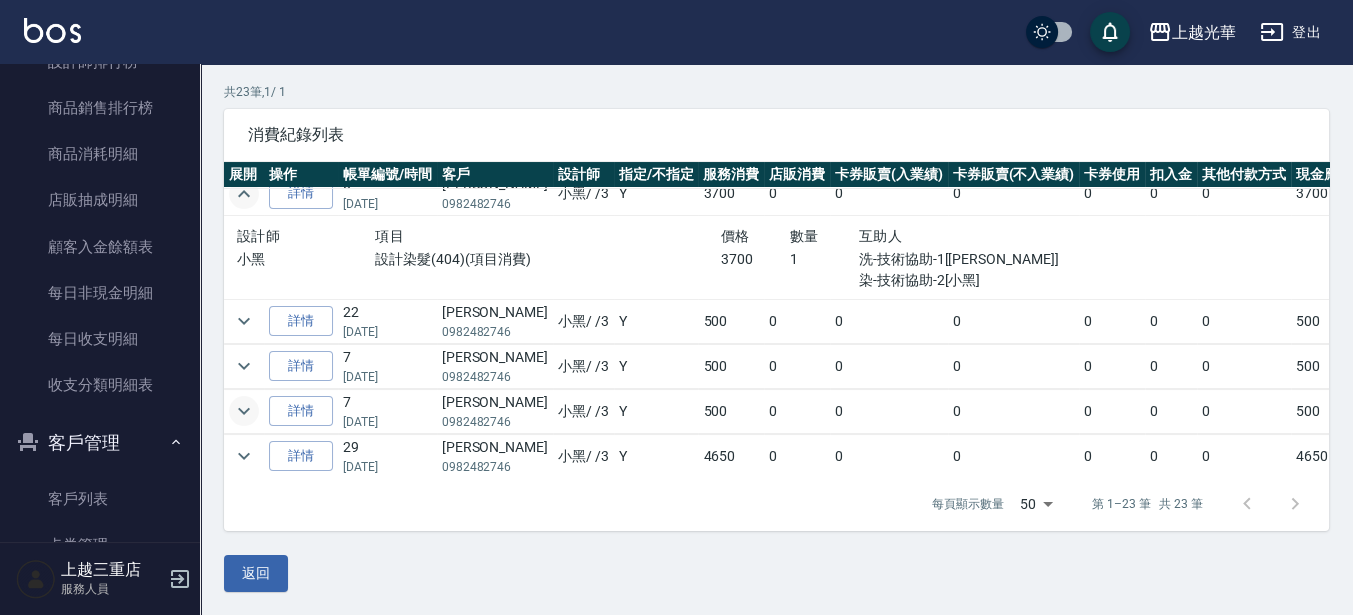 scroll, scrollTop: 125, scrollLeft: 0, axis: vertical 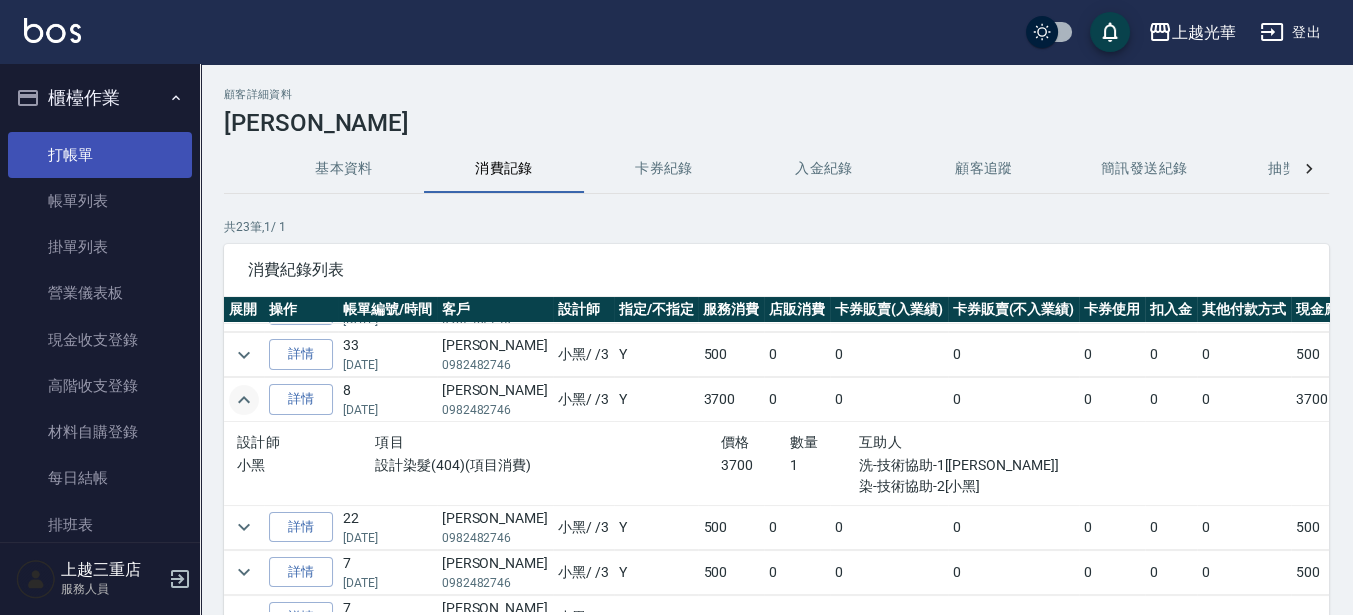 click on "打帳單" at bounding box center [100, 155] 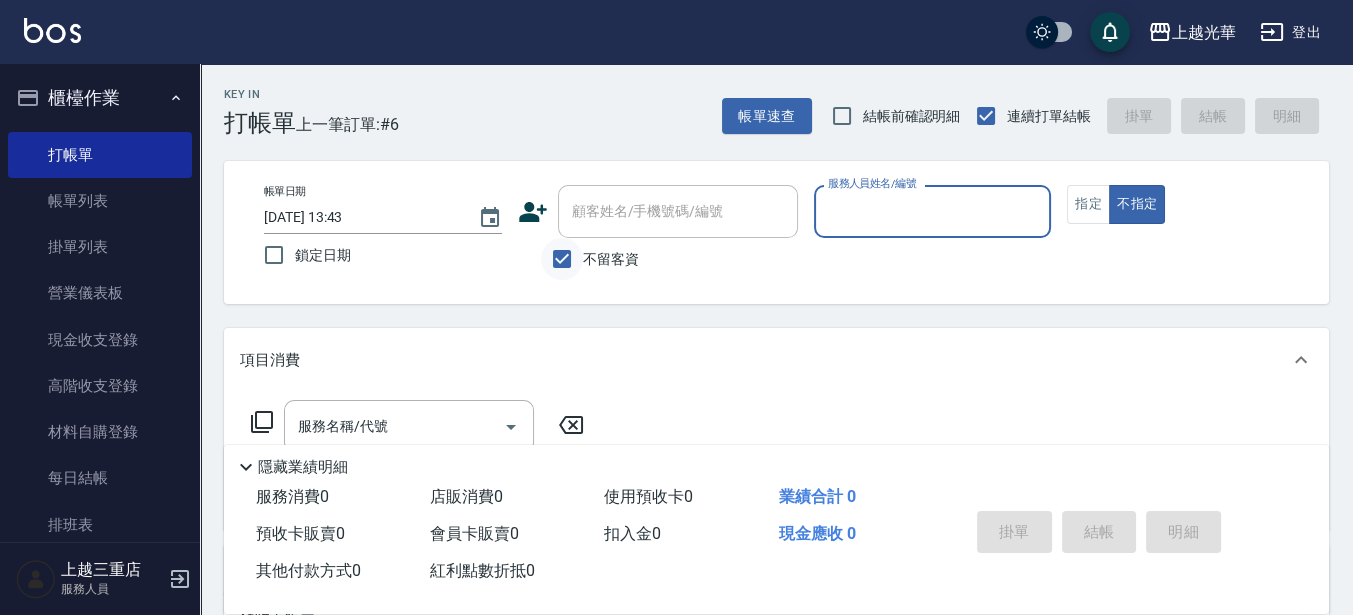 click on "不留客資" at bounding box center (562, 259) 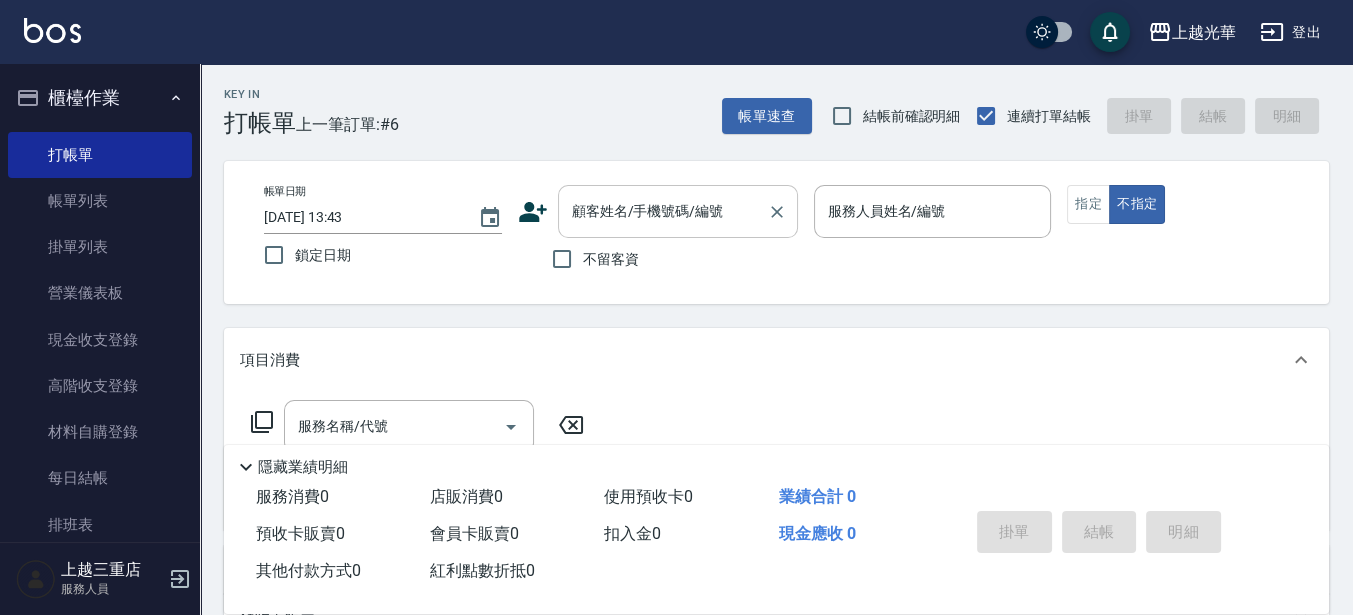 click on "顧客姓名/手機號碼/編號" at bounding box center (663, 211) 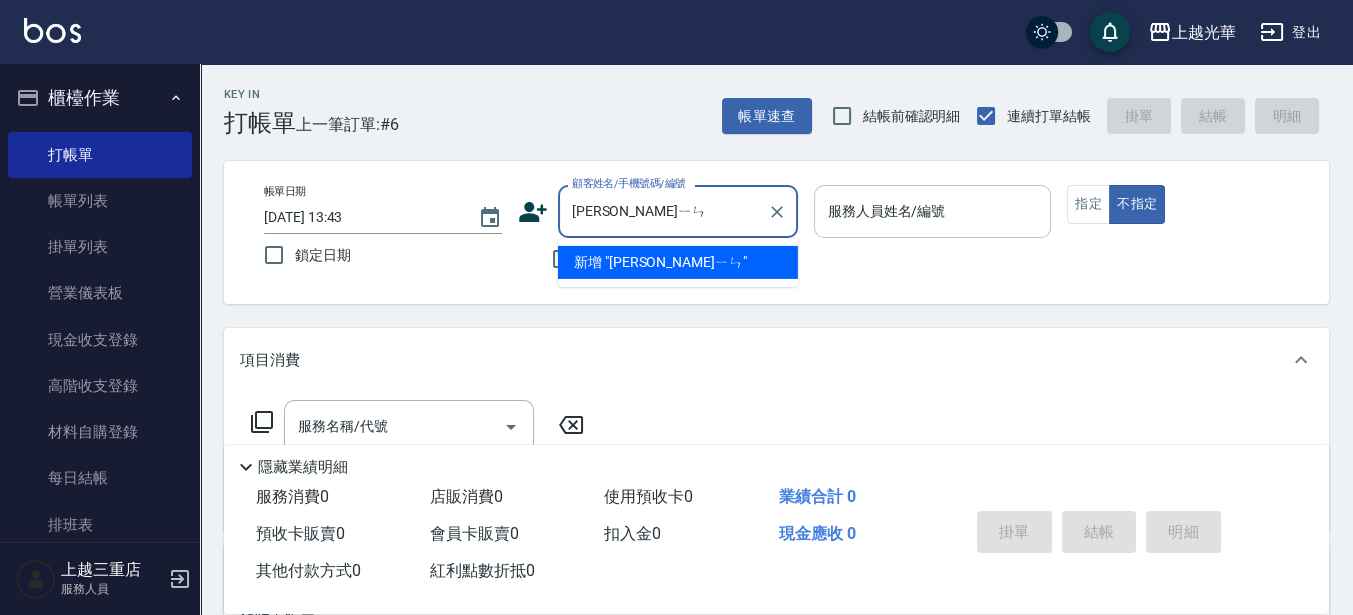 type on "[PERSON_NAME]" 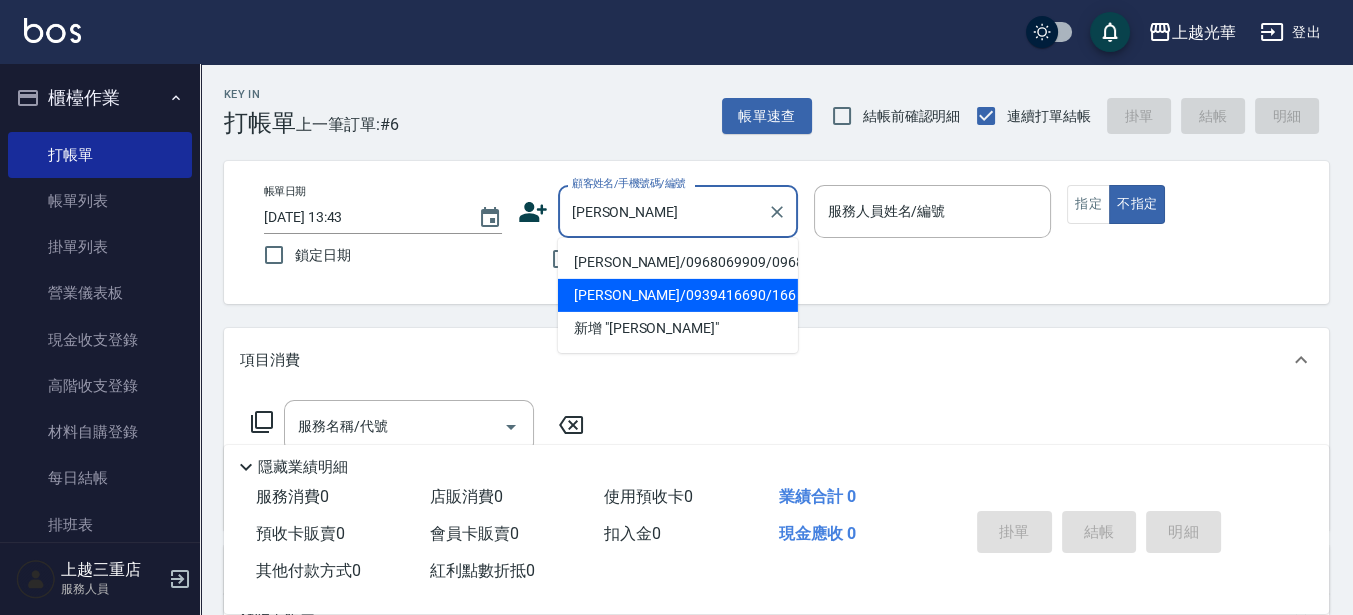 scroll, scrollTop: 0, scrollLeft: 0, axis: both 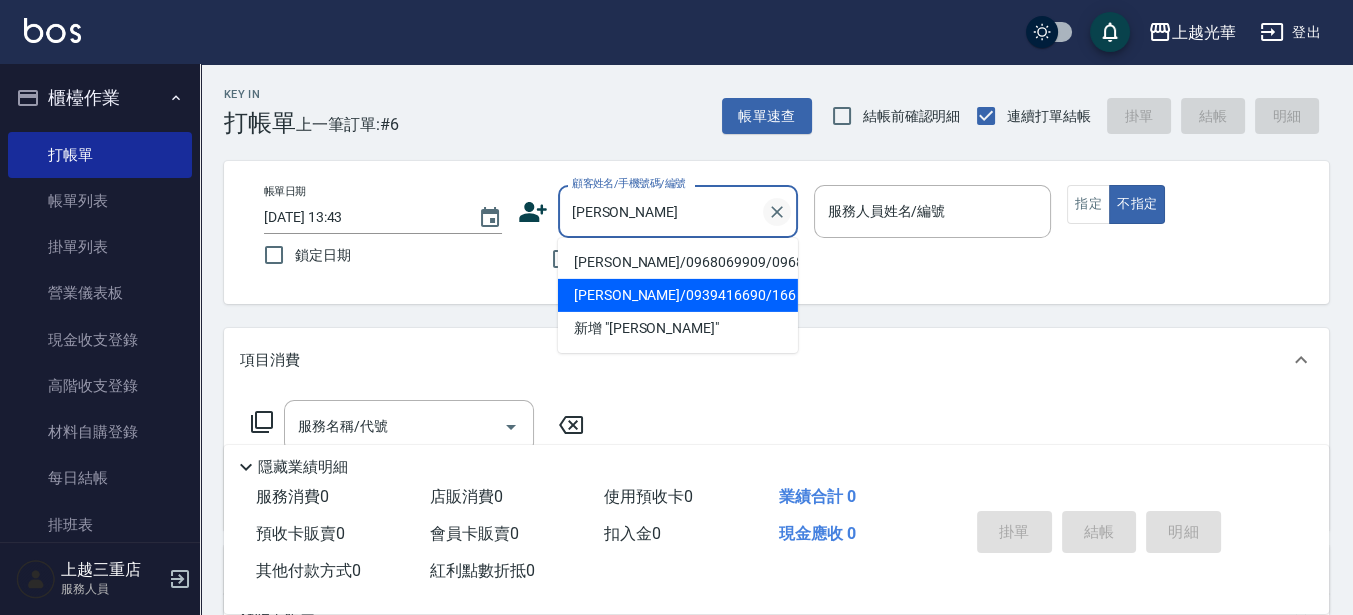 click 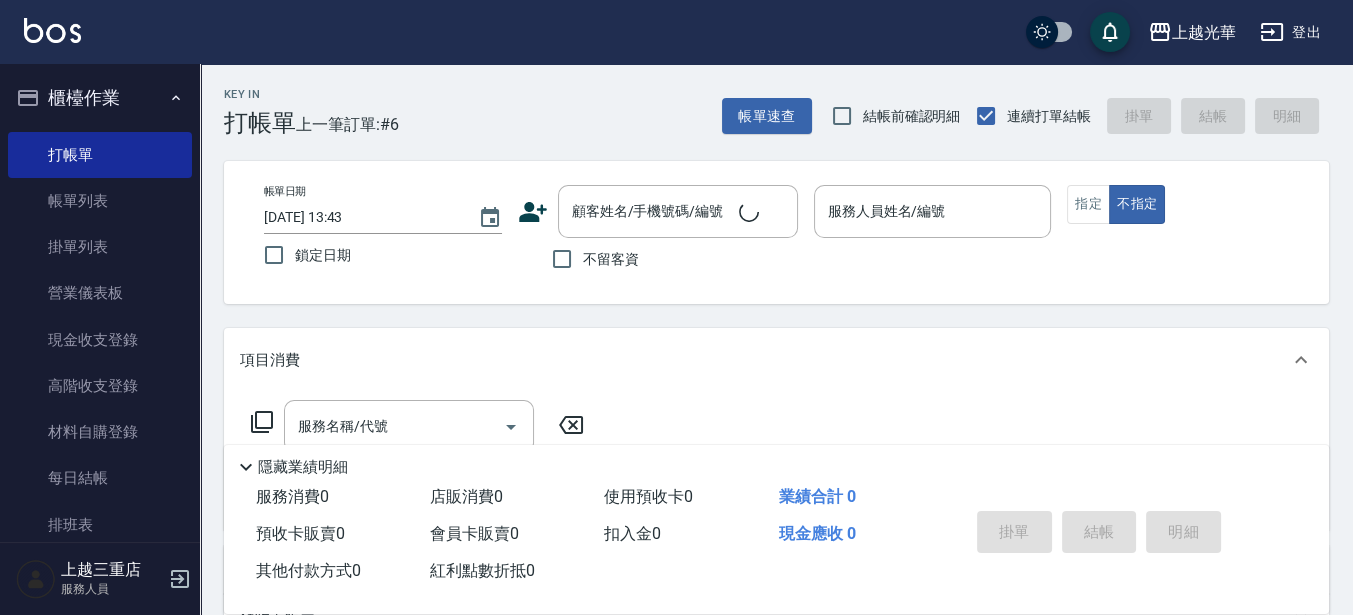 drag, startPoint x: 458, startPoint y: 346, endPoint x: 515, endPoint y: 299, distance: 73.87828 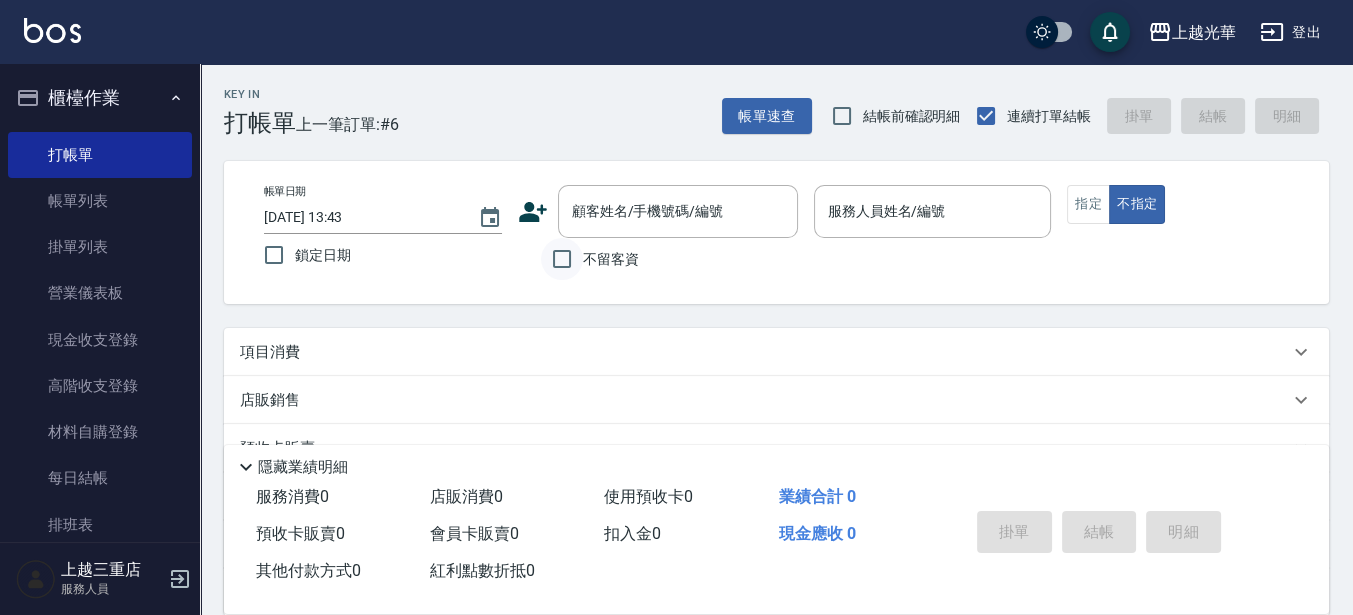 click on "不留客資" at bounding box center [562, 259] 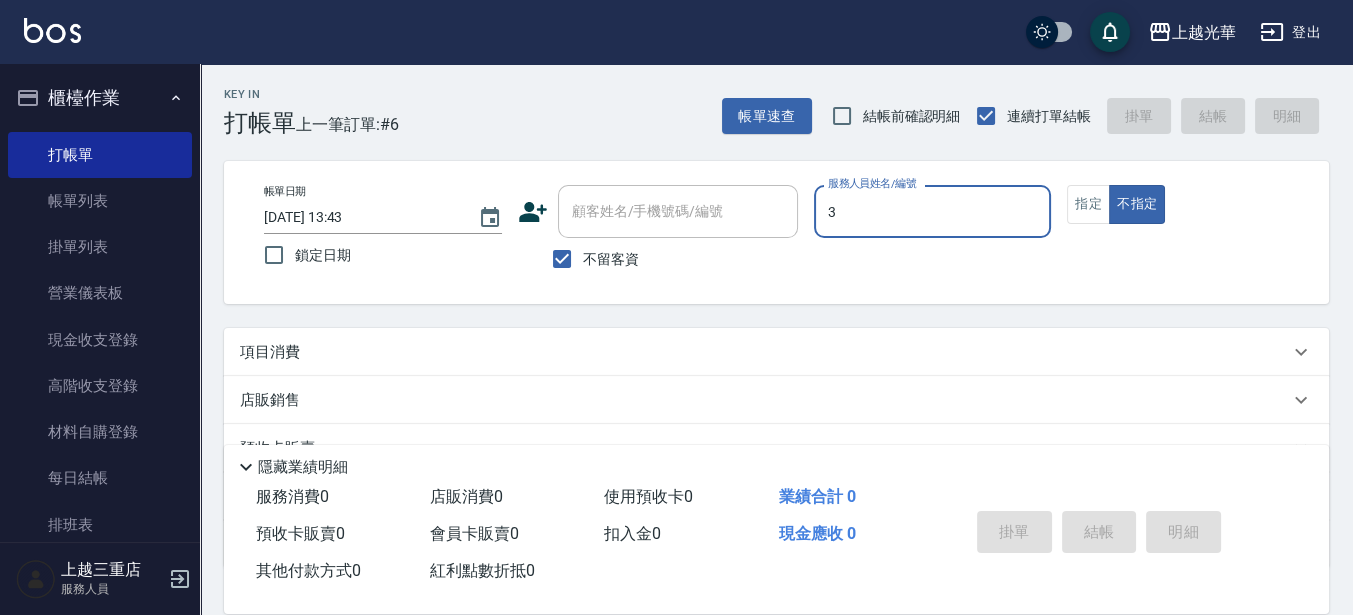 type on "小黑-3" 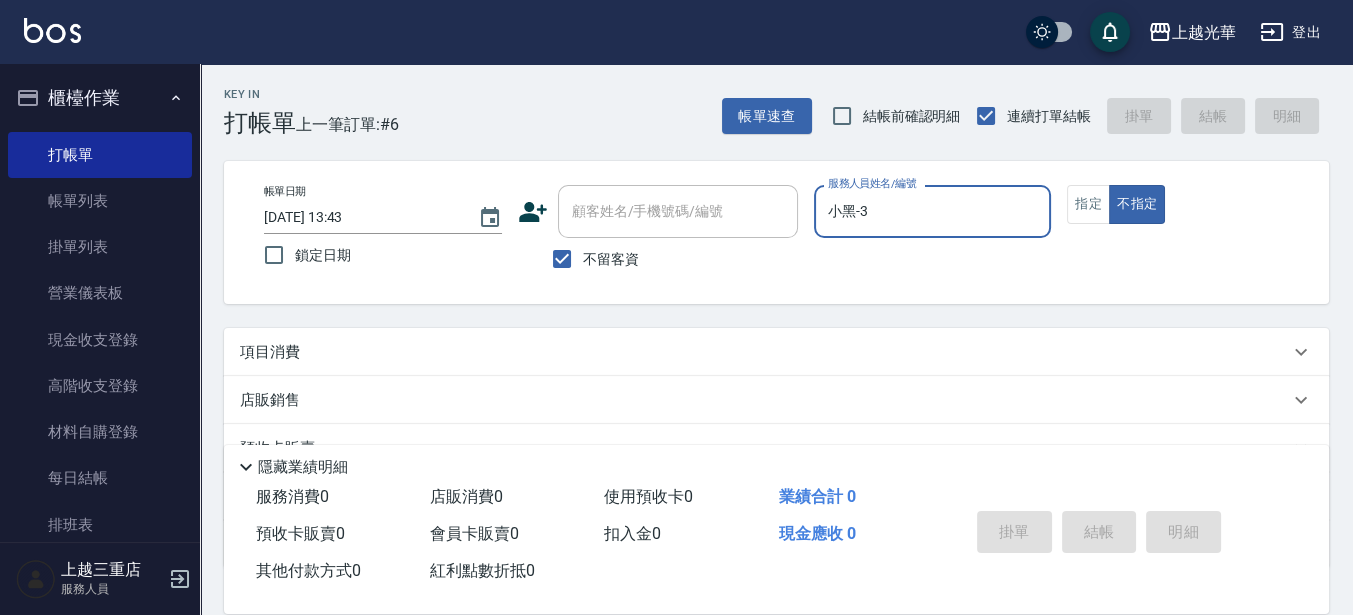 type on "false" 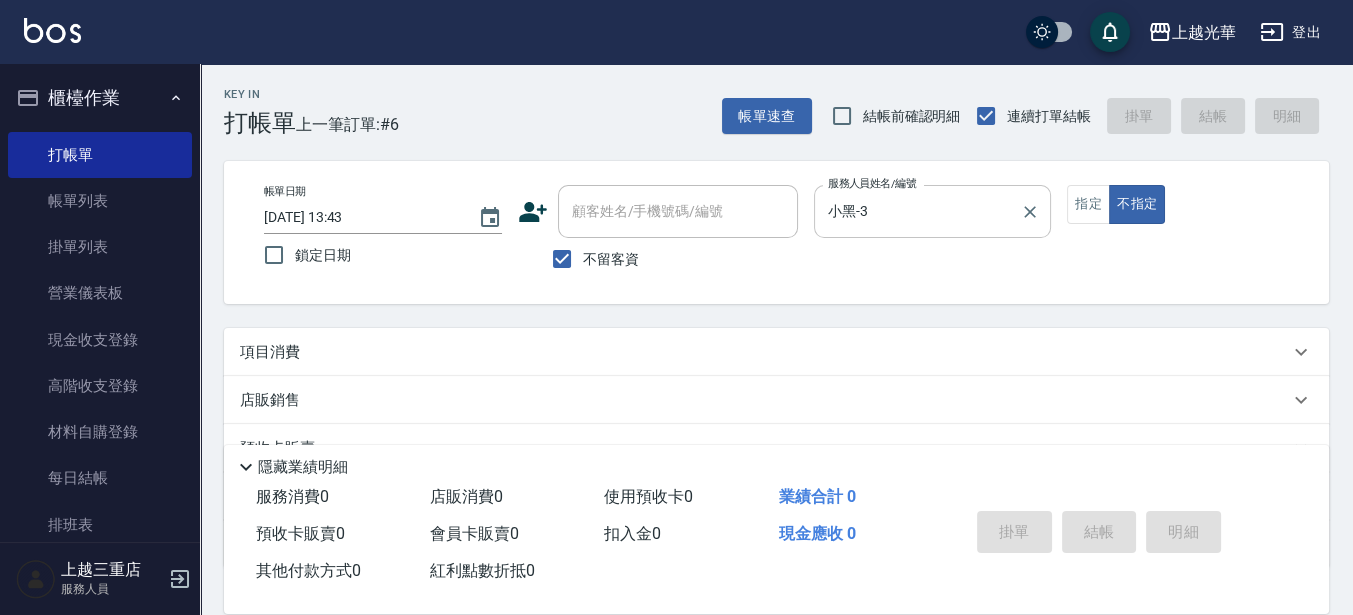 drag, startPoint x: 1085, startPoint y: 193, endPoint x: 966, endPoint y: 226, distance: 123.49089 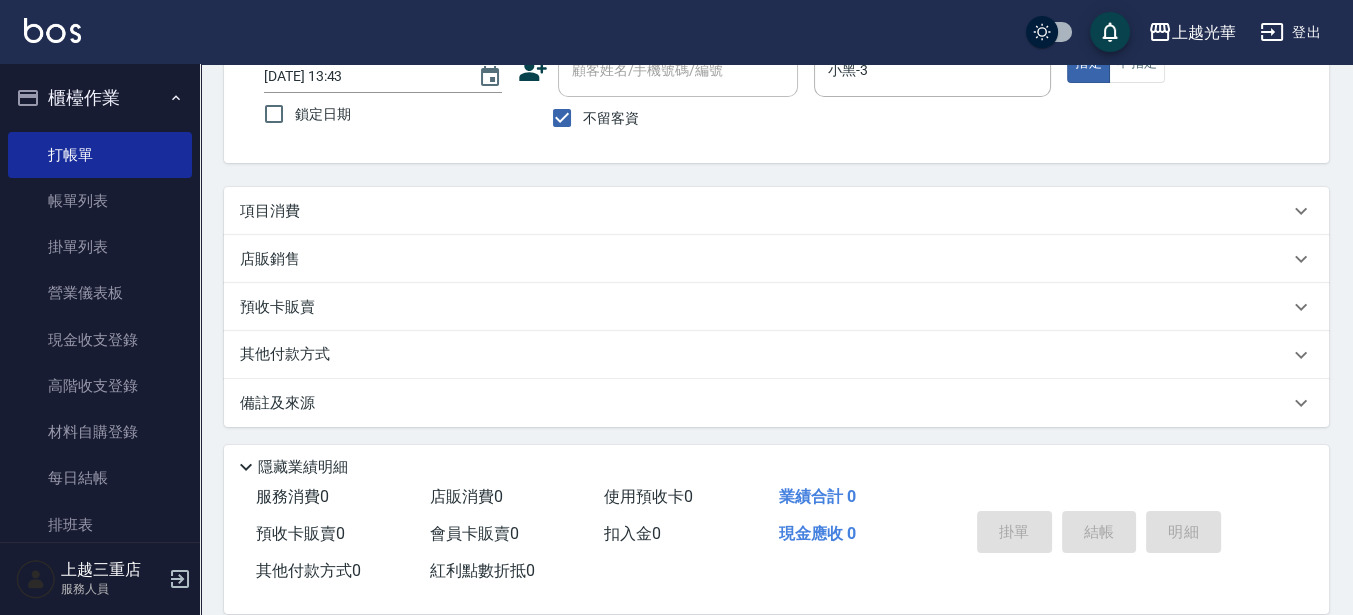 scroll, scrollTop: 142, scrollLeft: 0, axis: vertical 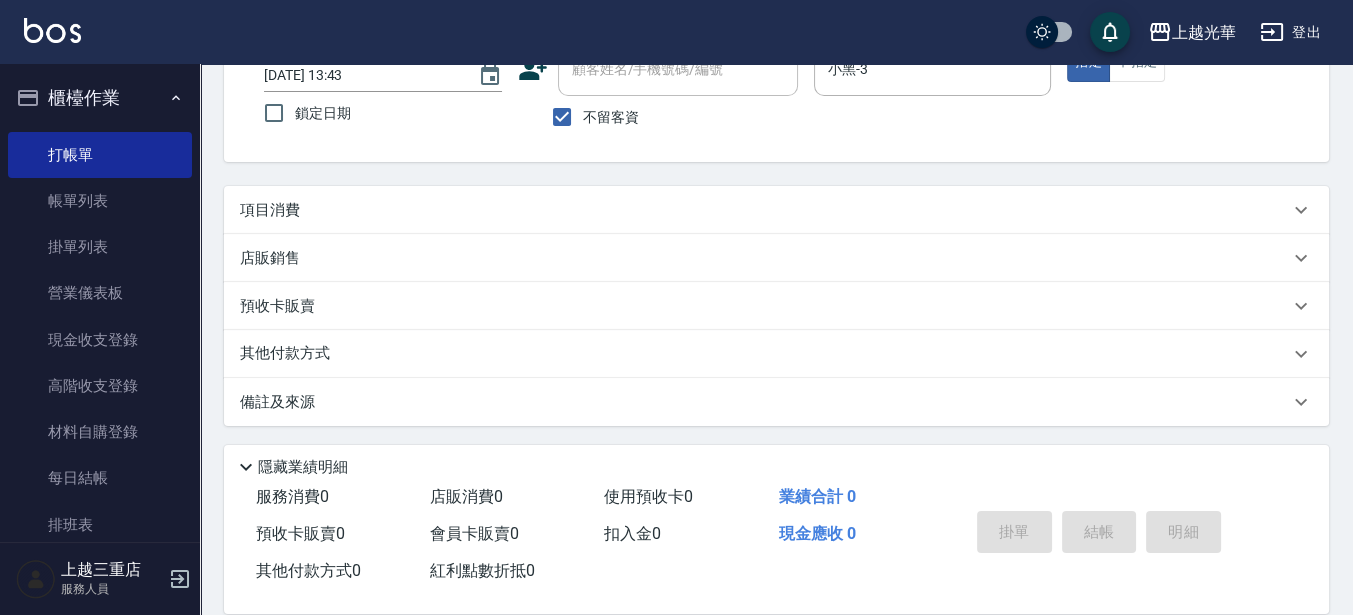 click on "項目消費" at bounding box center (270, 210) 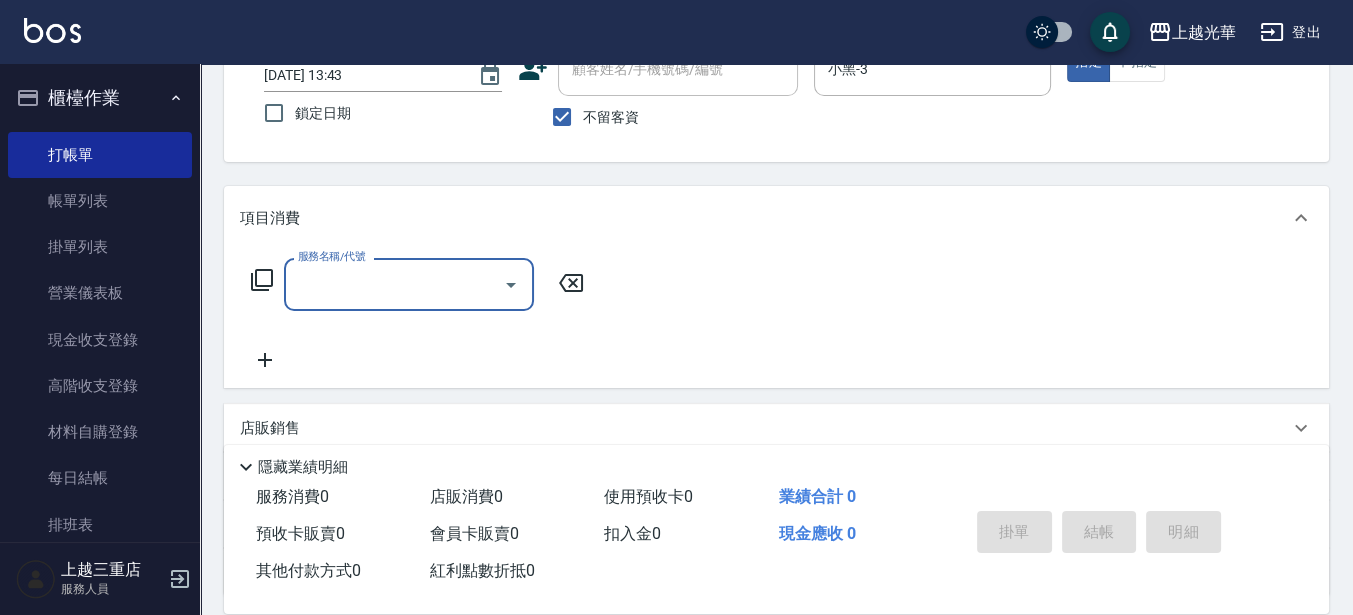 scroll, scrollTop: 0, scrollLeft: 0, axis: both 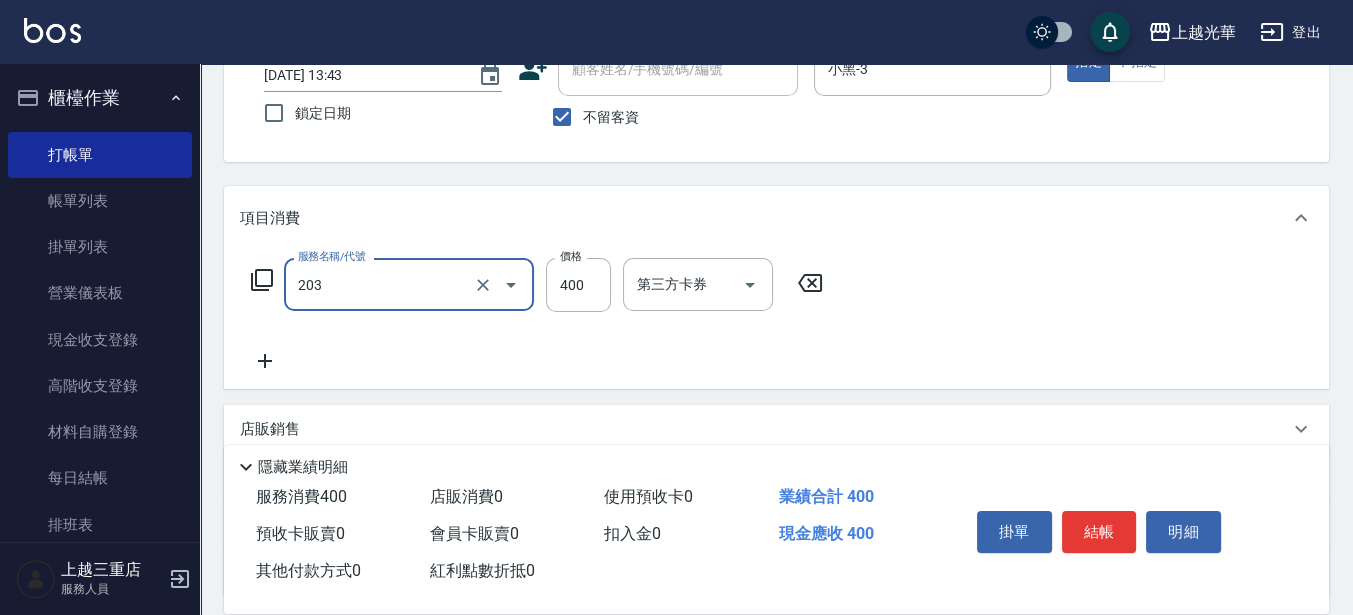 type on "指定單剪(203)" 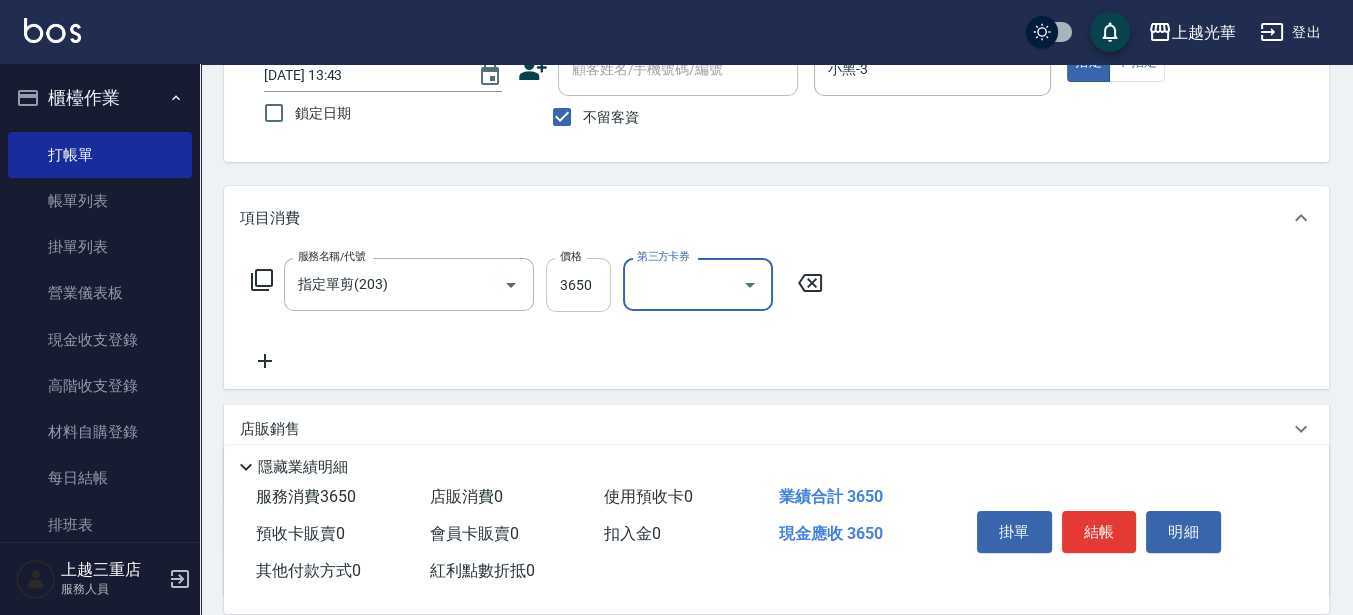 click on "3650" at bounding box center (578, 285) 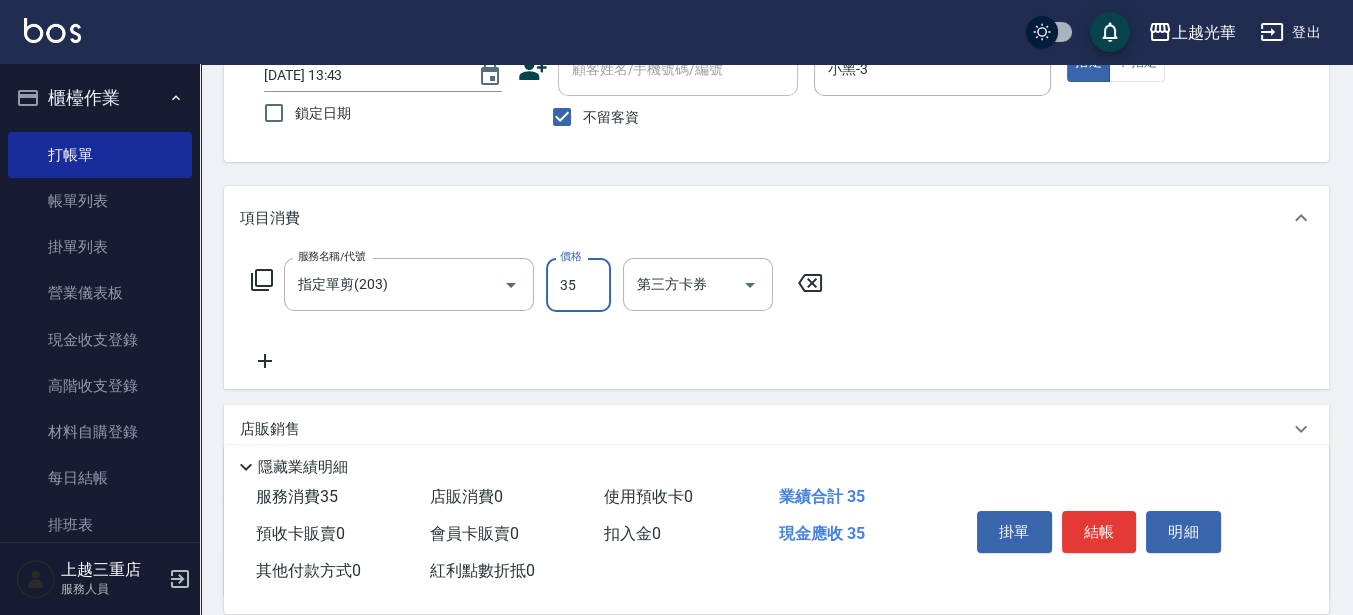 type on "350" 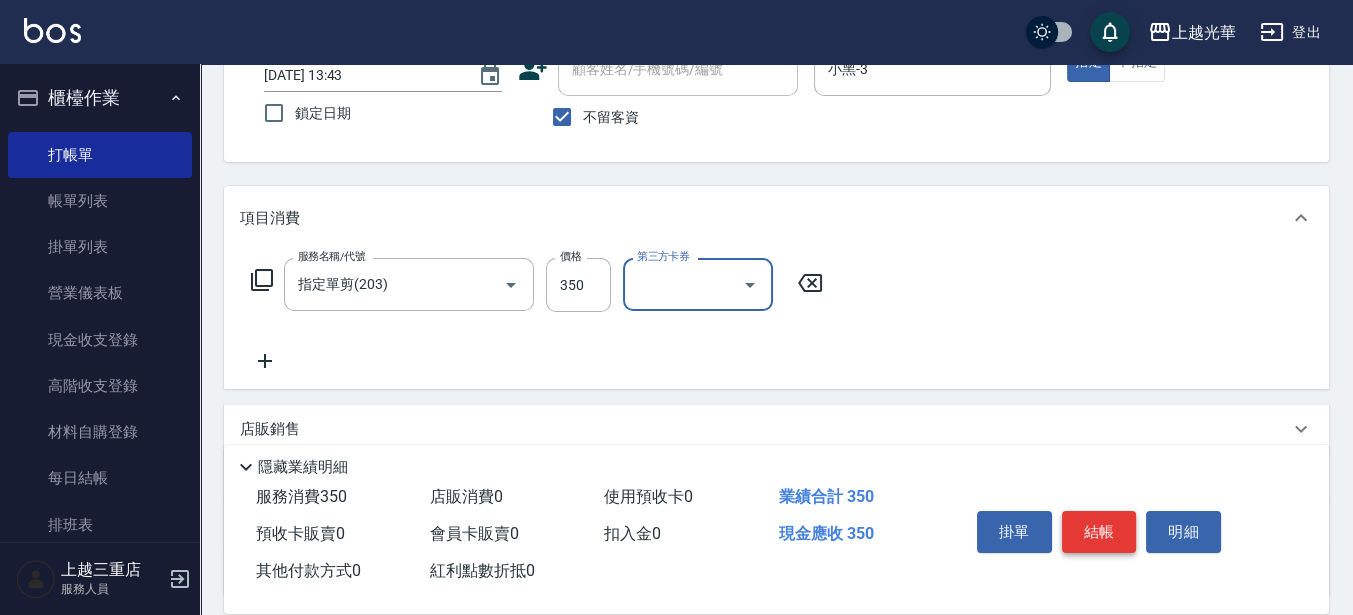 click on "結帳" at bounding box center [1099, 532] 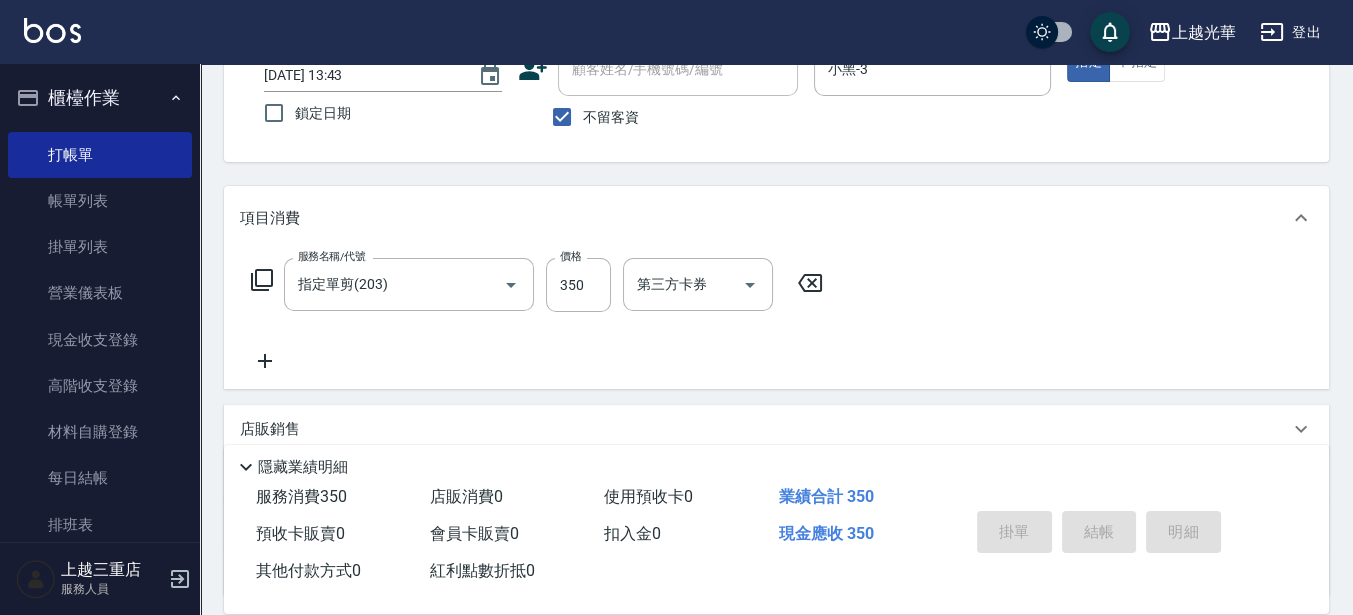 type 